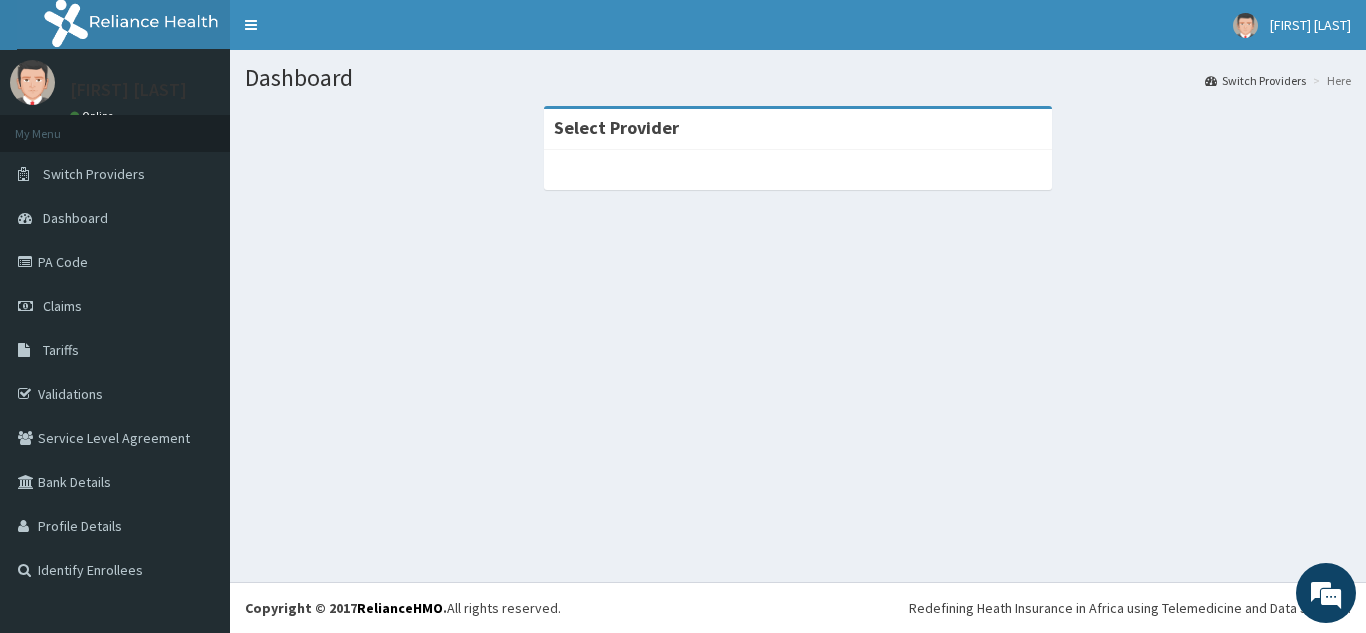 scroll, scrollTop: 0, scrollLeft: 0, axis: both 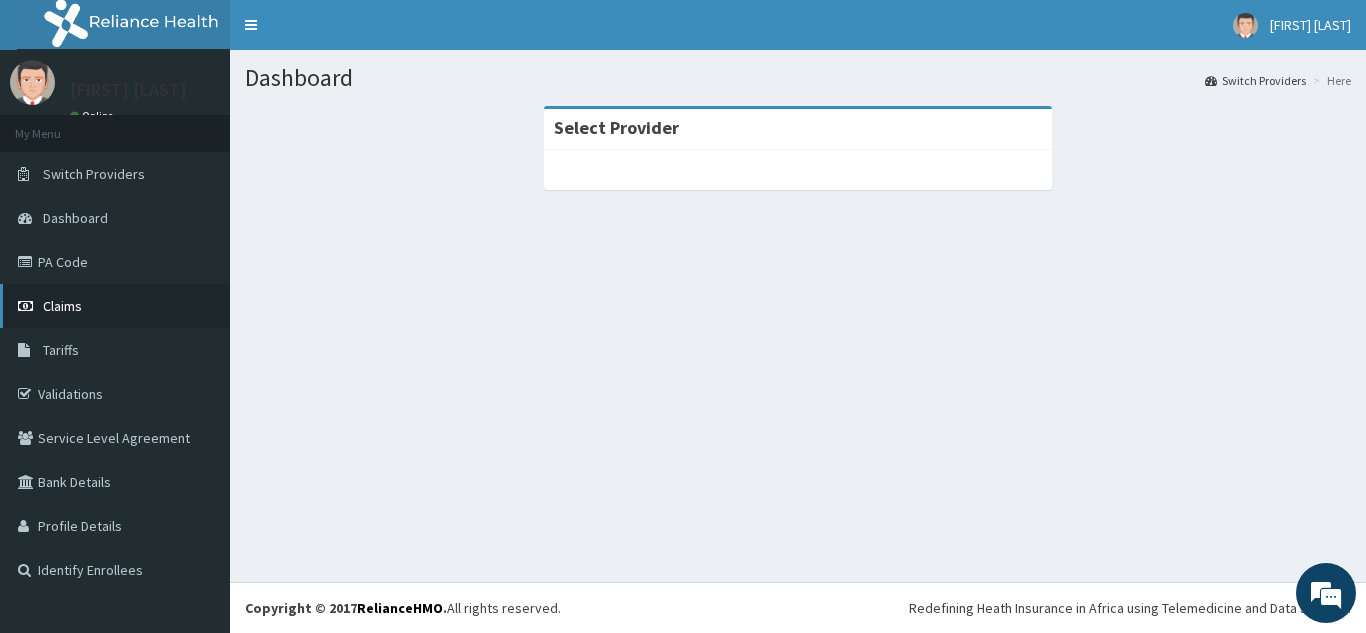 click on "Claims" at bounding box center (115, 306) 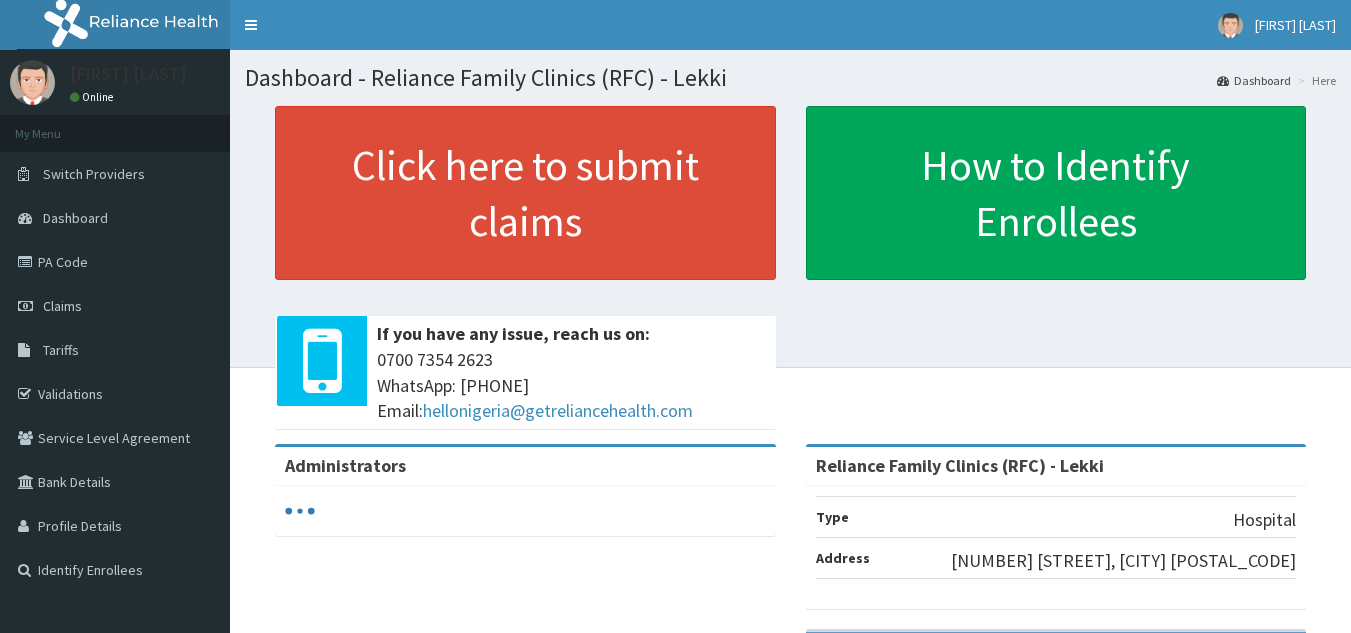 scroll, scrollTop: 0, scrollLeft: 0, axis: both 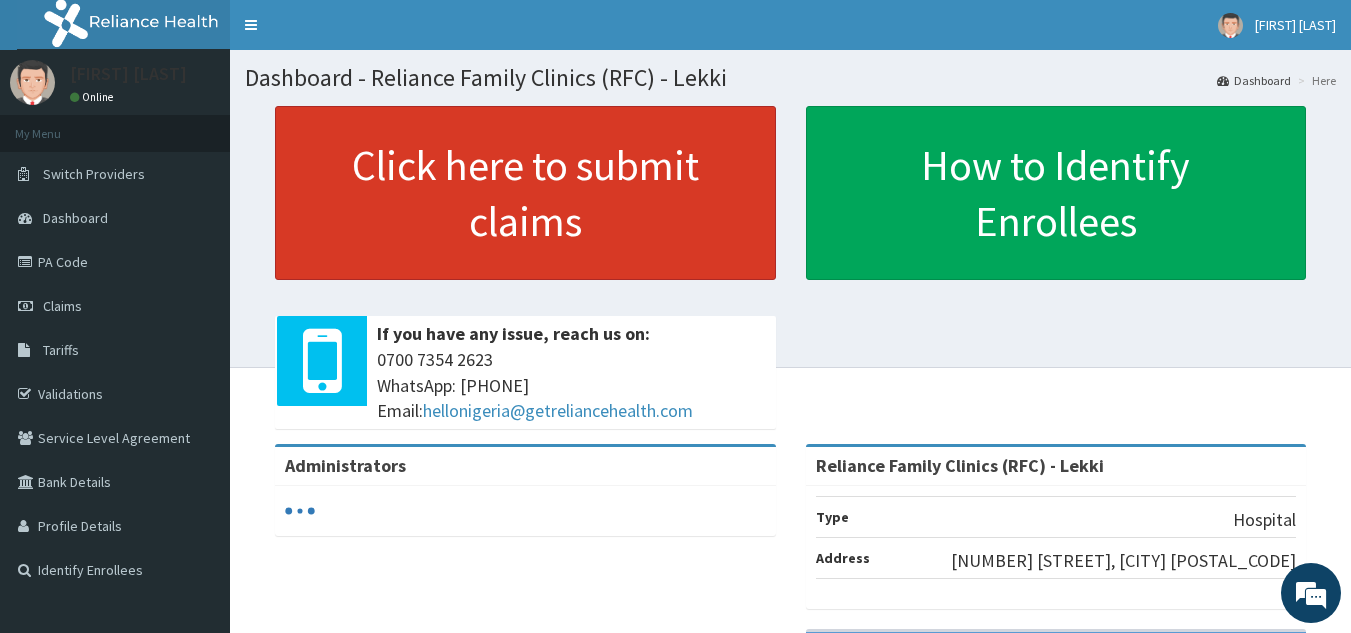 click on "Click here to submit claims" at bounding box center [525, 193] 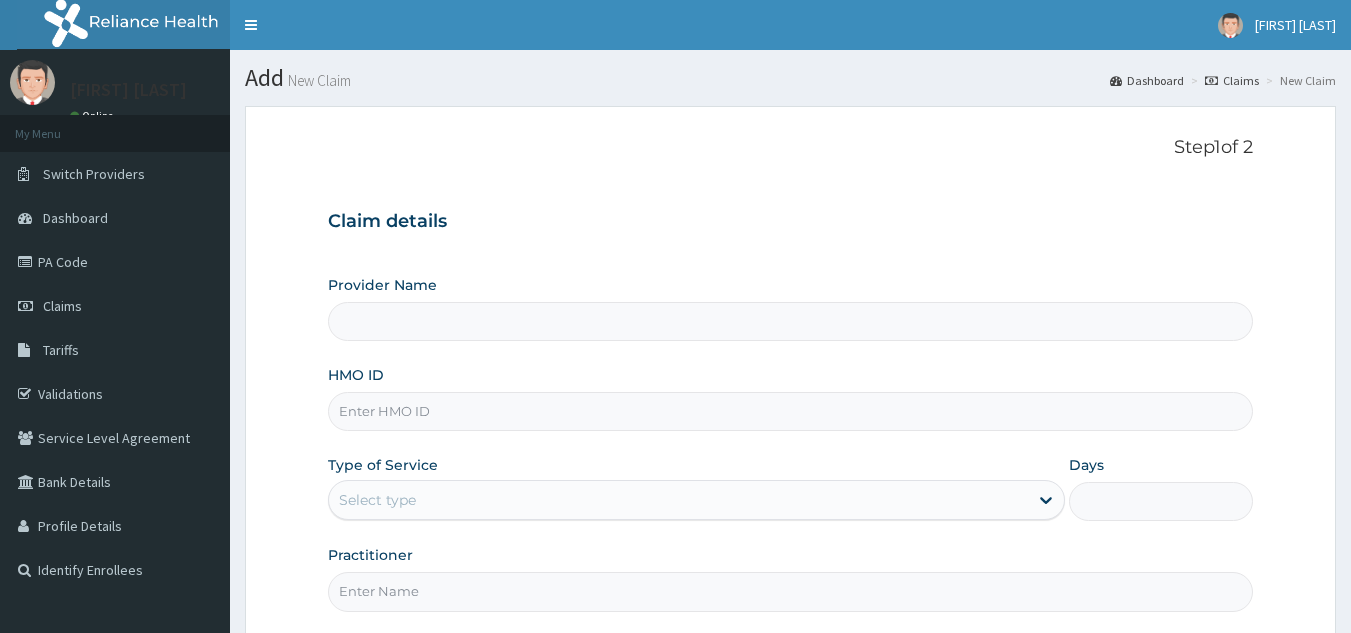 scroll, scrollTop: 0, scrollLeft: 0, axis: both 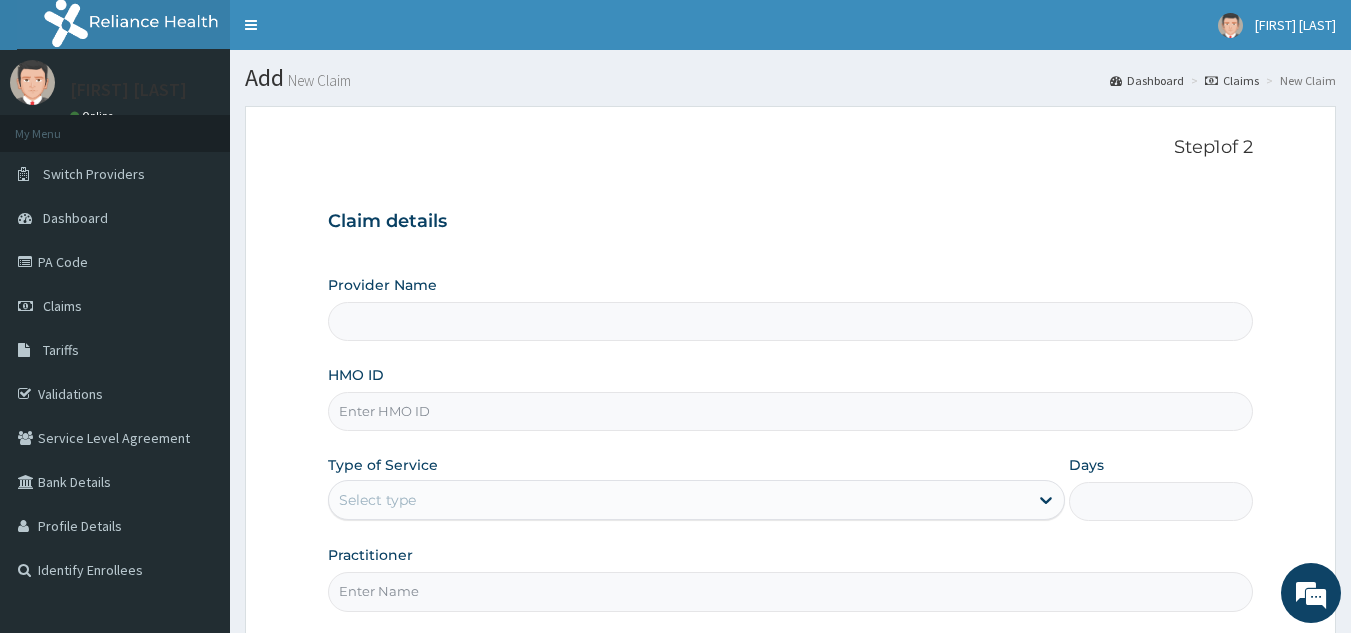 type on "Reliance Family Clinics (RFC) - Lekki" 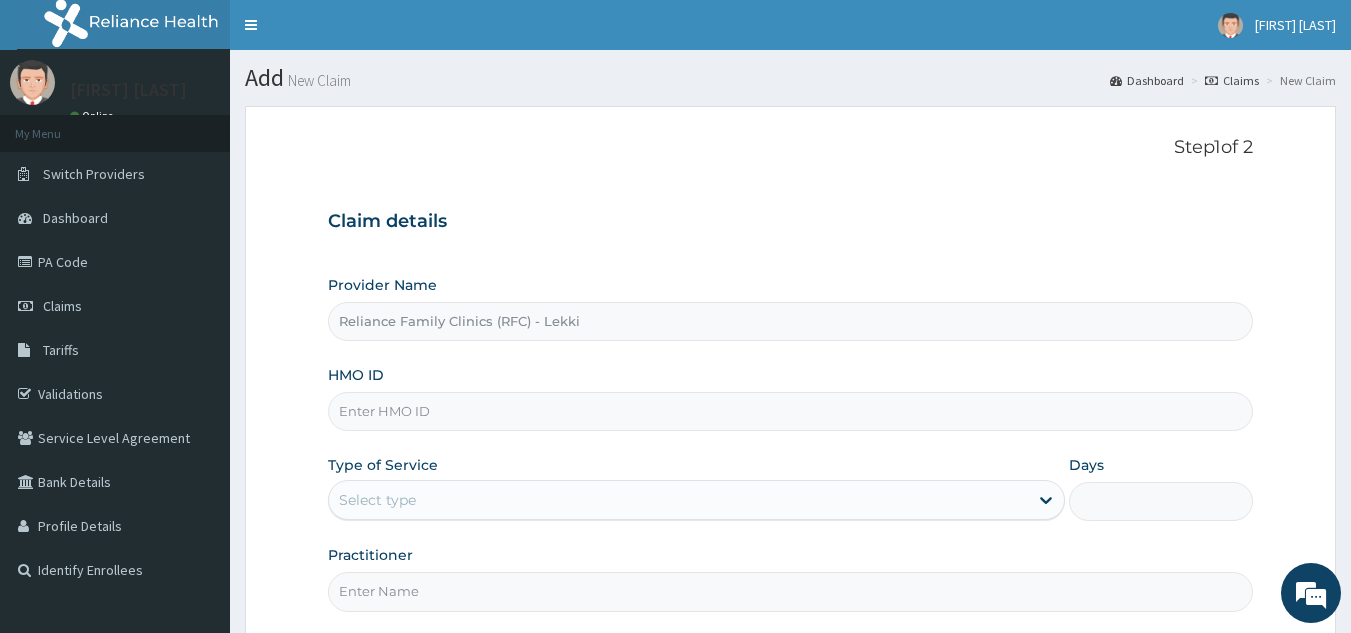 click on "HMO ID" at bounding box center (791, 411) 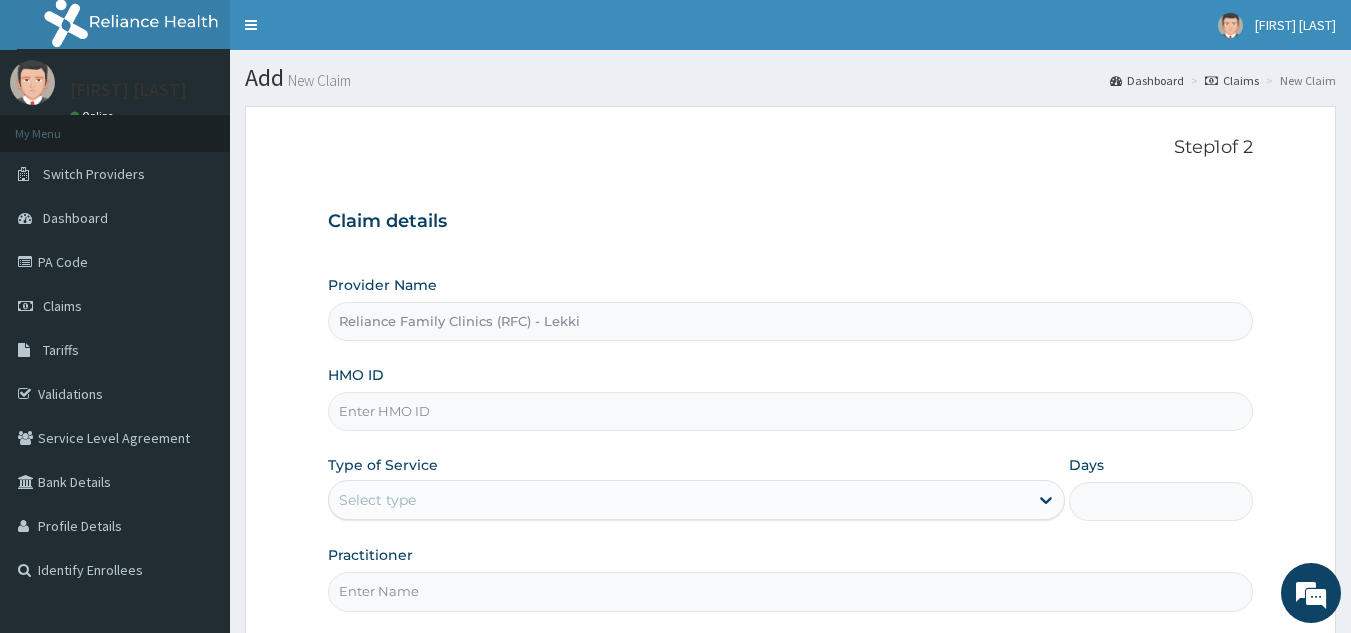 paste on "FCC/10123/A" 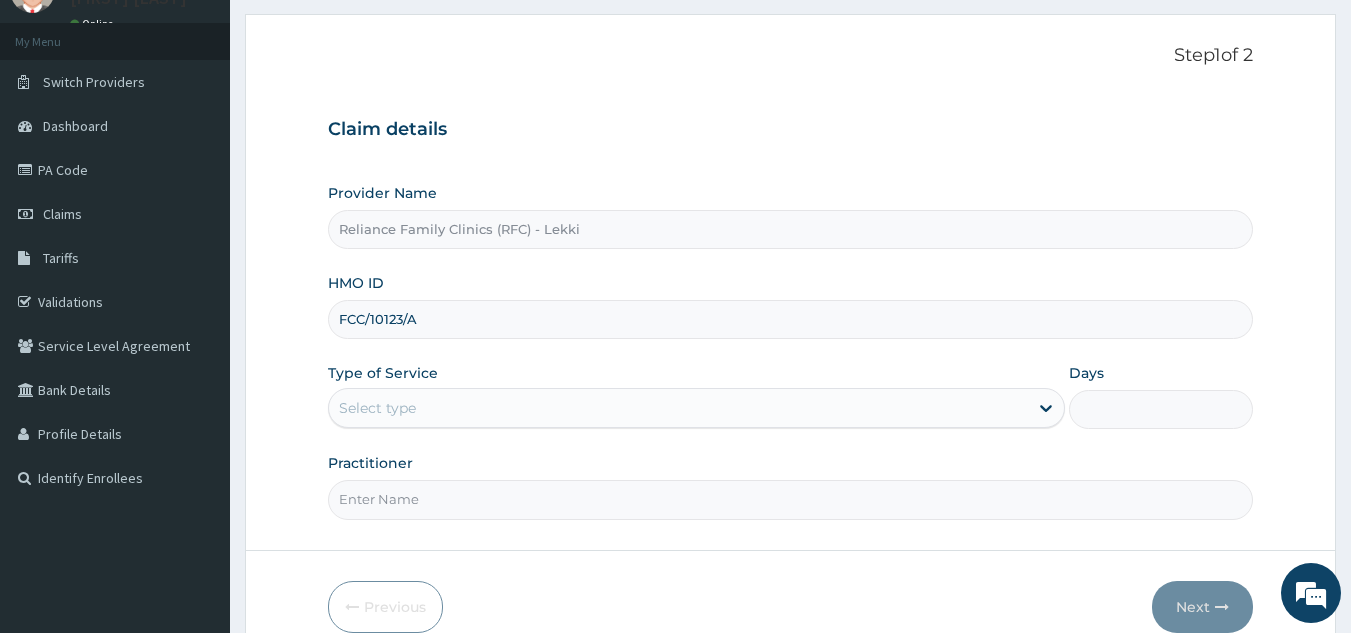 scroll, scrollTop: 93, scrollLeft: 0, axis: vertical 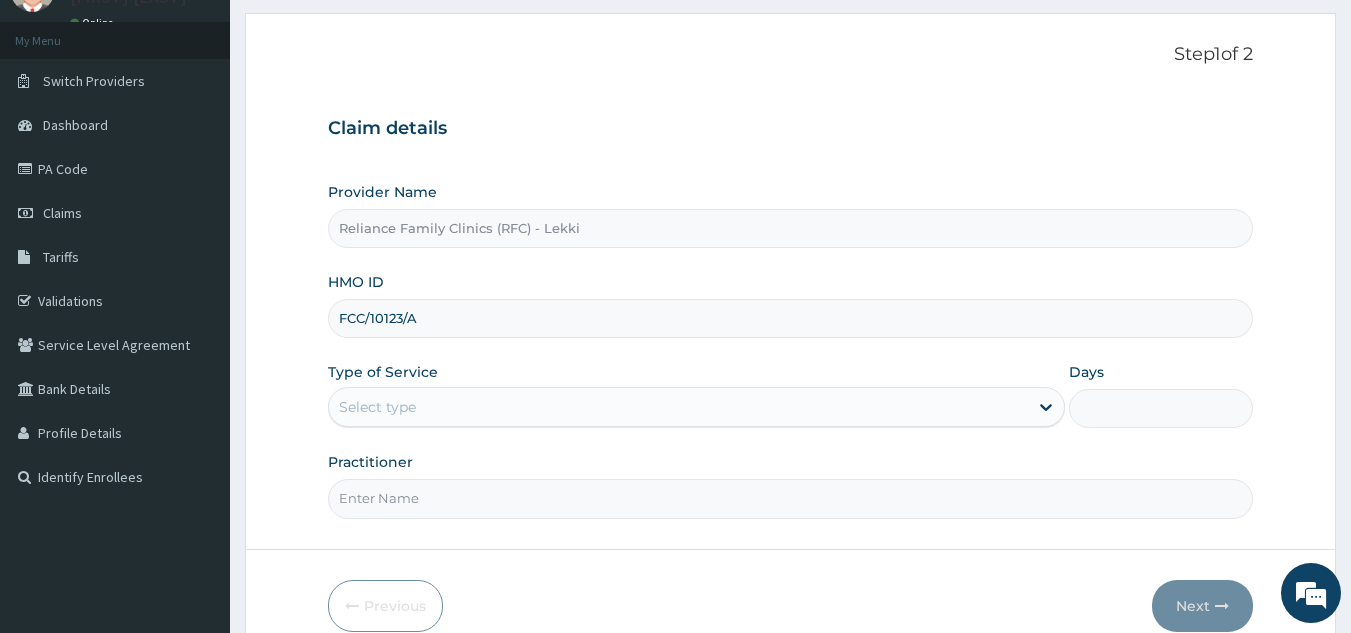 type on "FCC/10123/A" 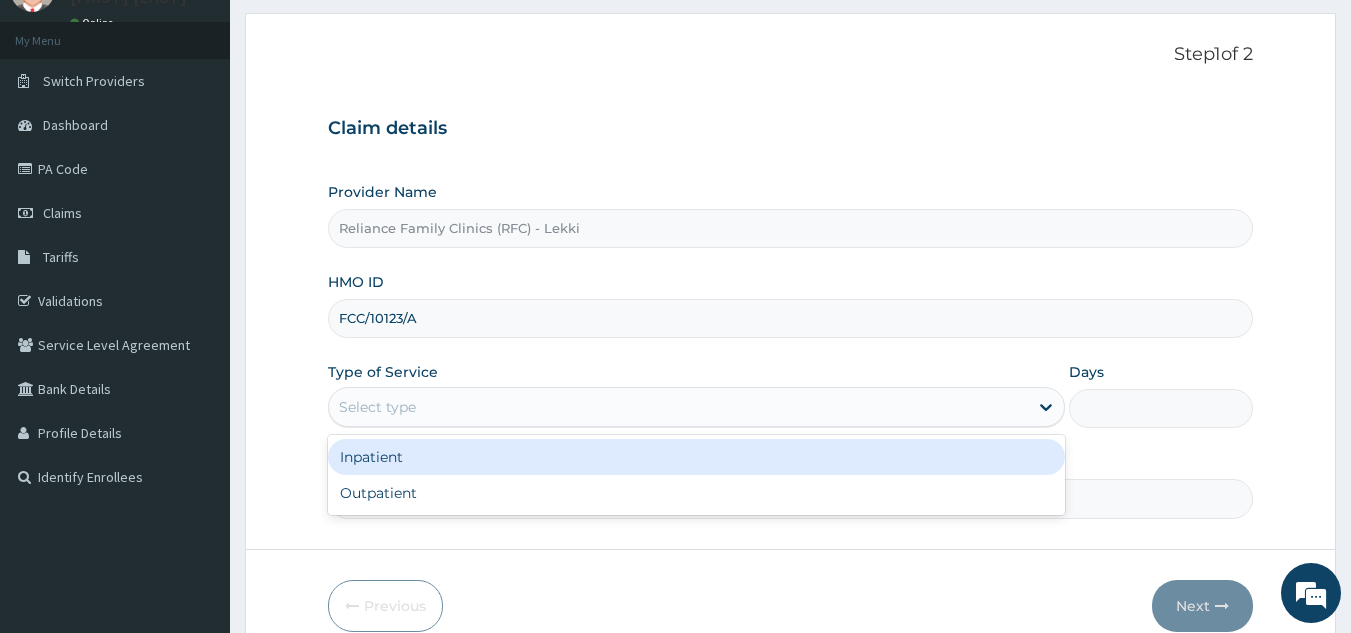 click on "Select type" at bounding box center [678, 407] 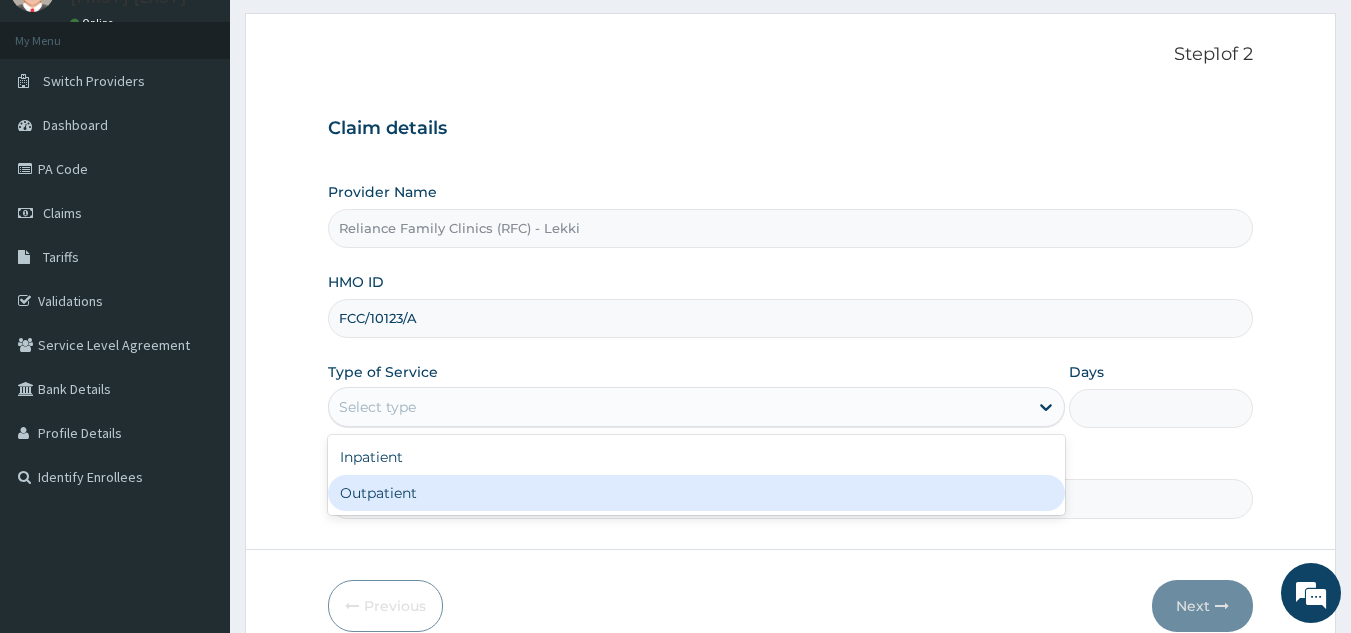 click on "Outpatient" at bounding box center [696, 493] 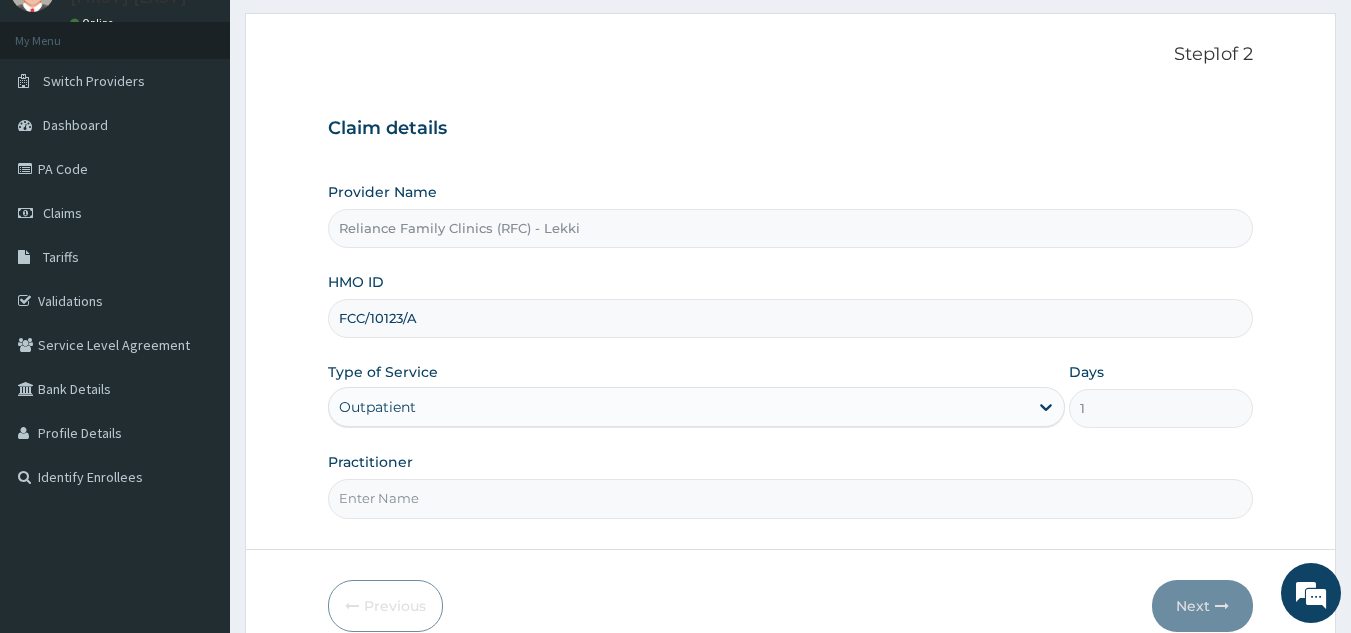 click on "Practitioner" at bounding box center (791, 498) 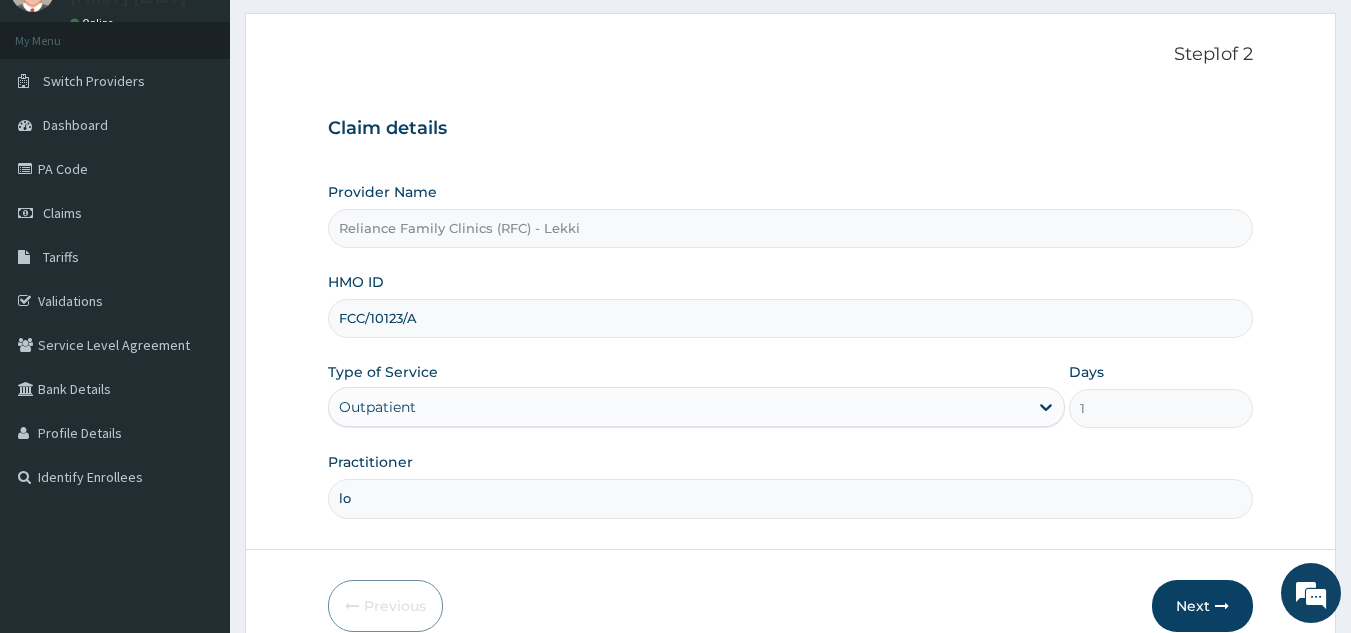 scroll, scrollTop: 0, scrollLeft: 0, axis: both 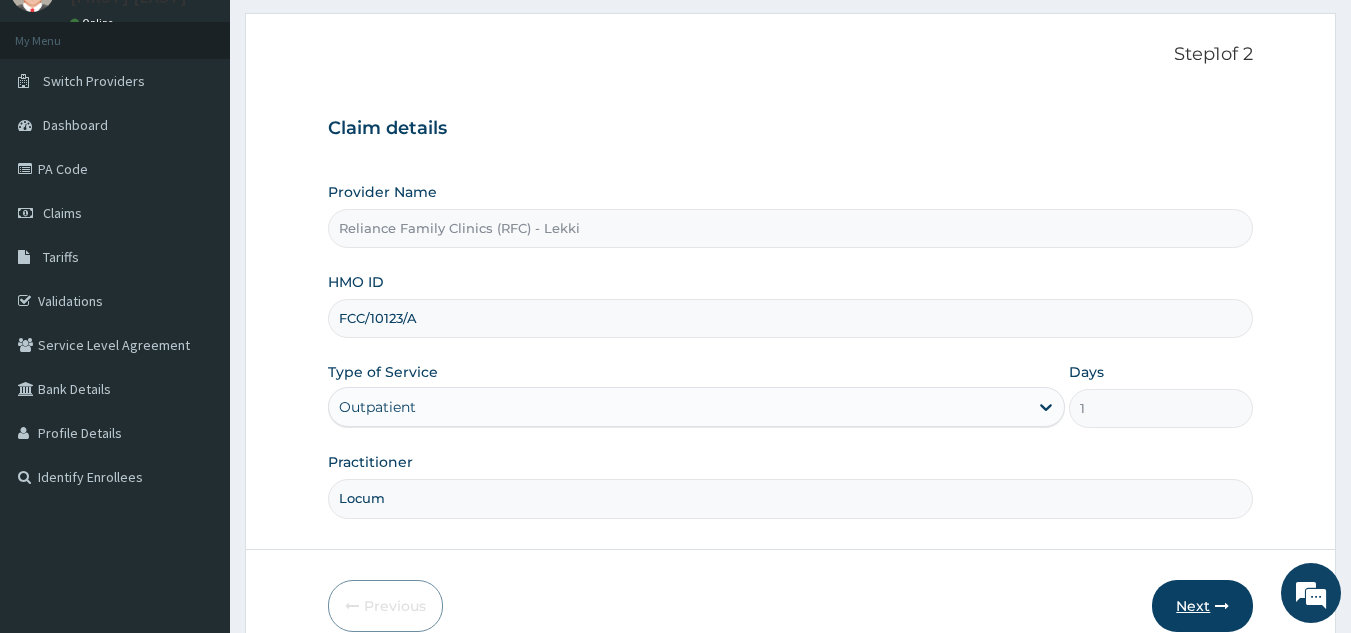 click on "Next" at bounding box center (1202, 606) 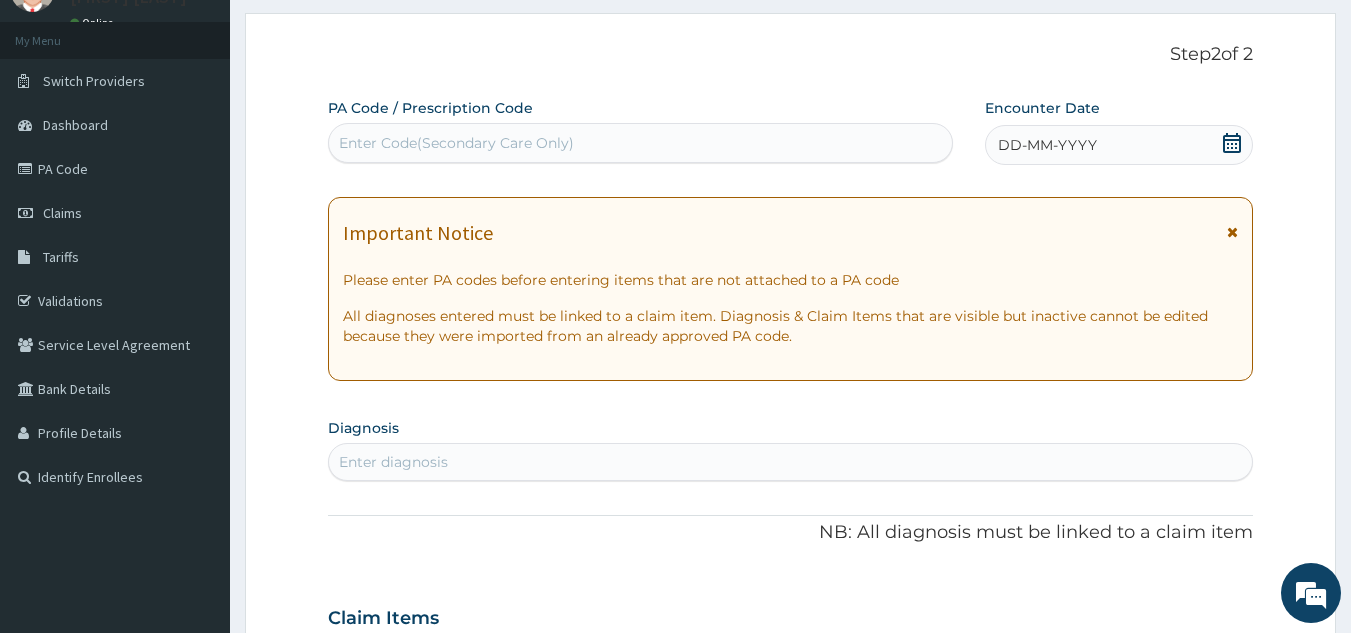 click on "DD-MM-YYYY" at bounding box center (1119, 145) 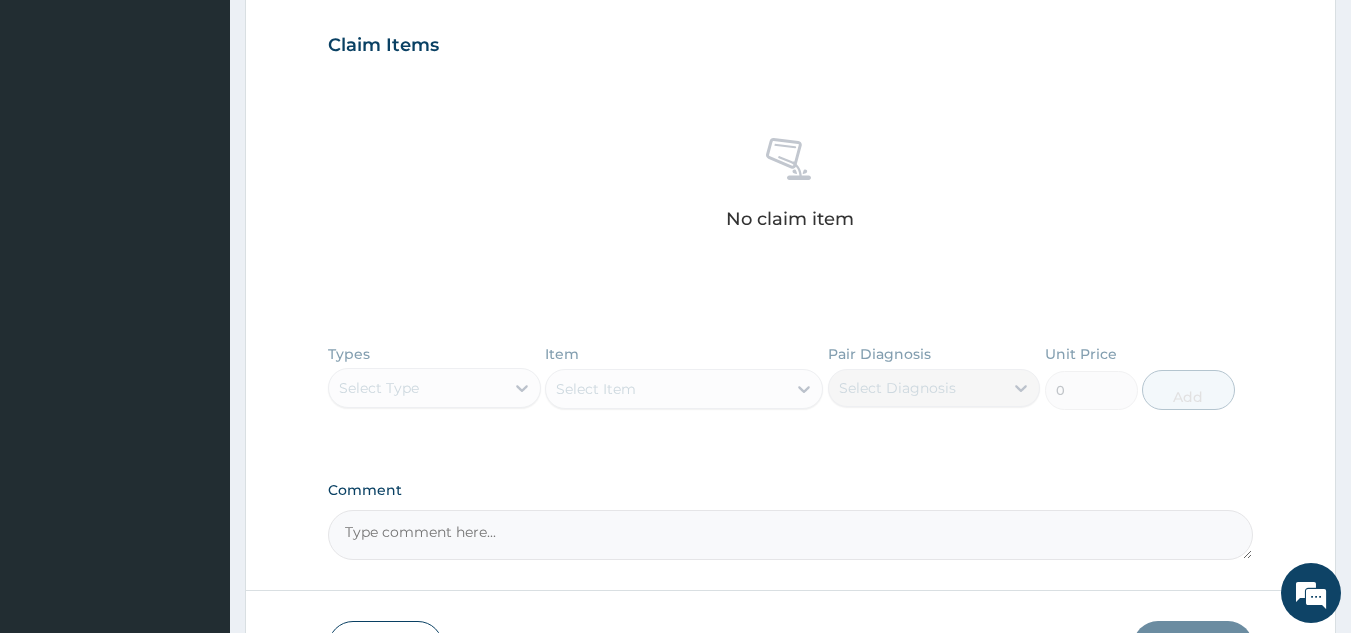 scroll, scrollTop: 803, scrollLeft: 0, axis: vertical 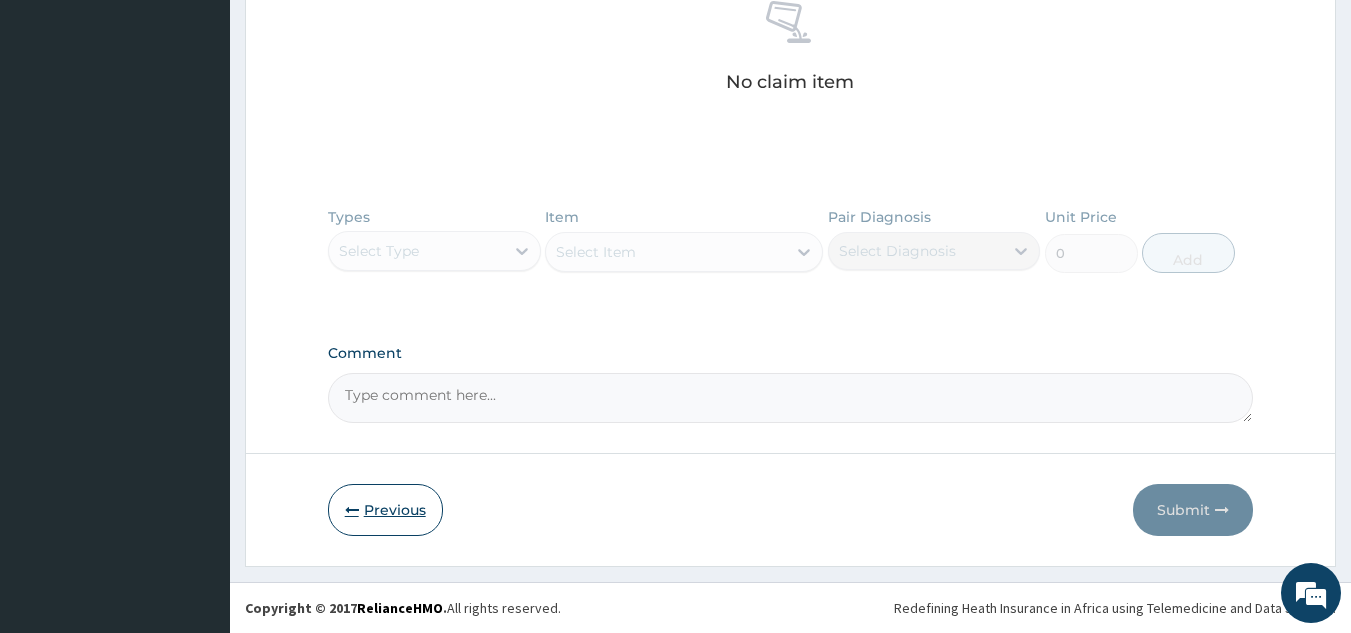 click on "Previous" at bounding box center [385, 510] 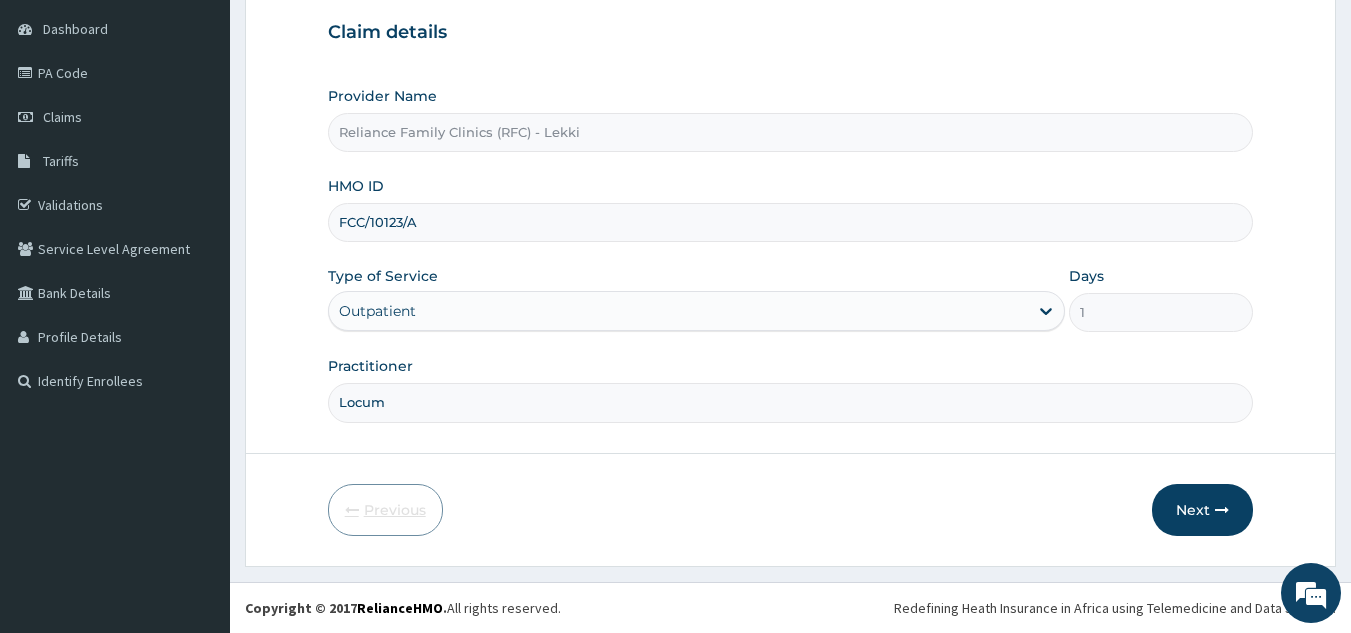 scroll, scrollTop: 189, scrollLeft: 0, axis: vertical 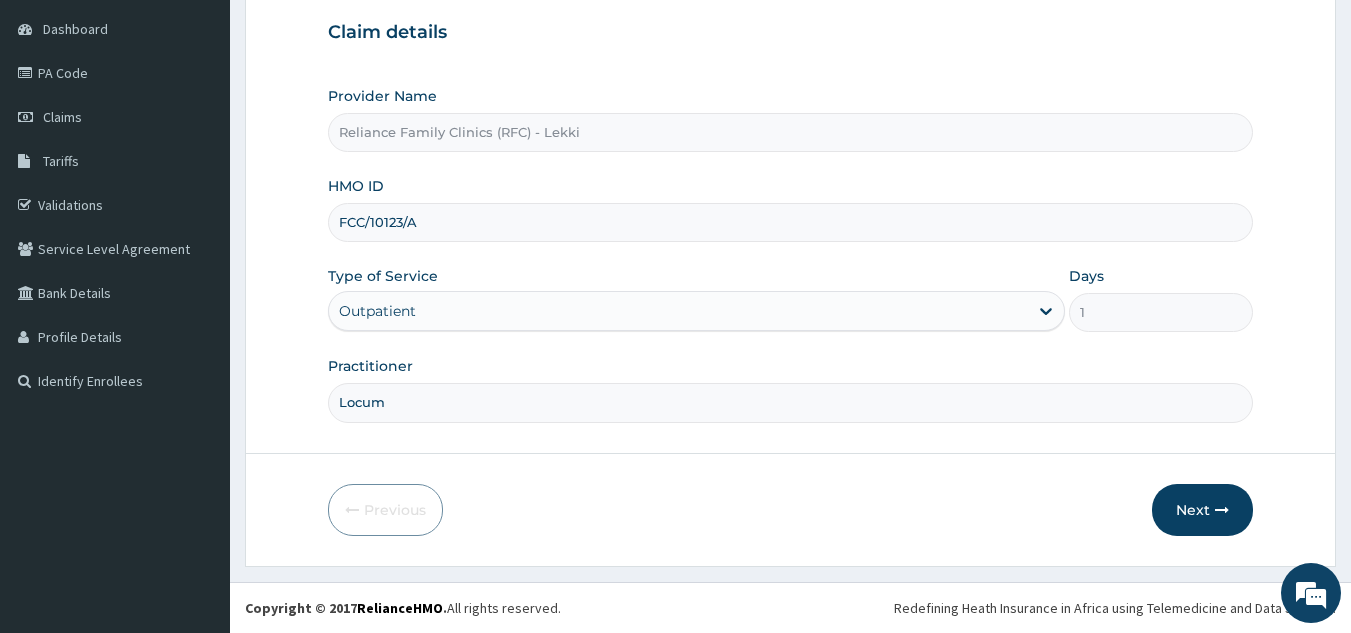 click on "FCC/10123/A" at bounding box center [791, 222] 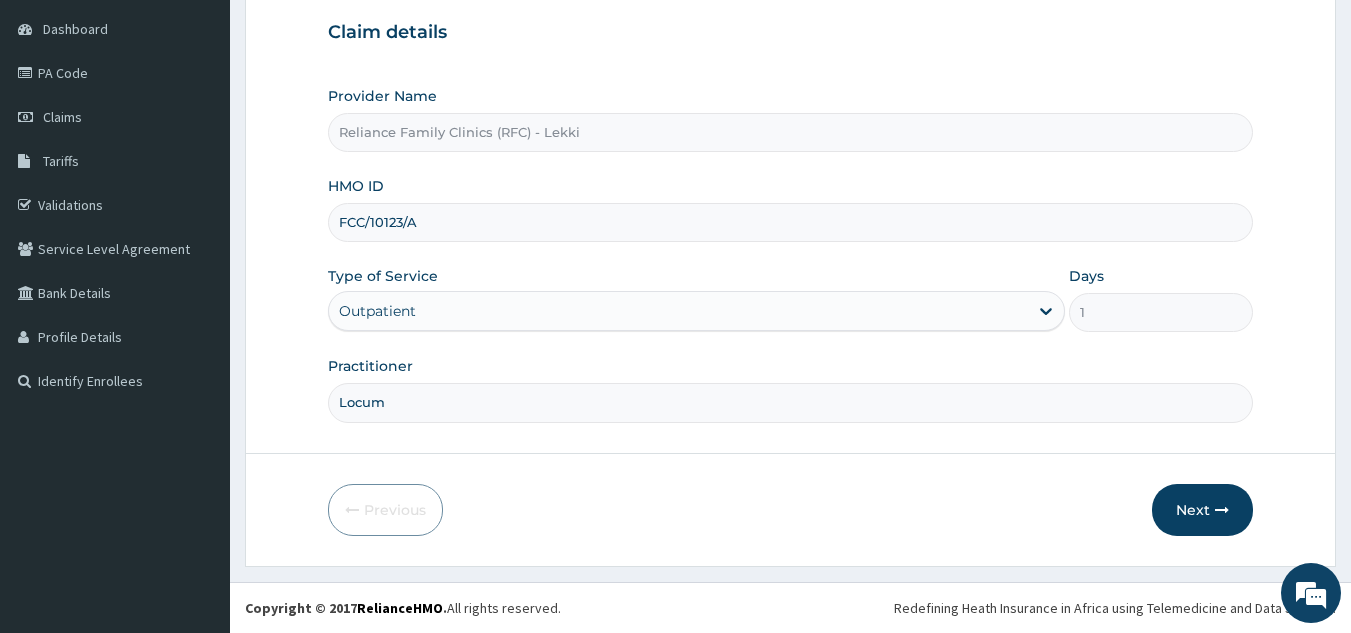 paste on "SWL/10014" 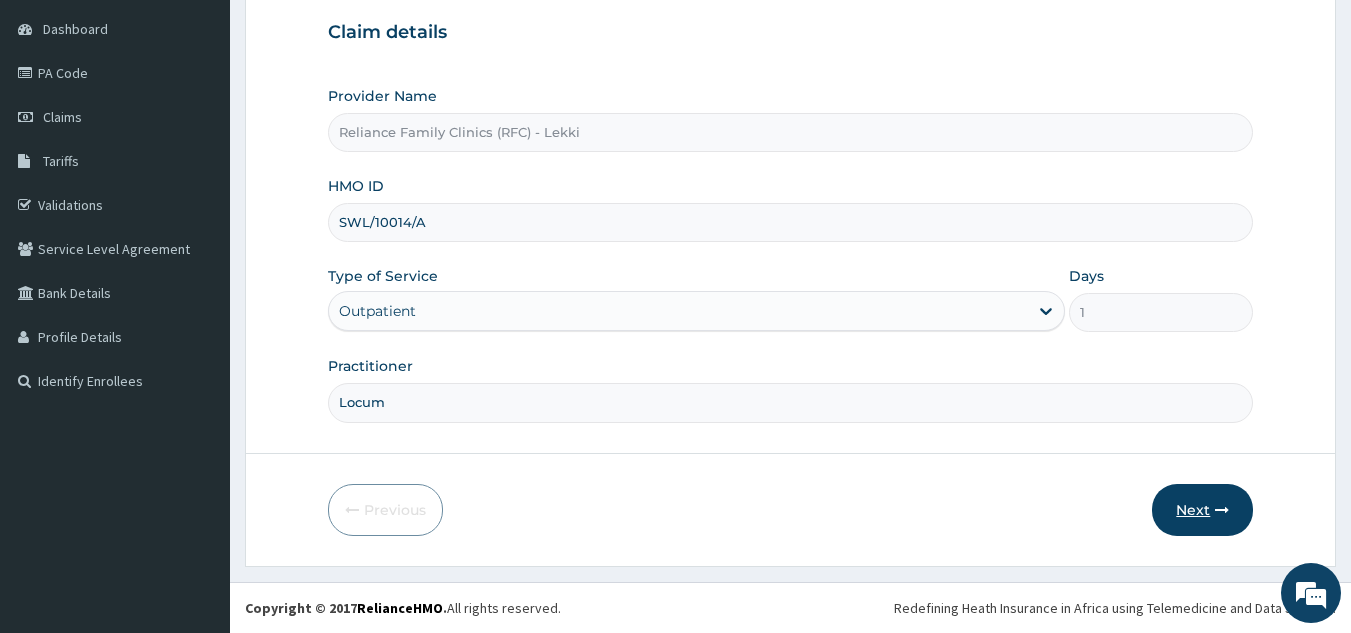 type on "SWL/10014/A" 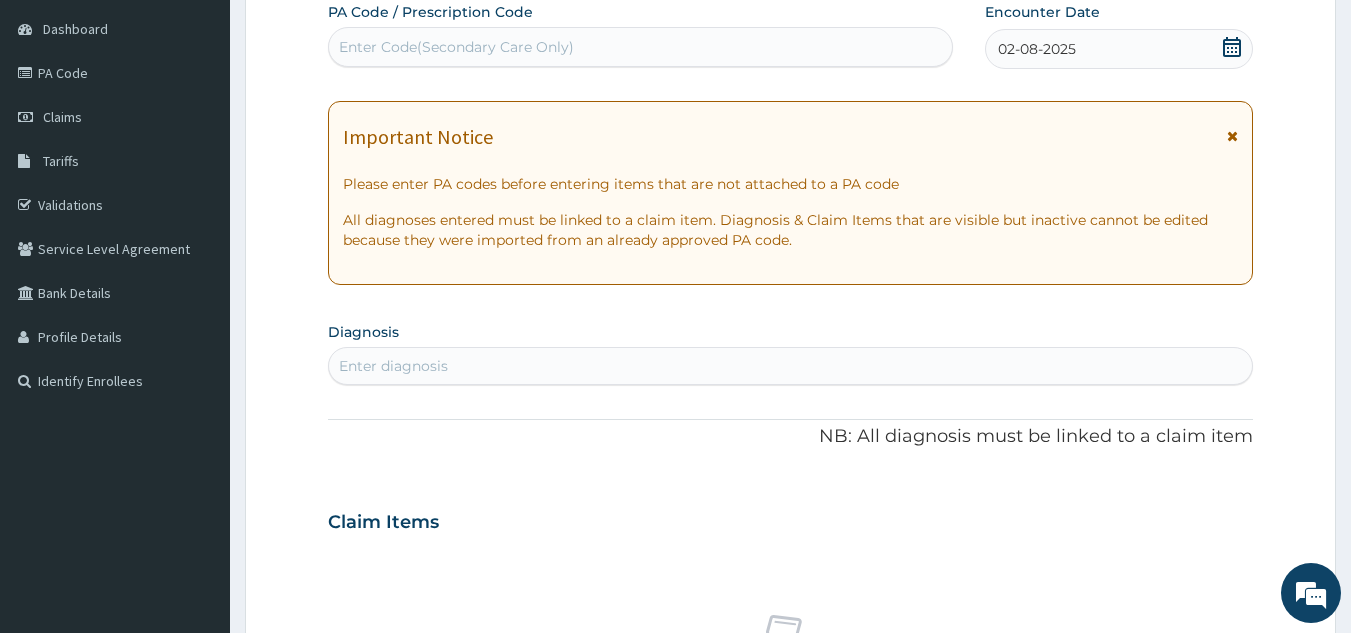 click on "Enter diagnosis" at bounding box center [791, 366] 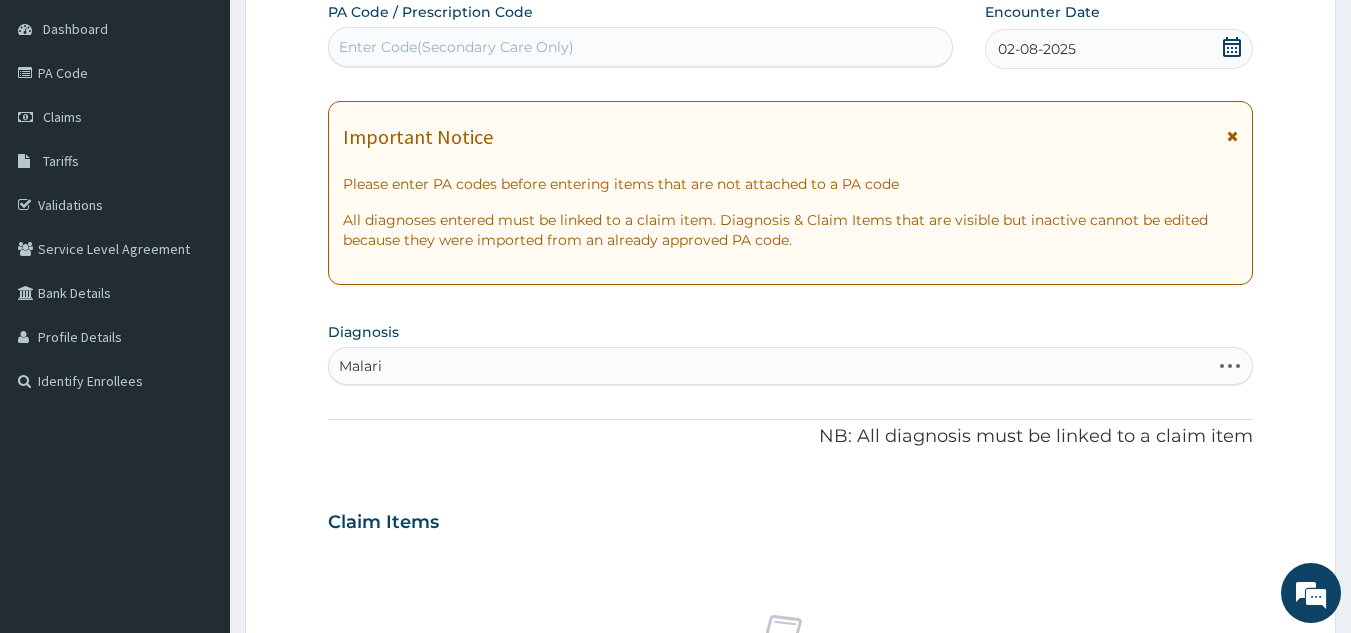 type on "Malaria" 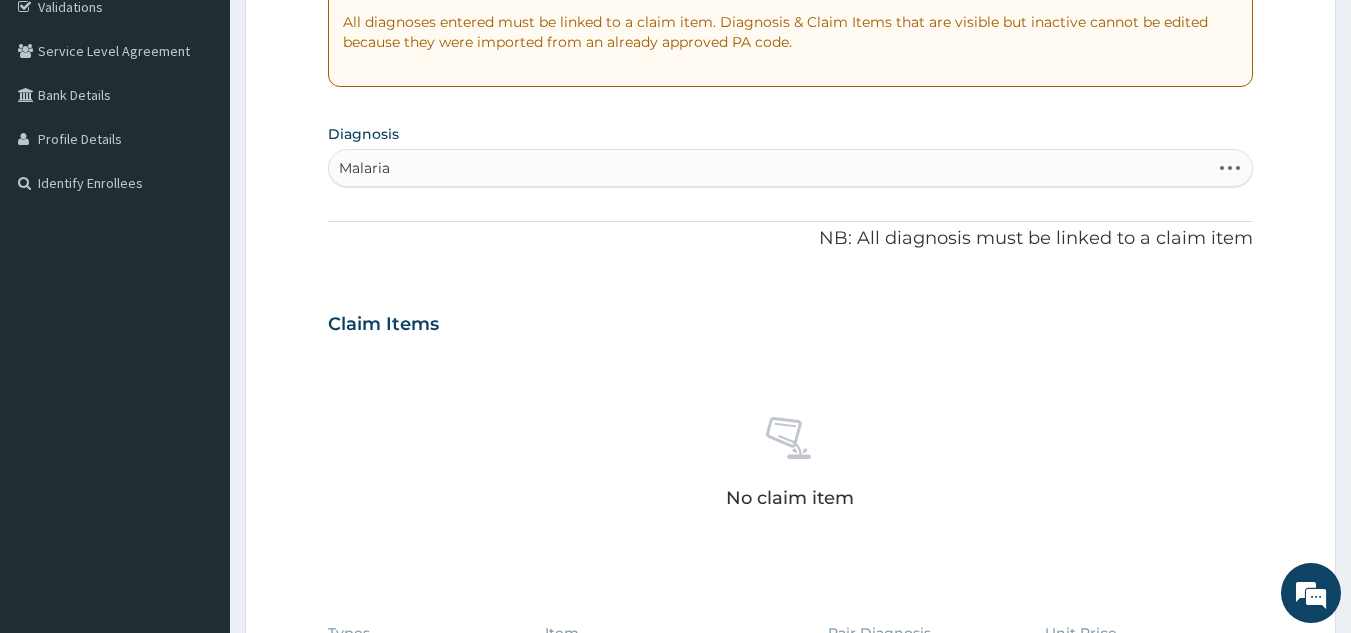 scroll, scrollTop: 391, scrollLeft: 0, axis: vertical 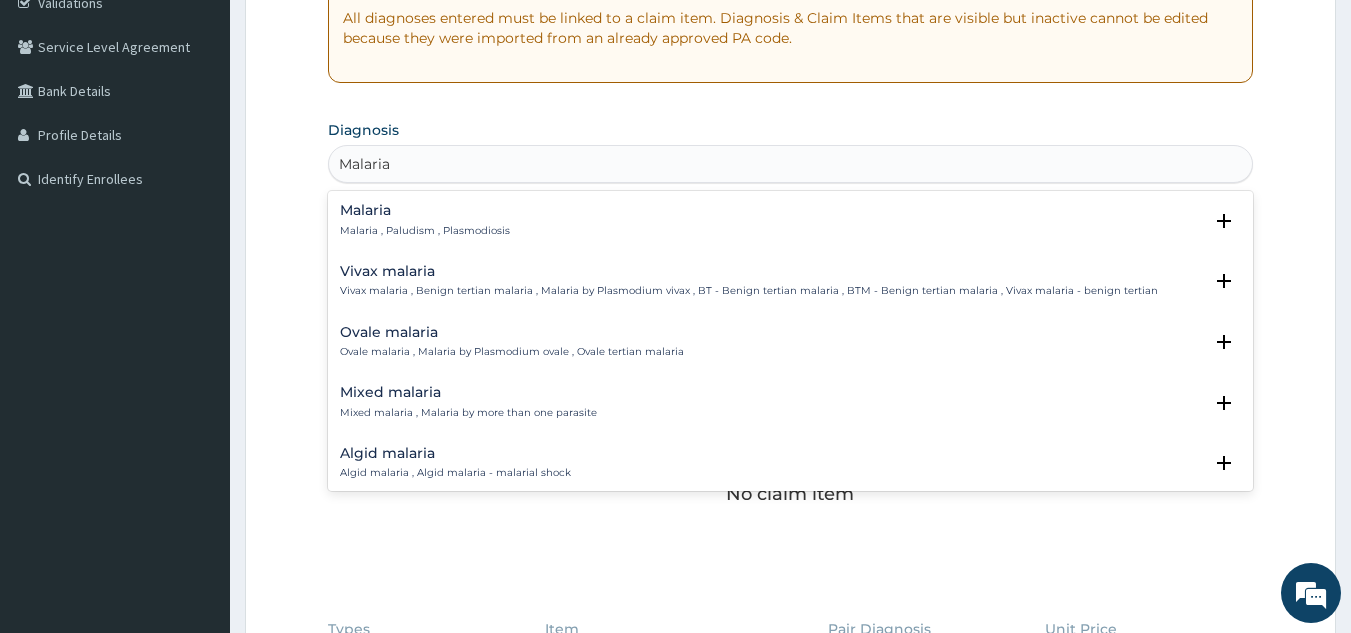 click on "Malaria" at bounding box center [425, 210] 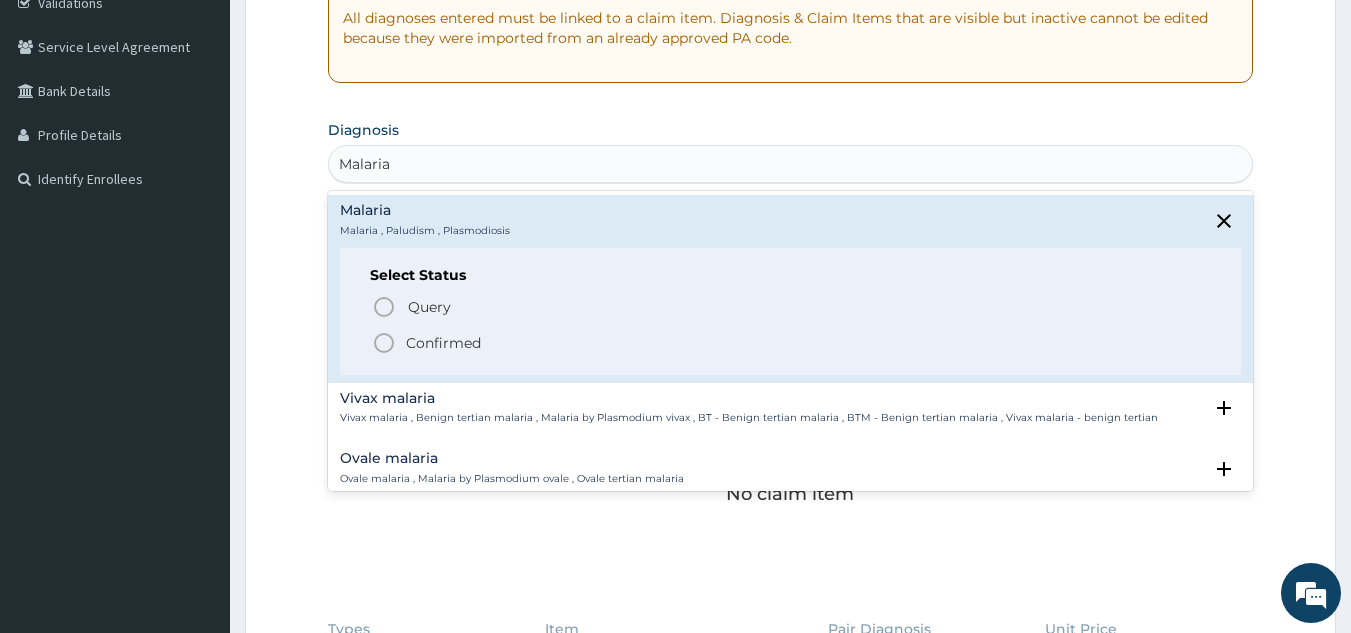 click on "Confirmed" at bounding box center (792, 343) 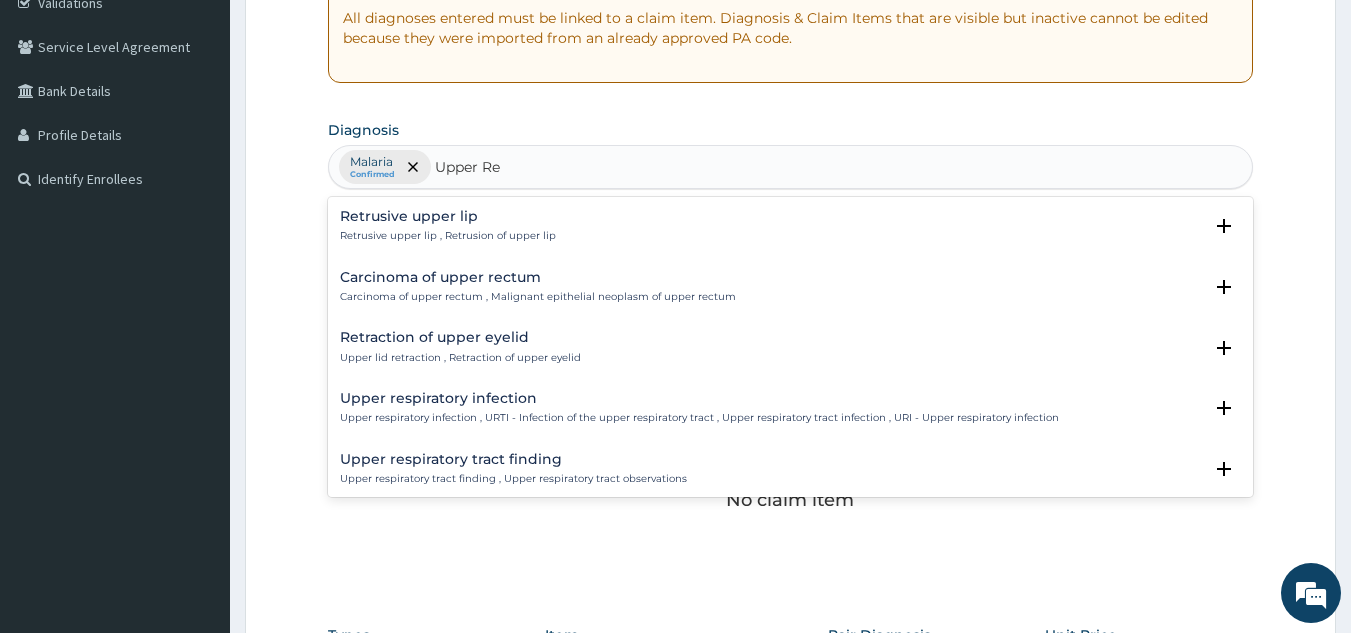 type on "Upper Res" 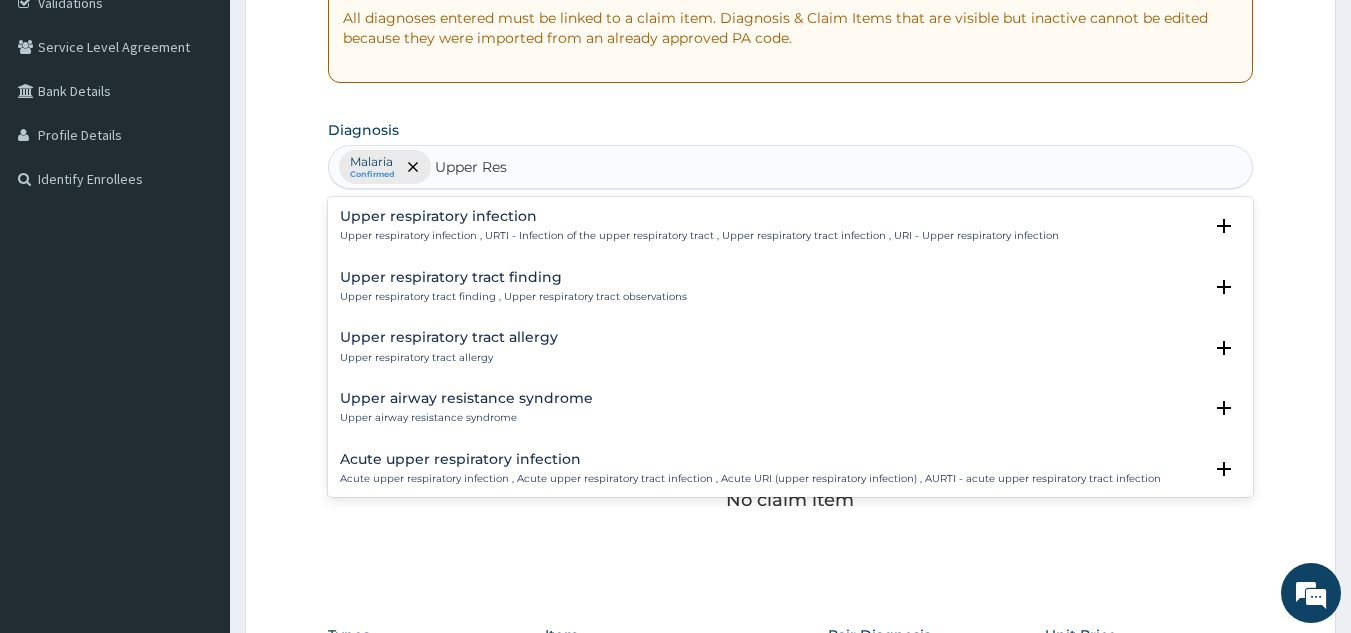 click on "Upper respiratory infection Upper respiratory infection , URTI - Infection of the upper respiratory tract , Upper respiratory tract infection , URI - Upper respiratory infection" at bounding box center (699, 226) 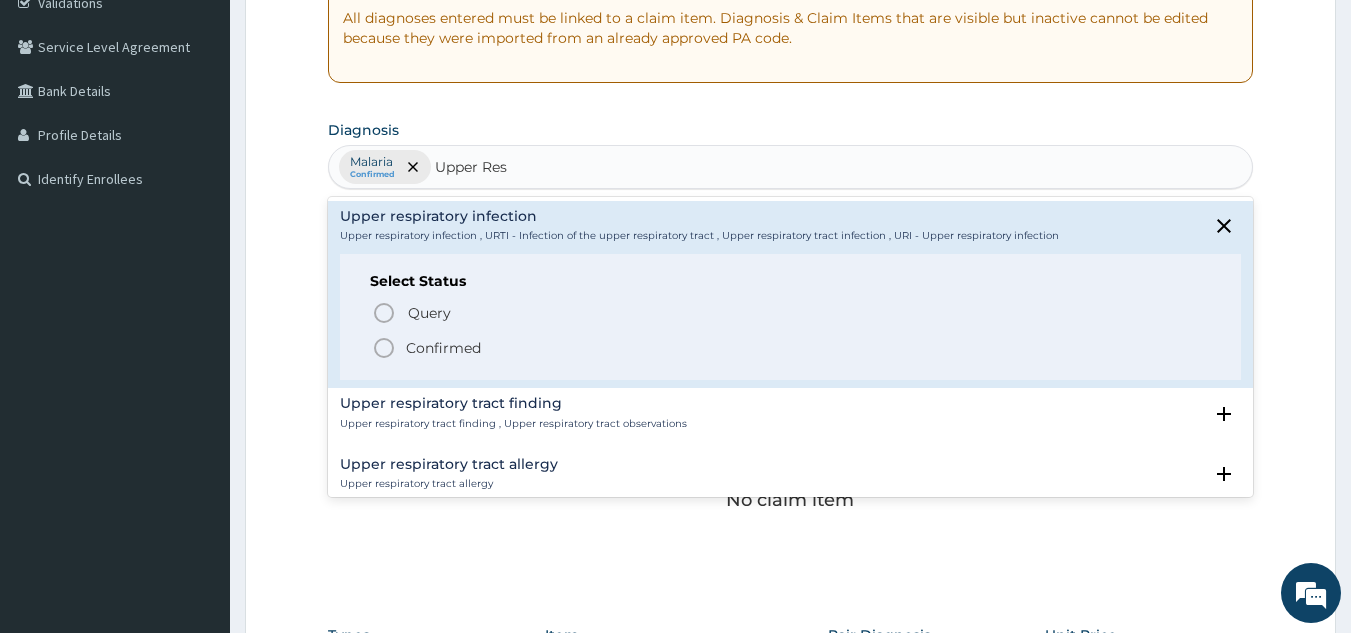 click 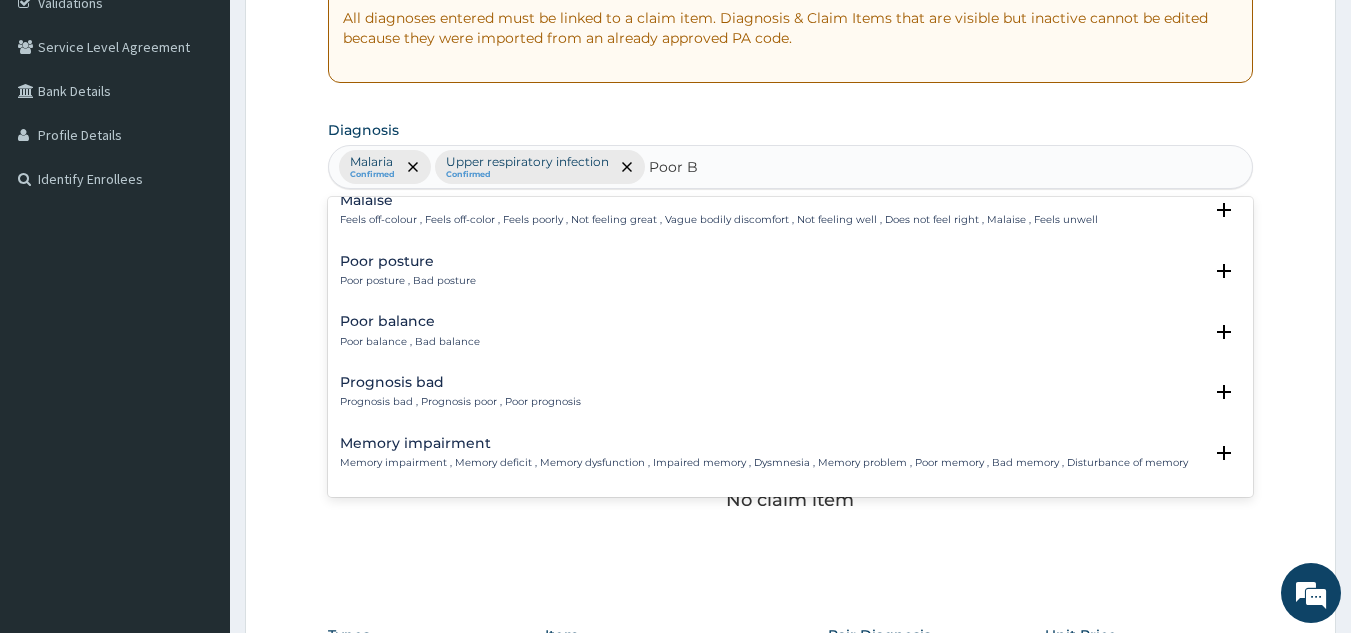 scroll, scrollTop: 0, scrollLeft: 0, axis: both 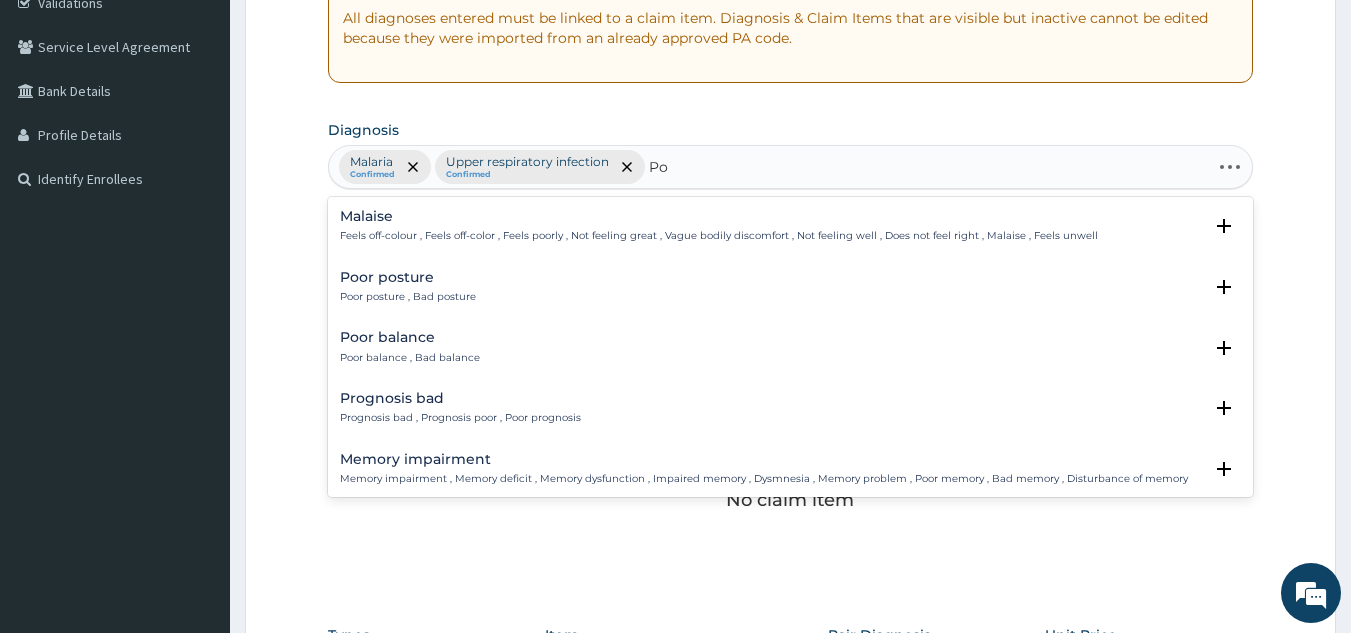 type on "P" 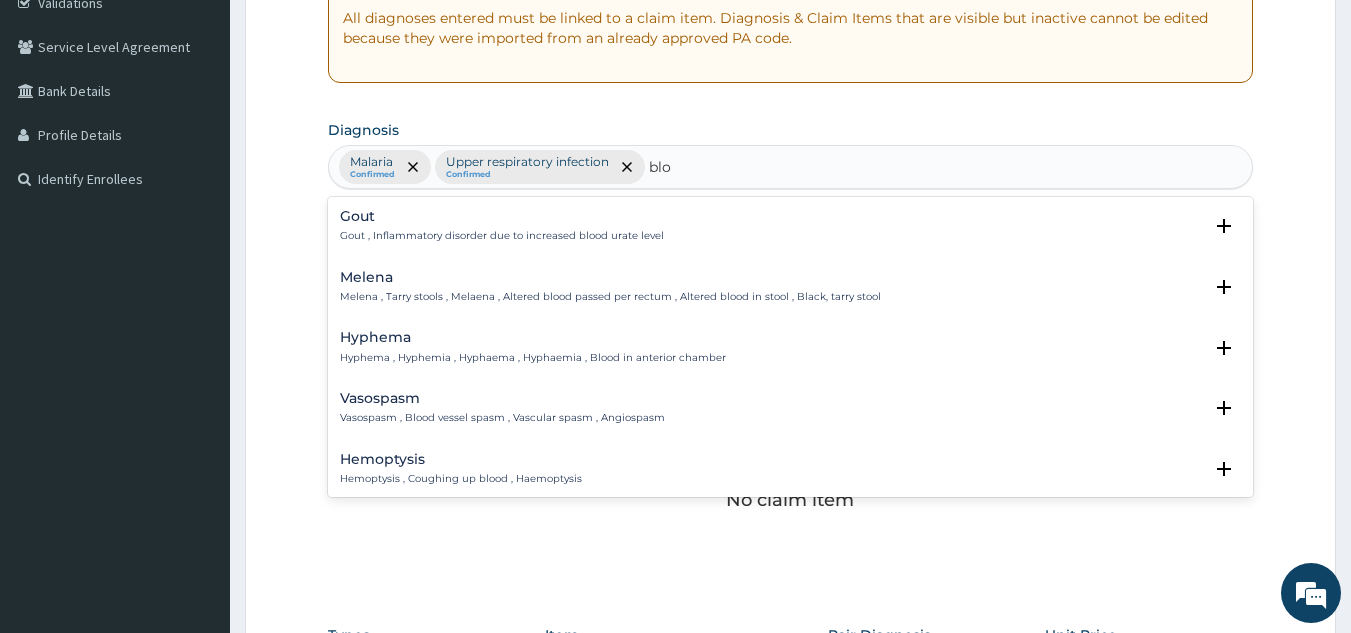 type on "blo" 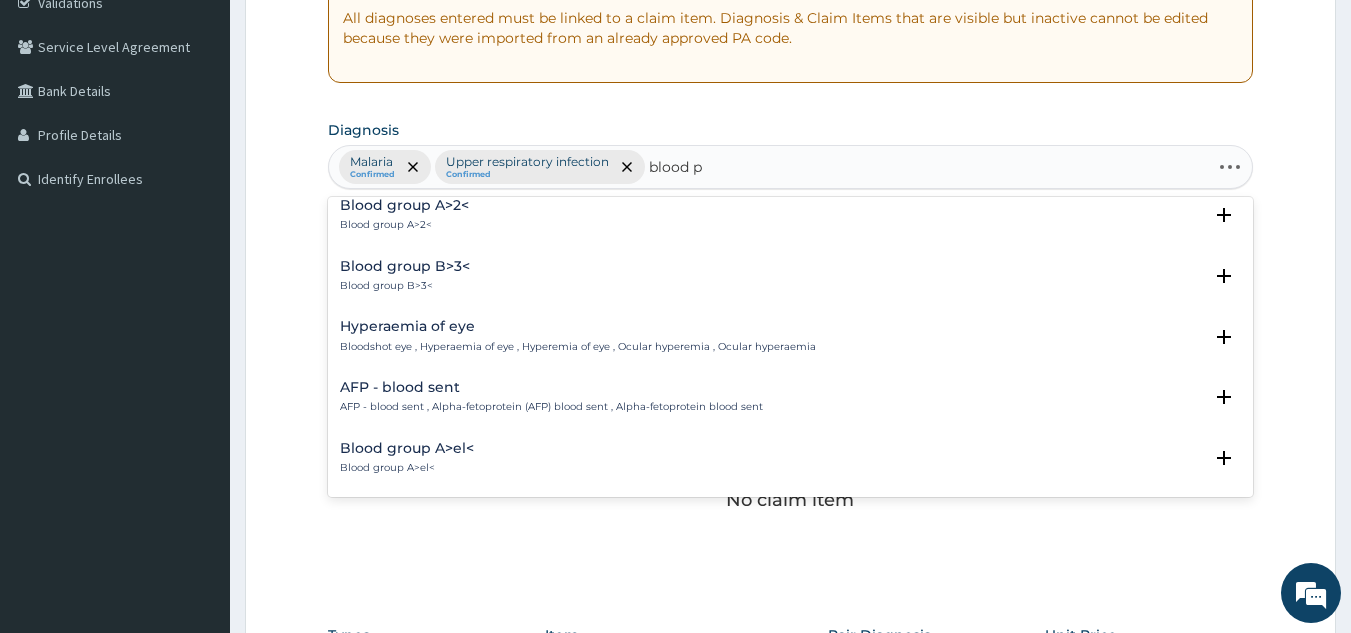 scroll, scrollTop: 2798, scrollLeft: 0, axis: vertical 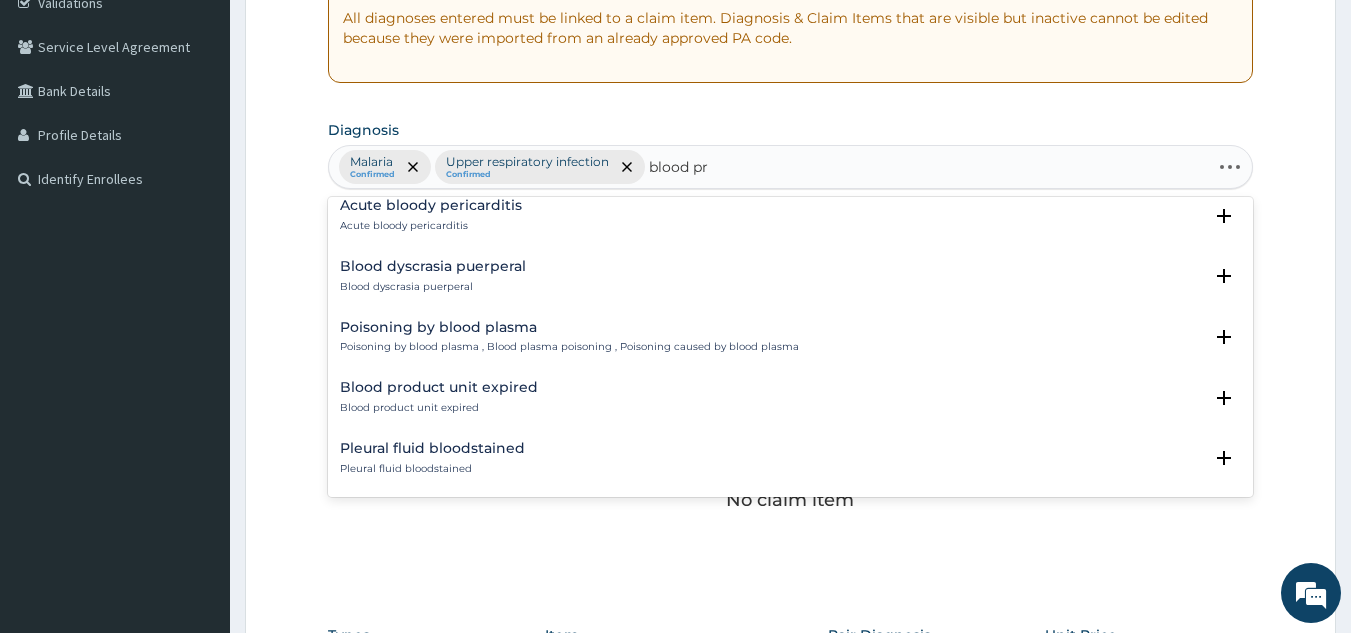 type on "blood pre" 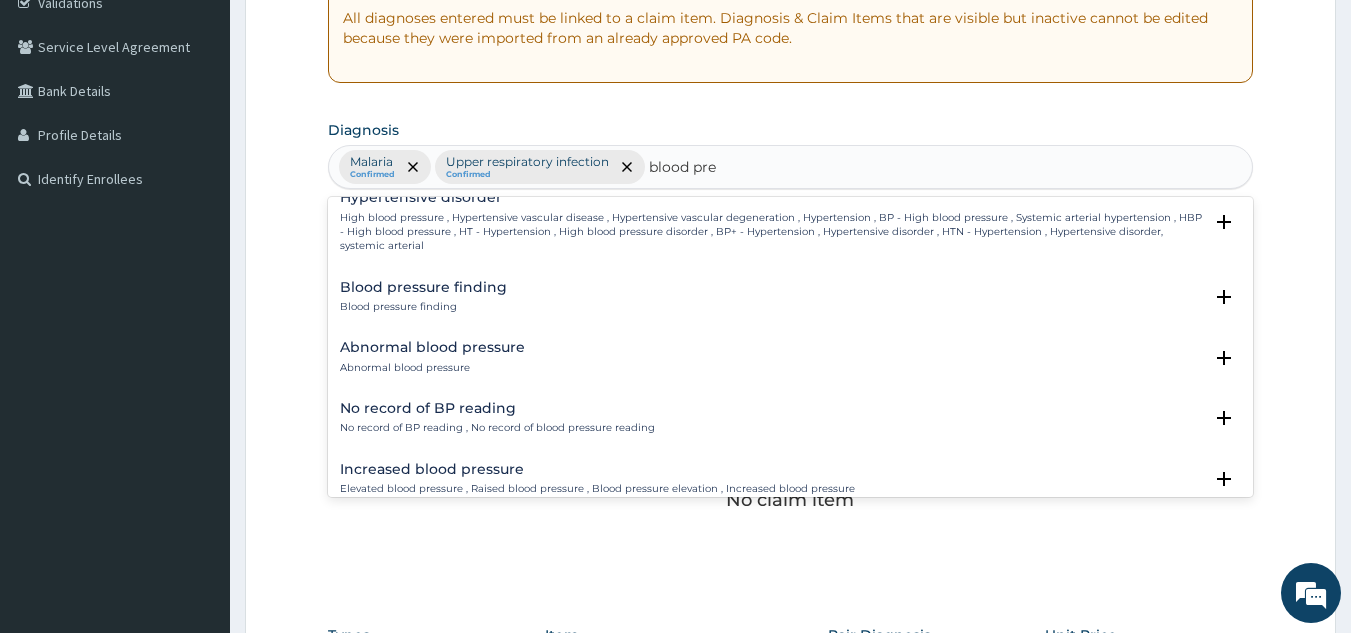 scroll, scrollTop: 387, scrollLeft: 0, axis: vertical 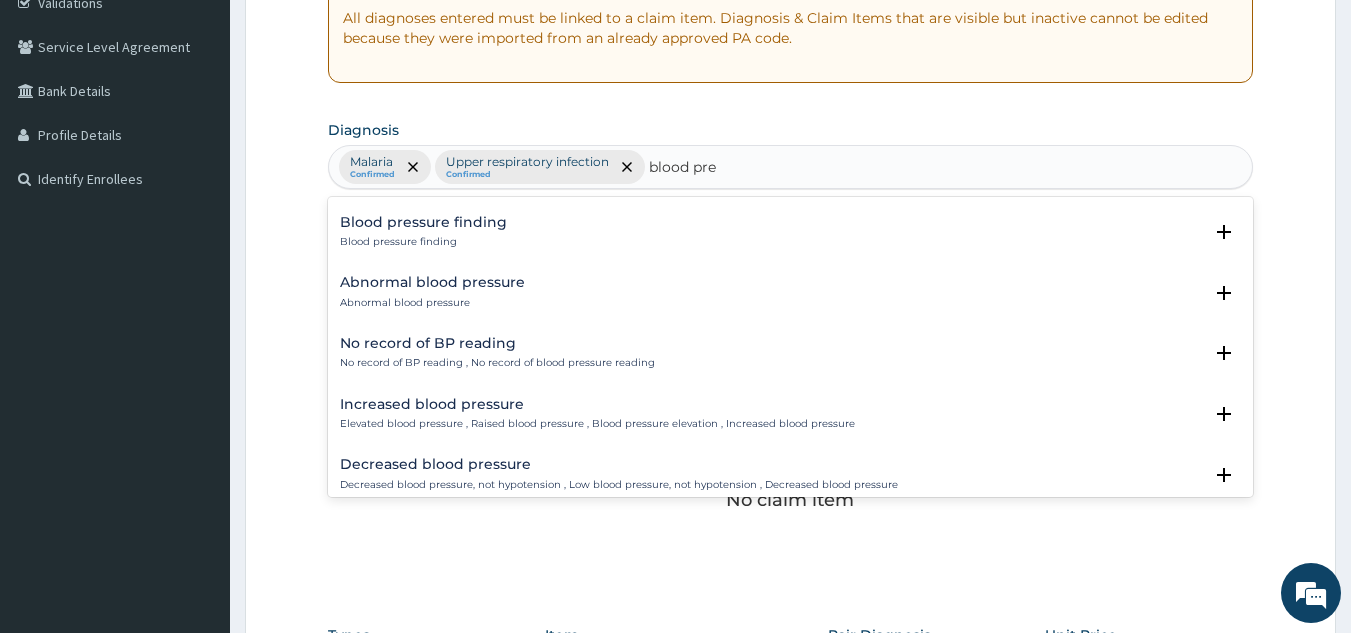 click on "Abnormal blood pressure" at bounding box center (432, 282) 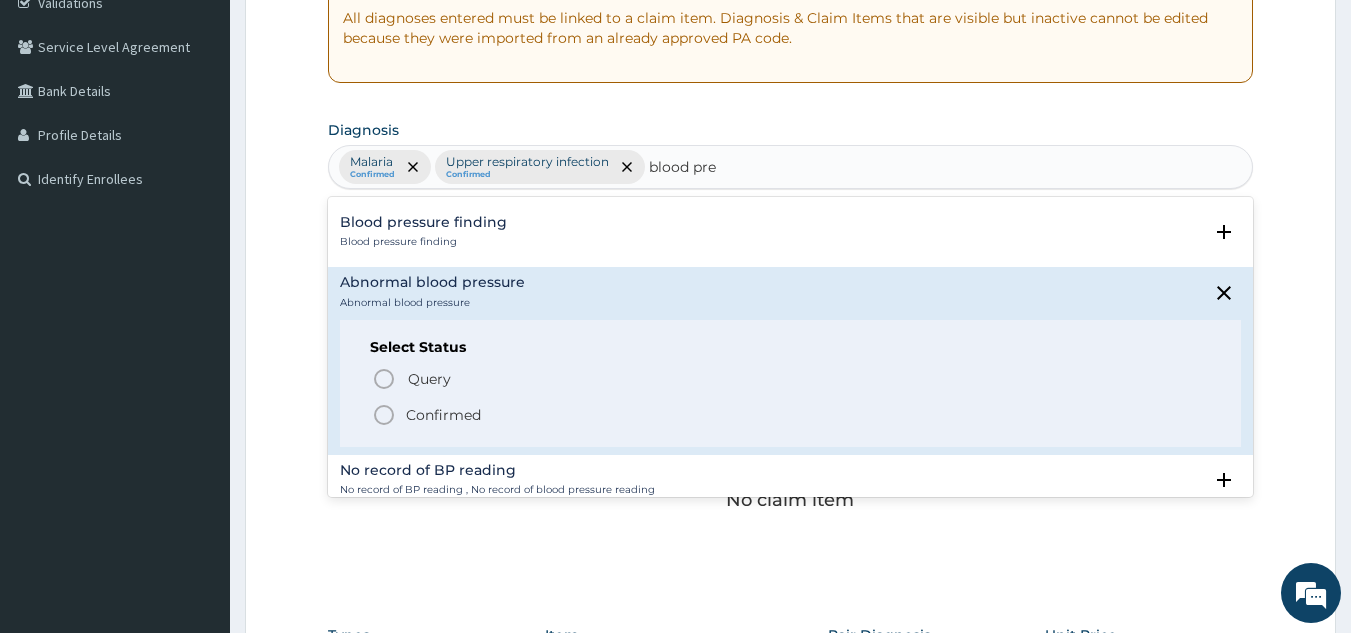 click 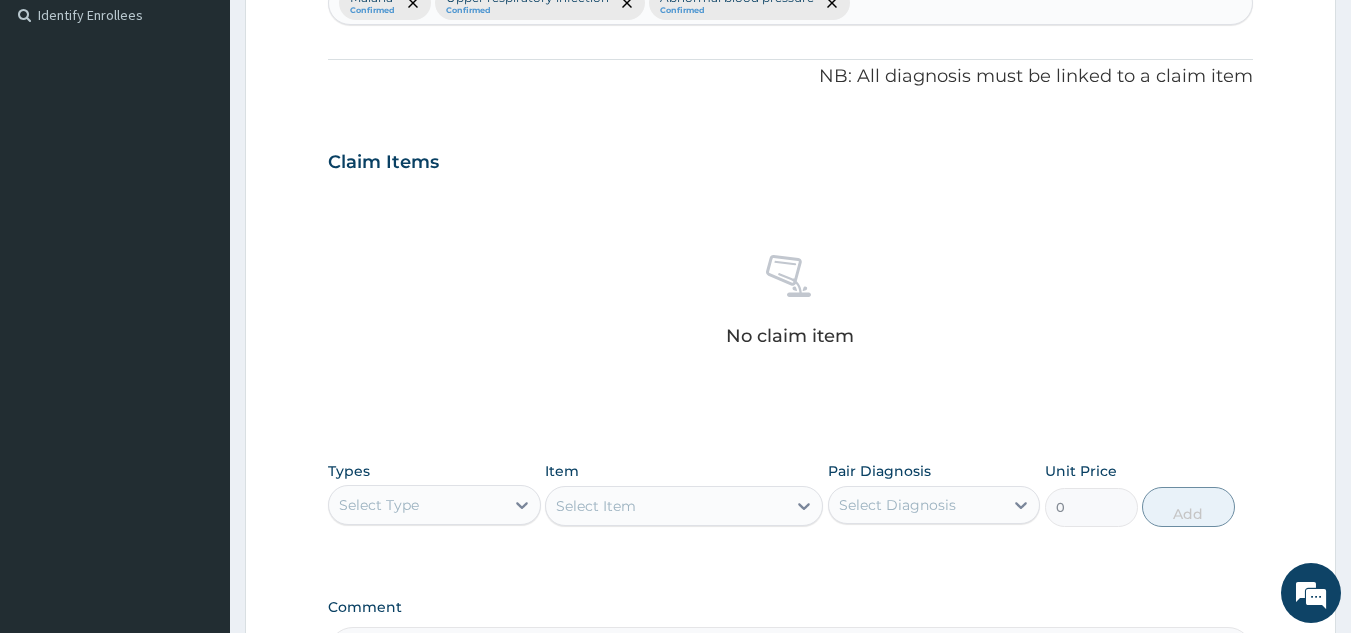 scroll, scrollTop: 654, scrollLeft: 0, axis: vertical 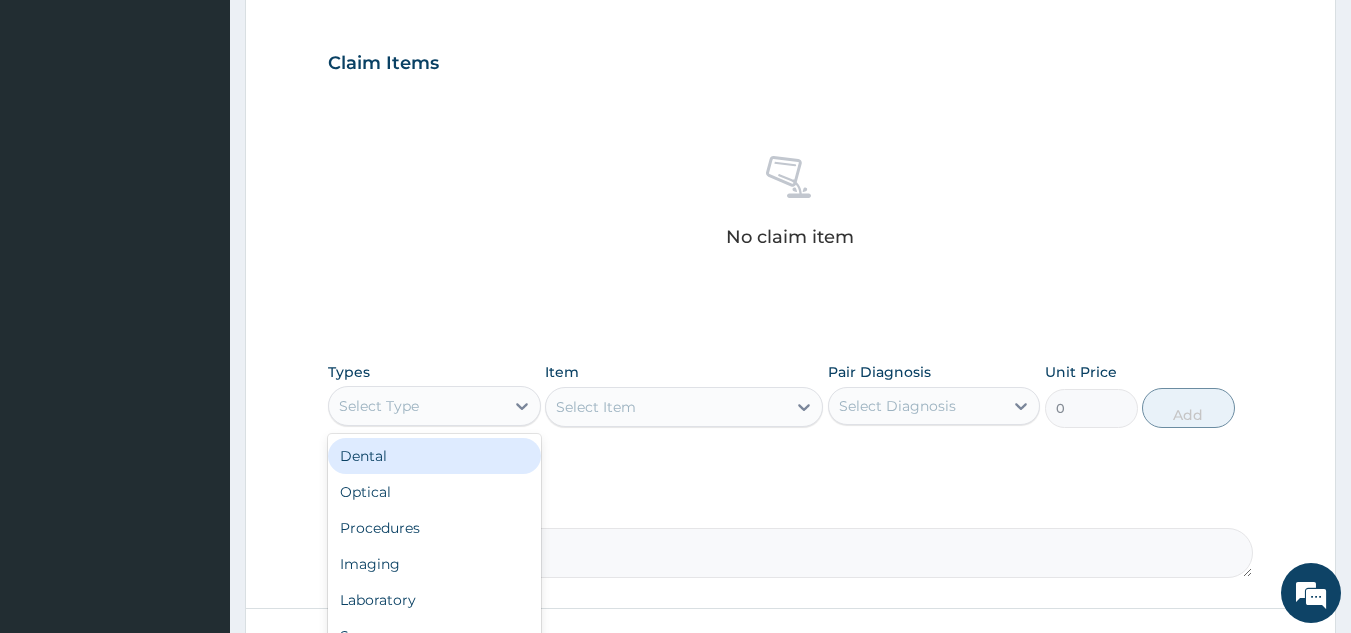 click on "Select Type" at bounding box center [379, 406] 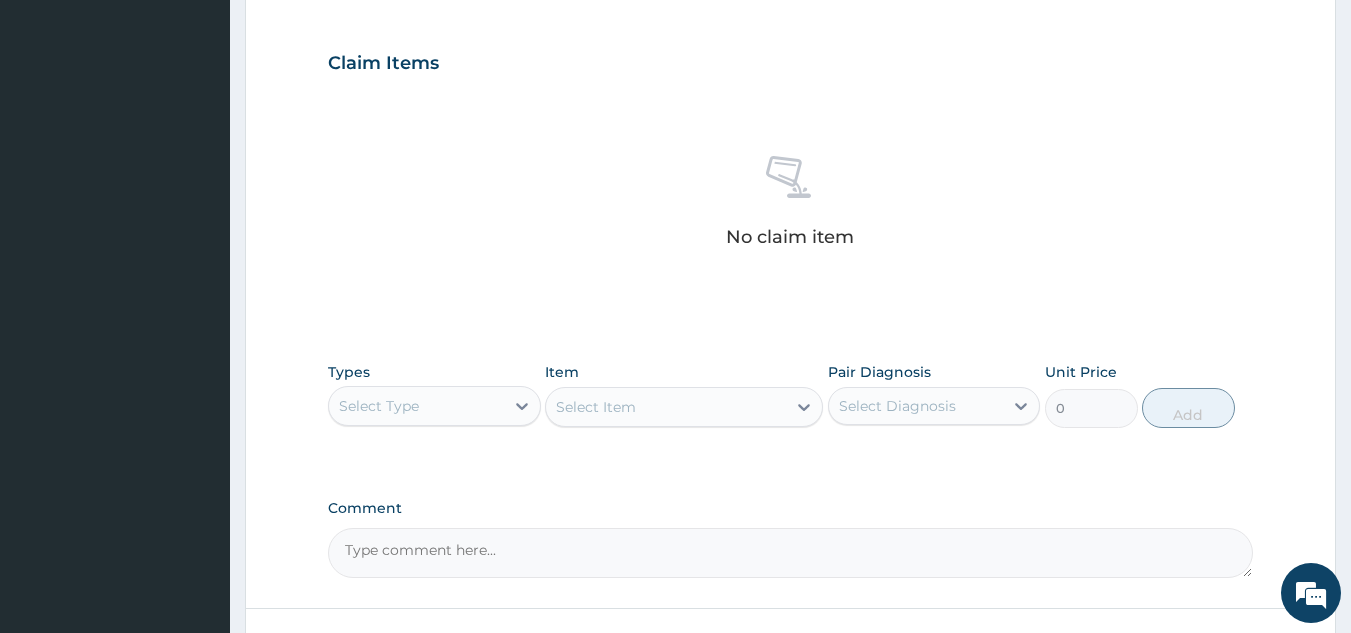 drag, startPoint x: 388, startPoint y: 412, endPoint x: 428, endPoint y: 290, distance: 128.39003 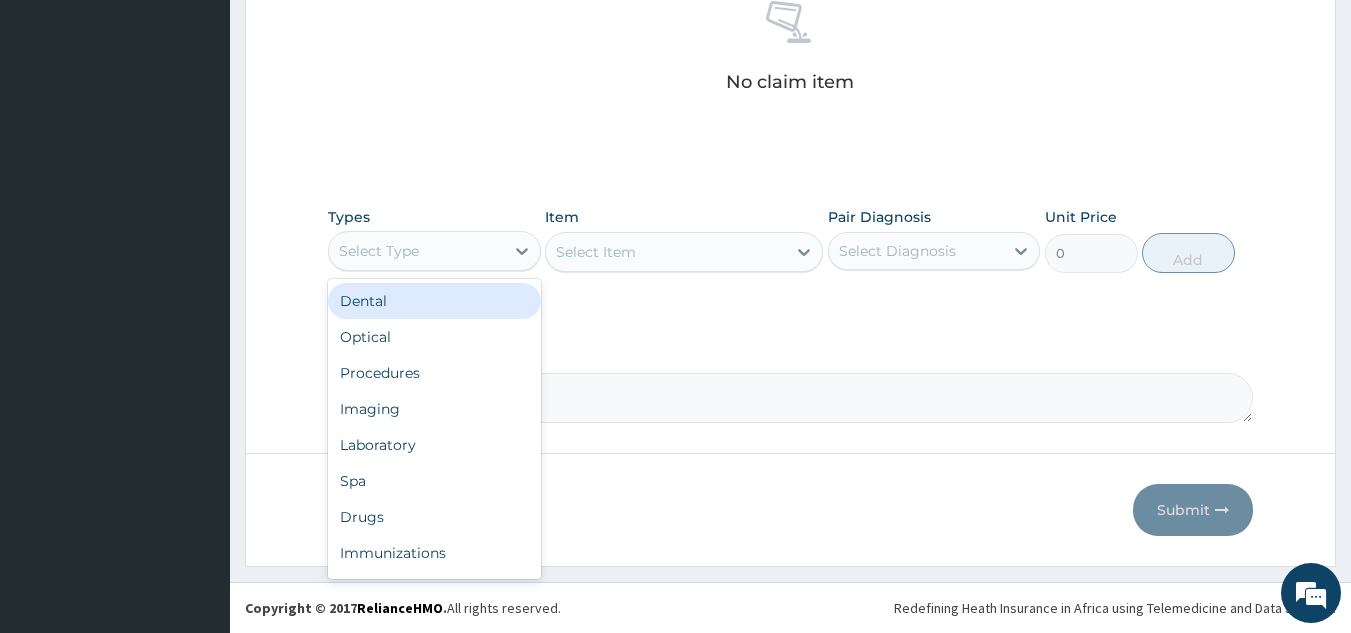 click on "Select Type" at bounding box center [434, 251] 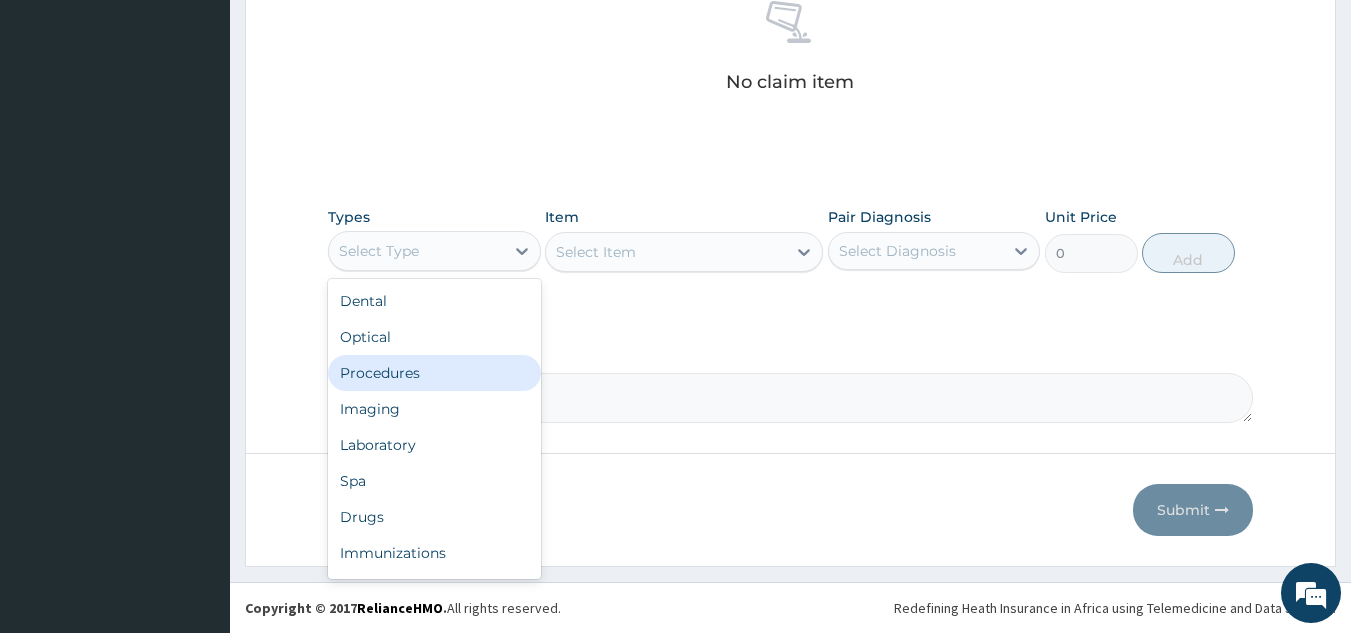 click on "Procedures" at bounding box center [434, 373] 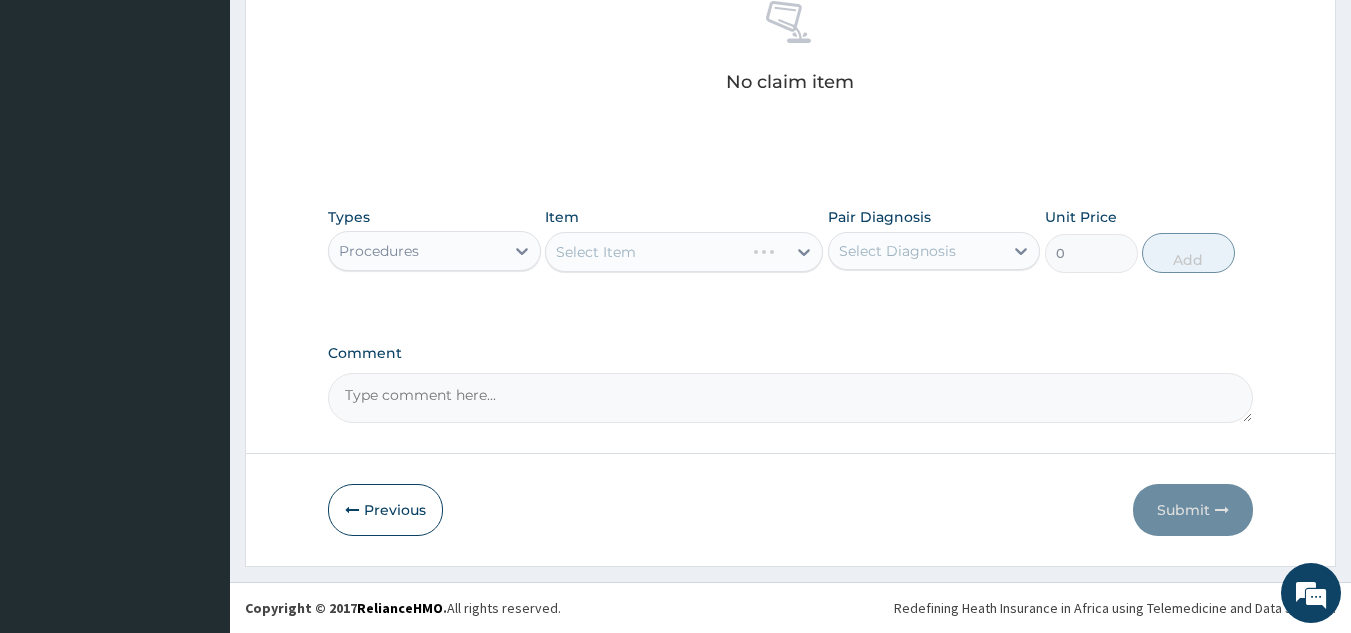 click on "Select Diagnosis" at bounding box center [897, 251] 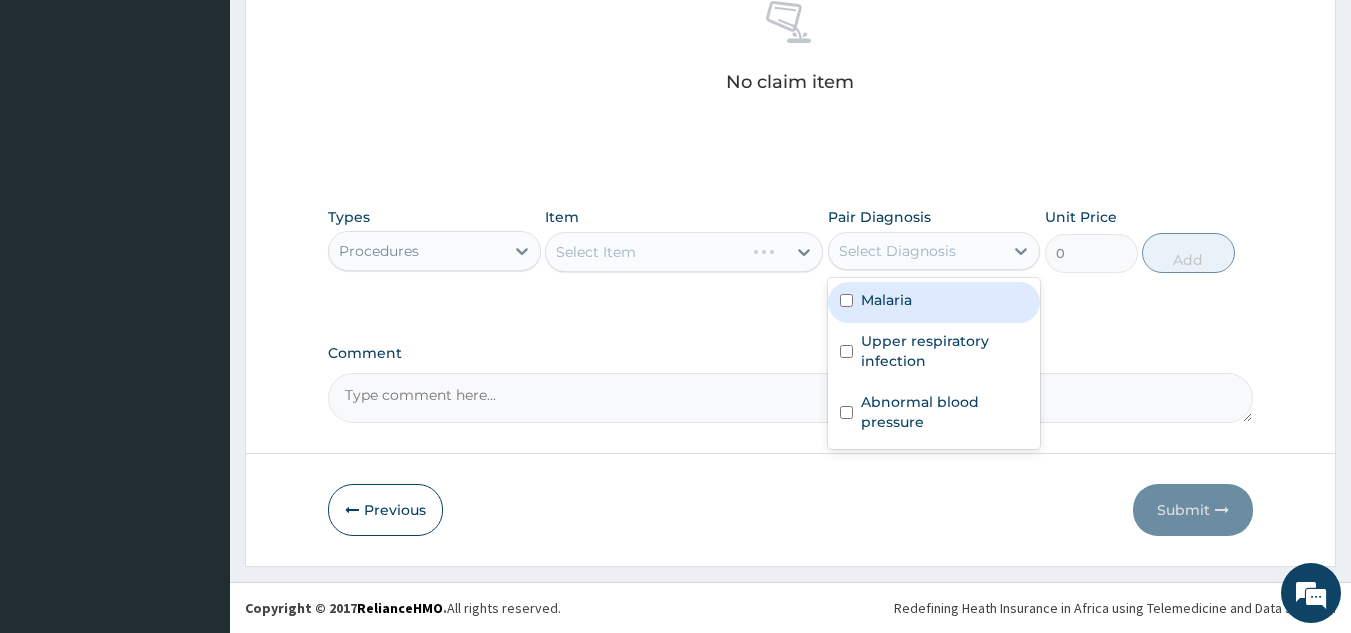 click on "Malaria" at bounding box center (934, 302) 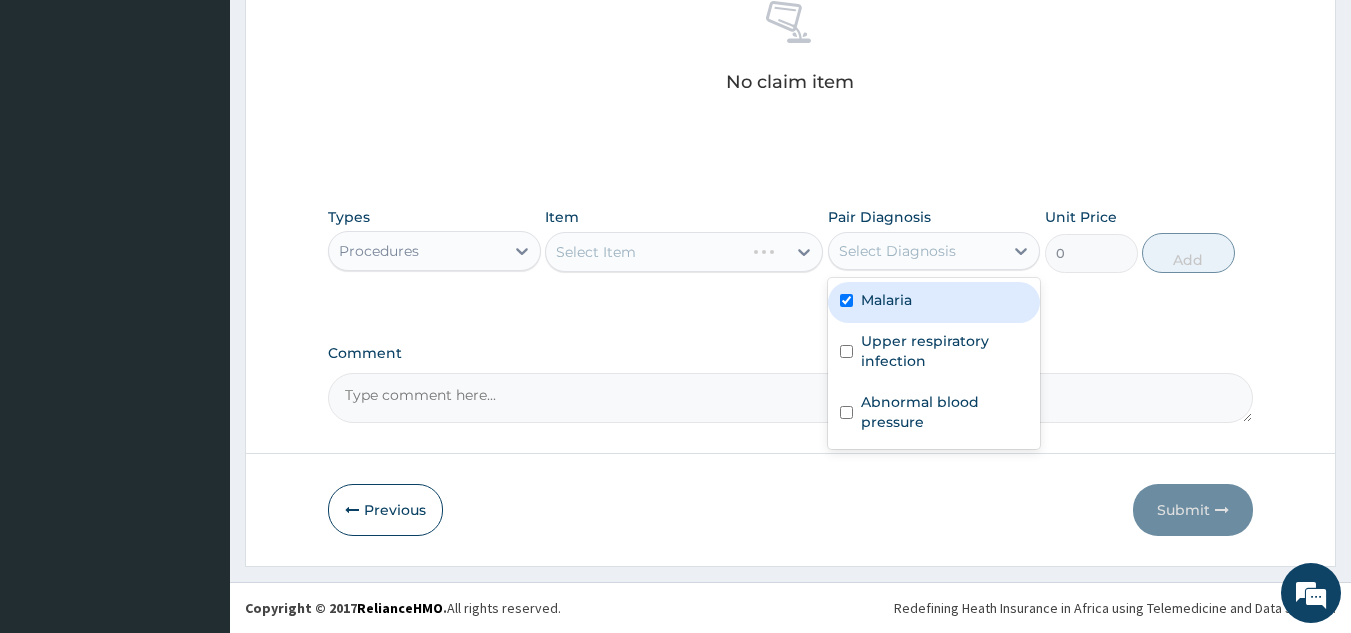 checkbox on "true" 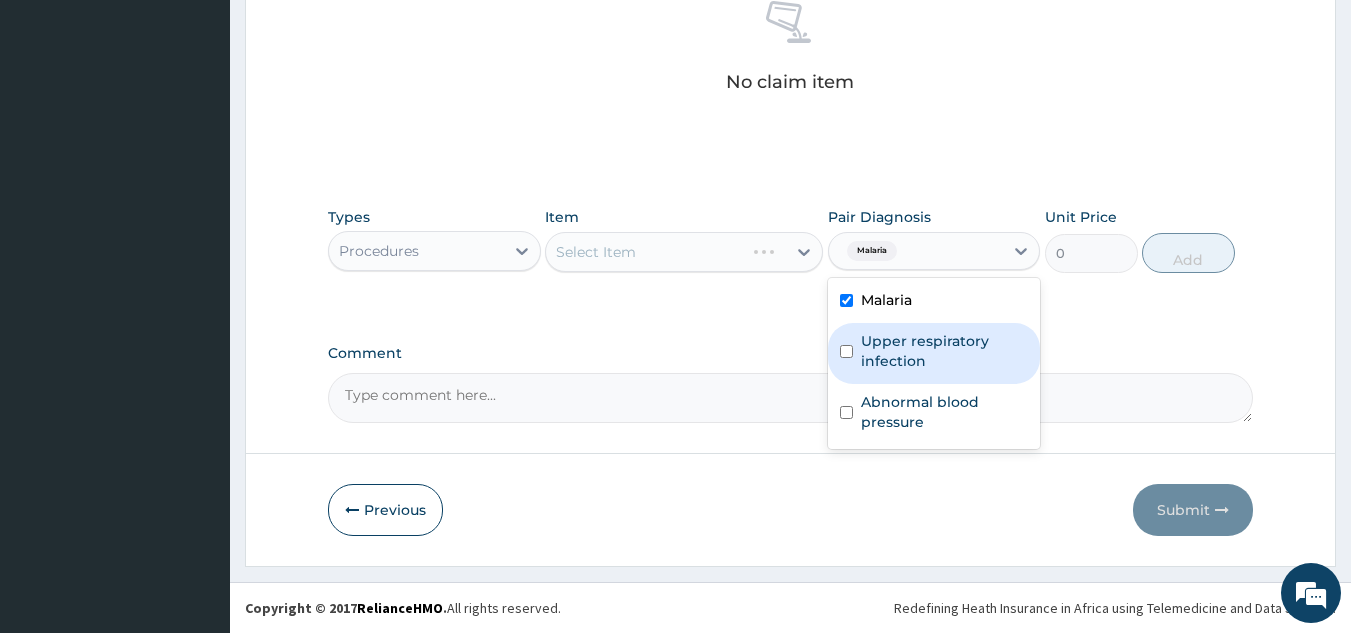 click on "Upper respiratory infection" at bounding box center (934, 353) 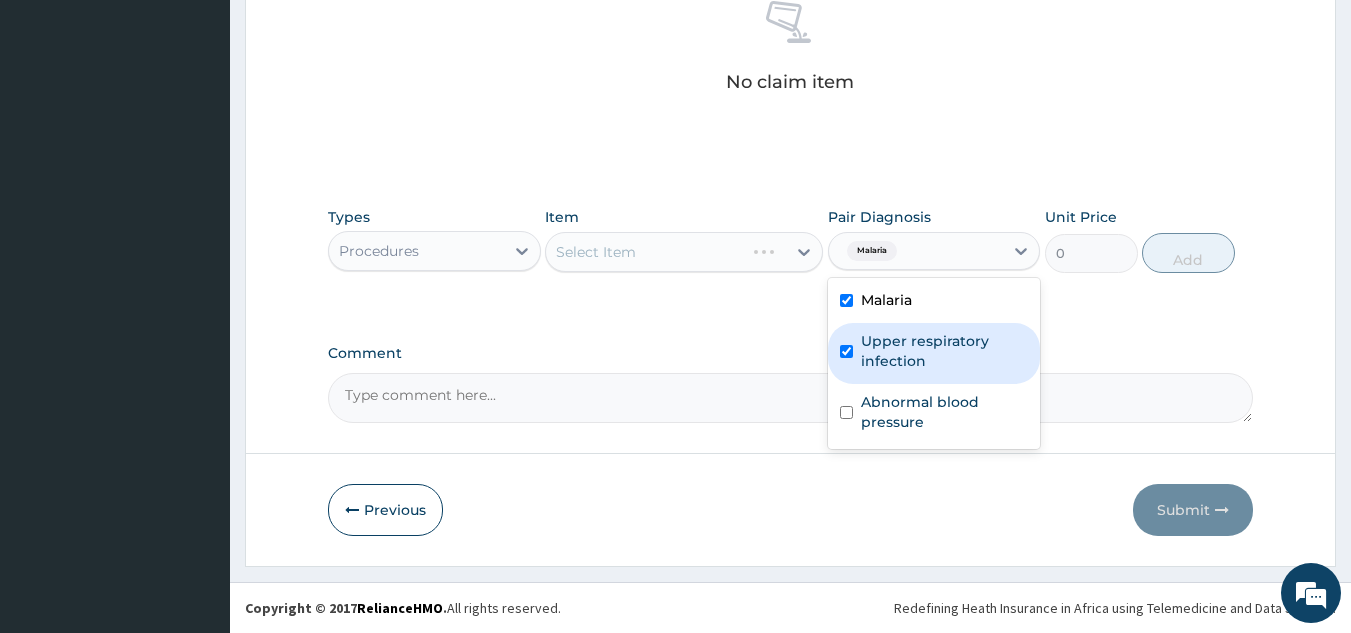 checkbox on "true" 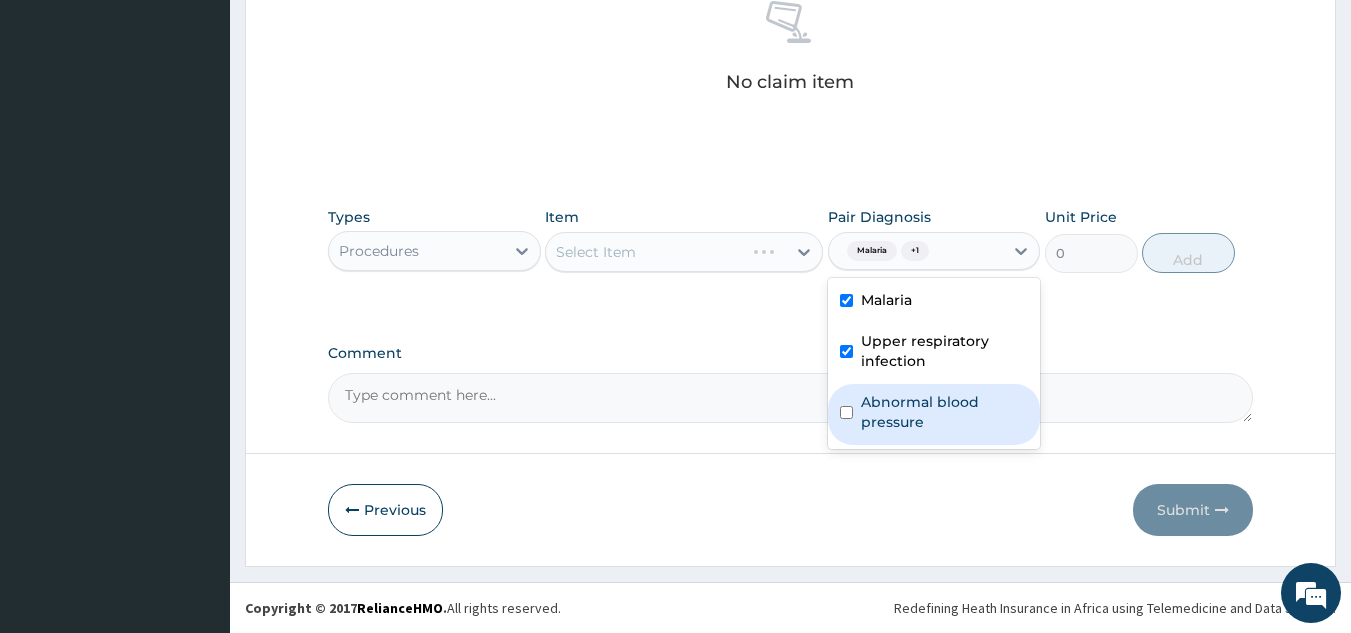 click at bounding box center (846, 412) 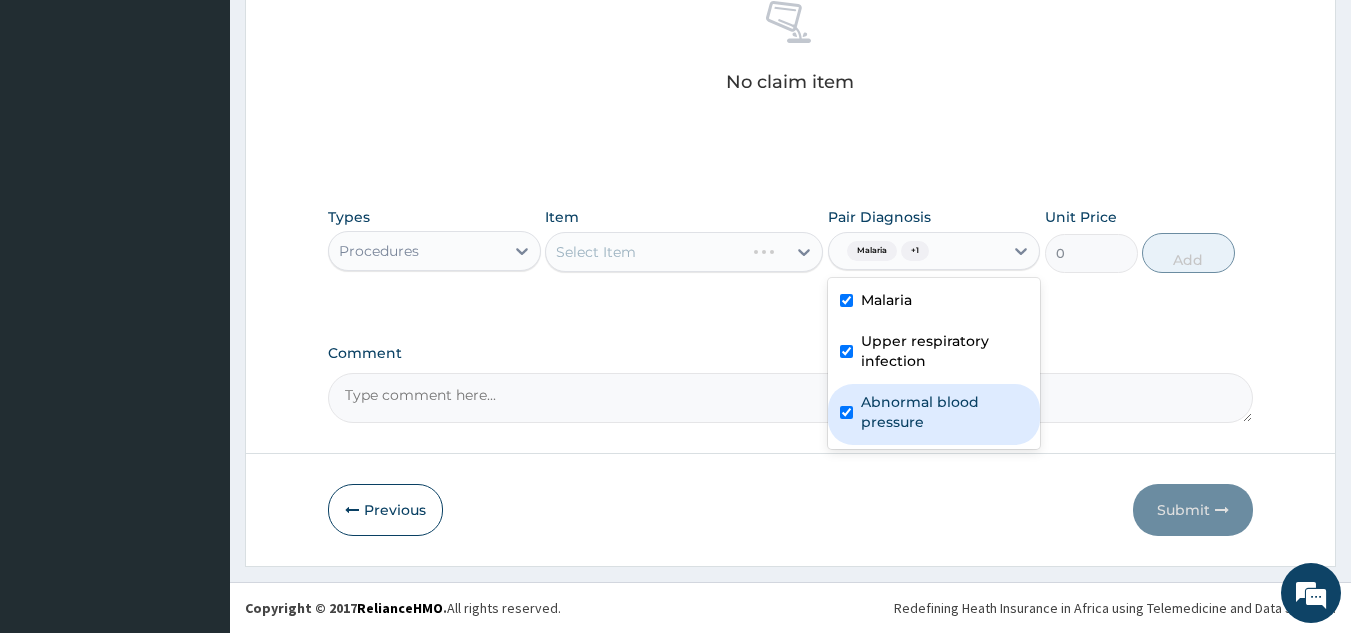 checkbox on "true" 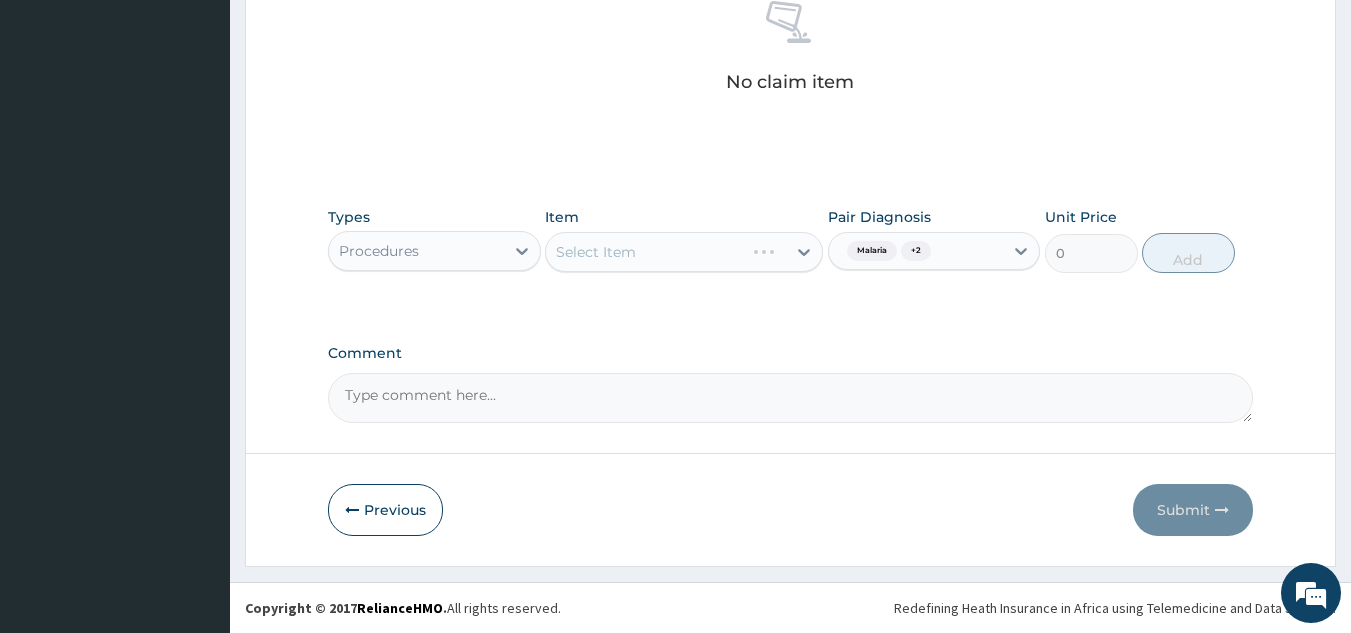 click on "Comment" at bounding box center (791, 353) 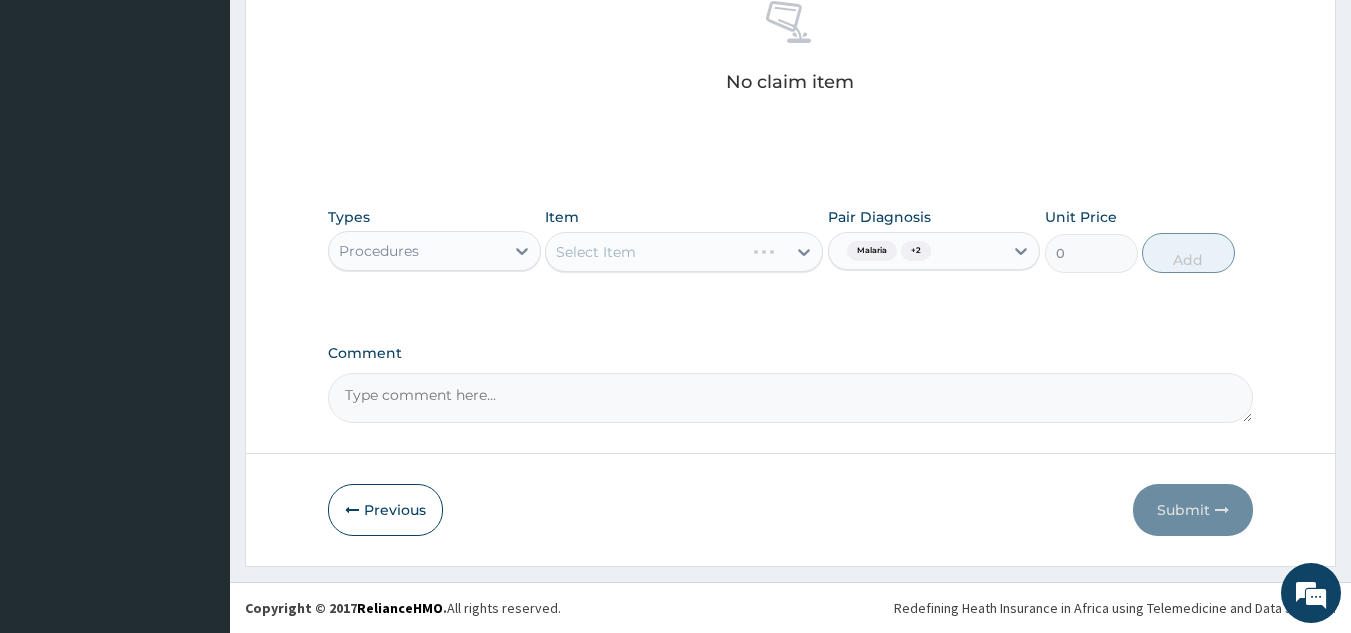 click on "Comment" at bounding box center (791, 398) 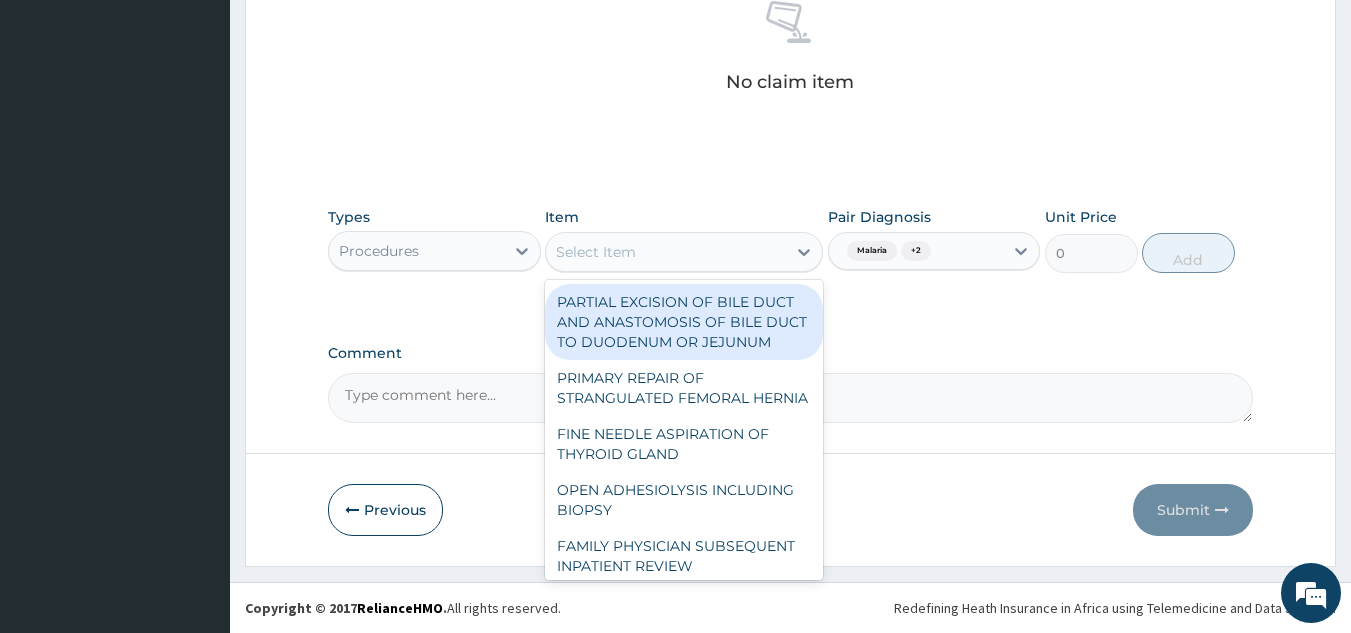 click on "Select Item" at bounding box center (666, 252) 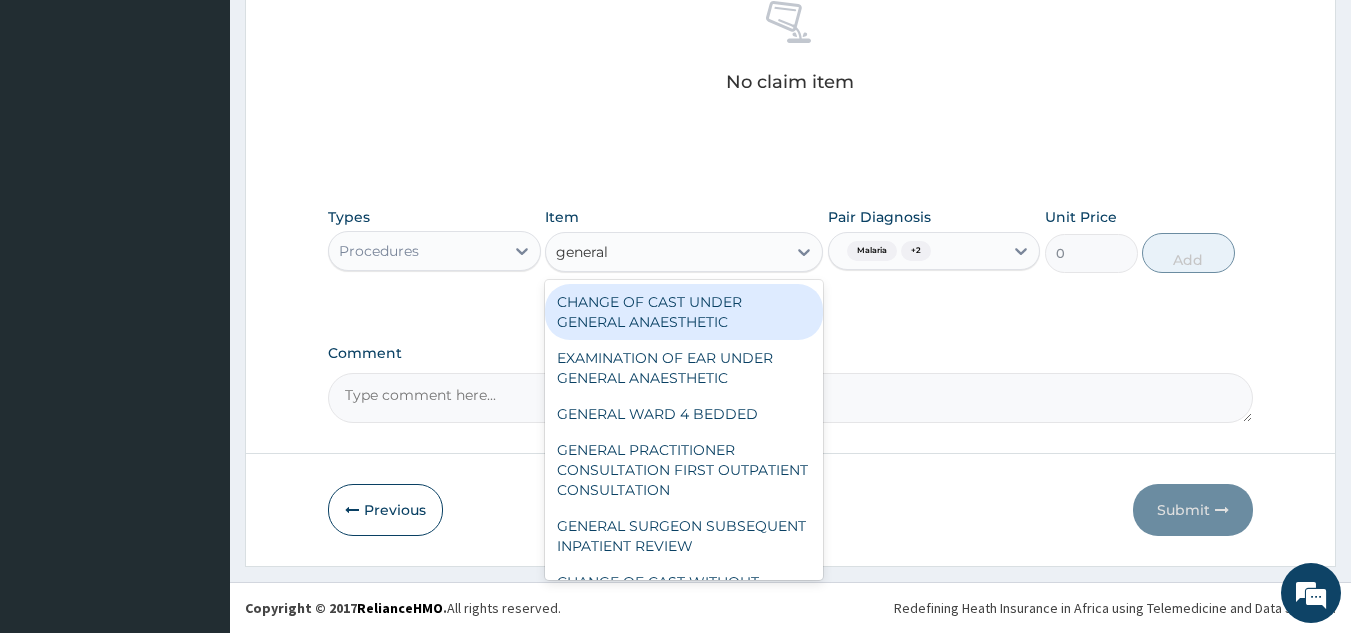 type on "general p" 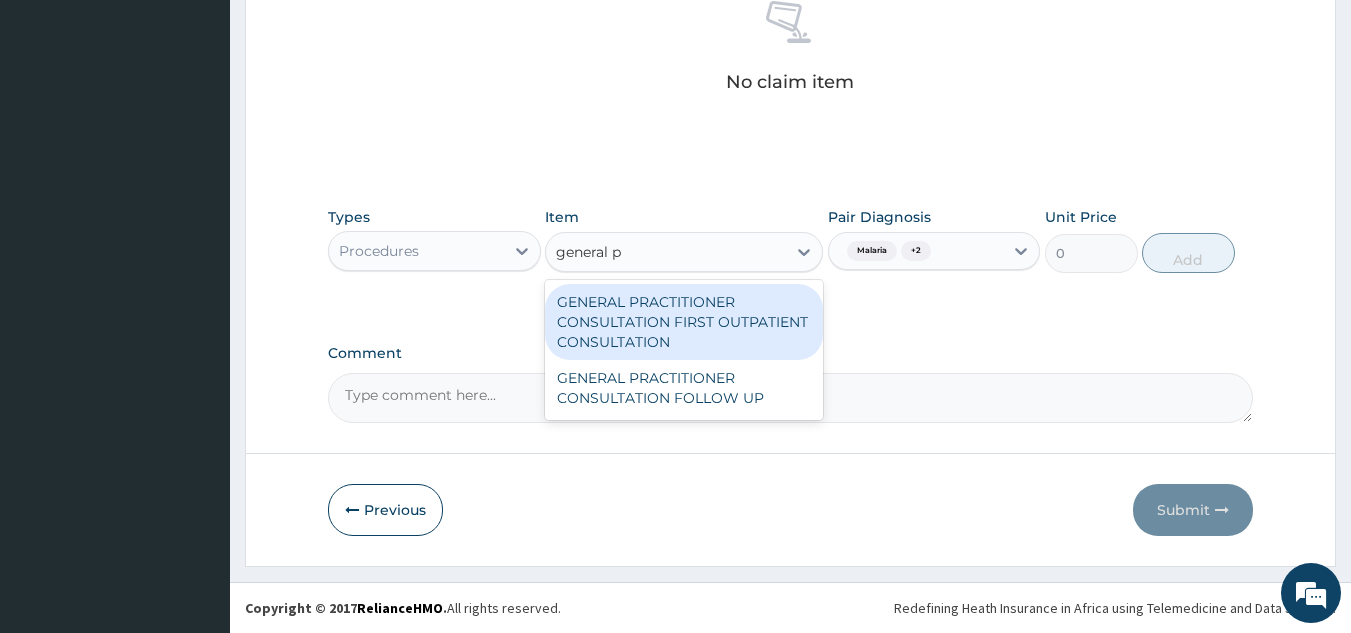 type 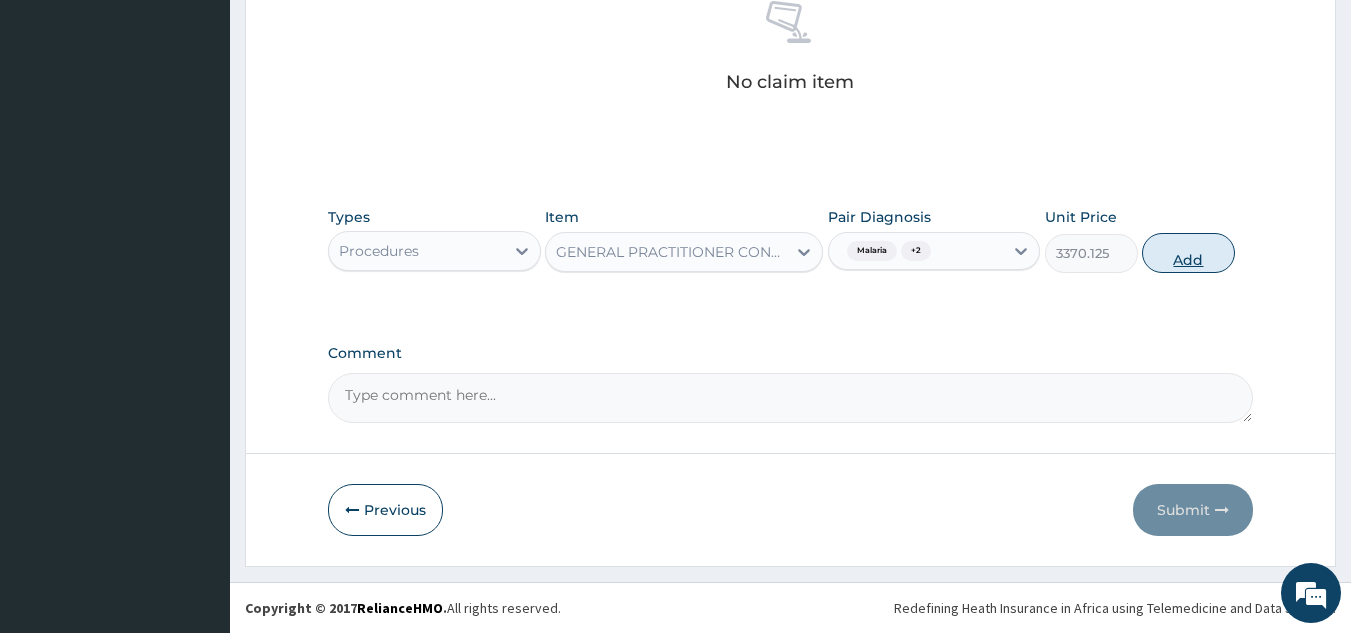 click on "Add" at bounding box center (1188, 253) 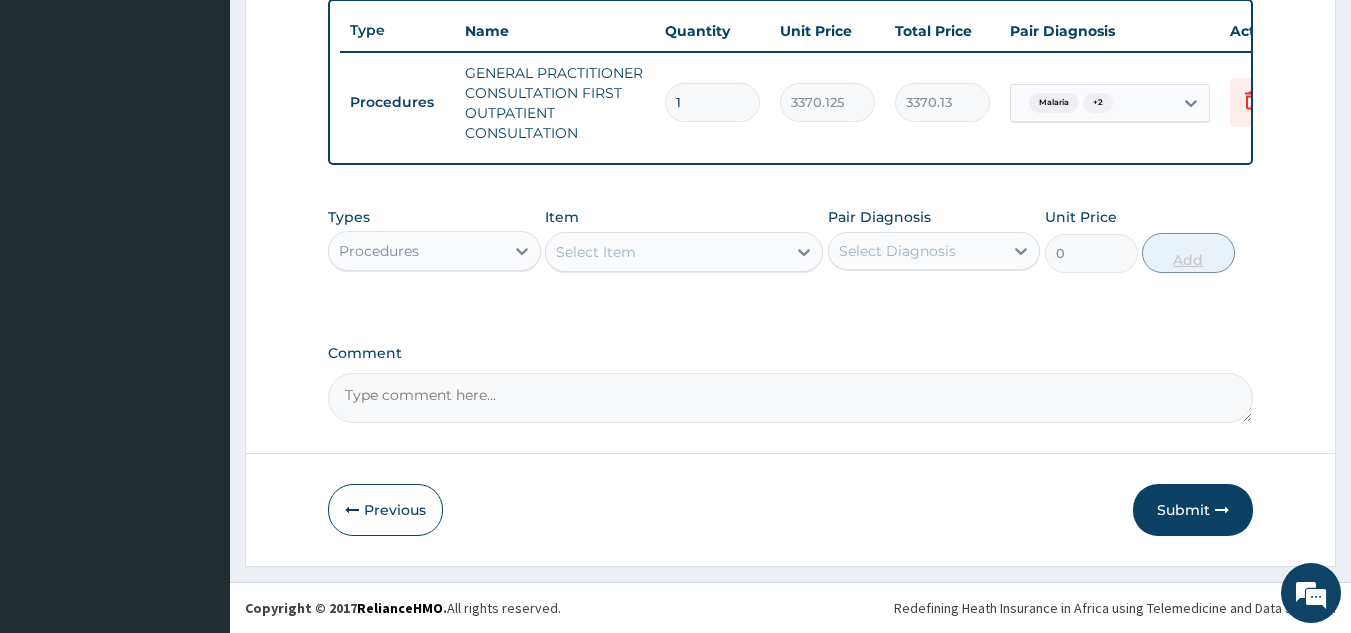 scroll, scrollTop: 760, scrollLeft: 0, axis: vertical 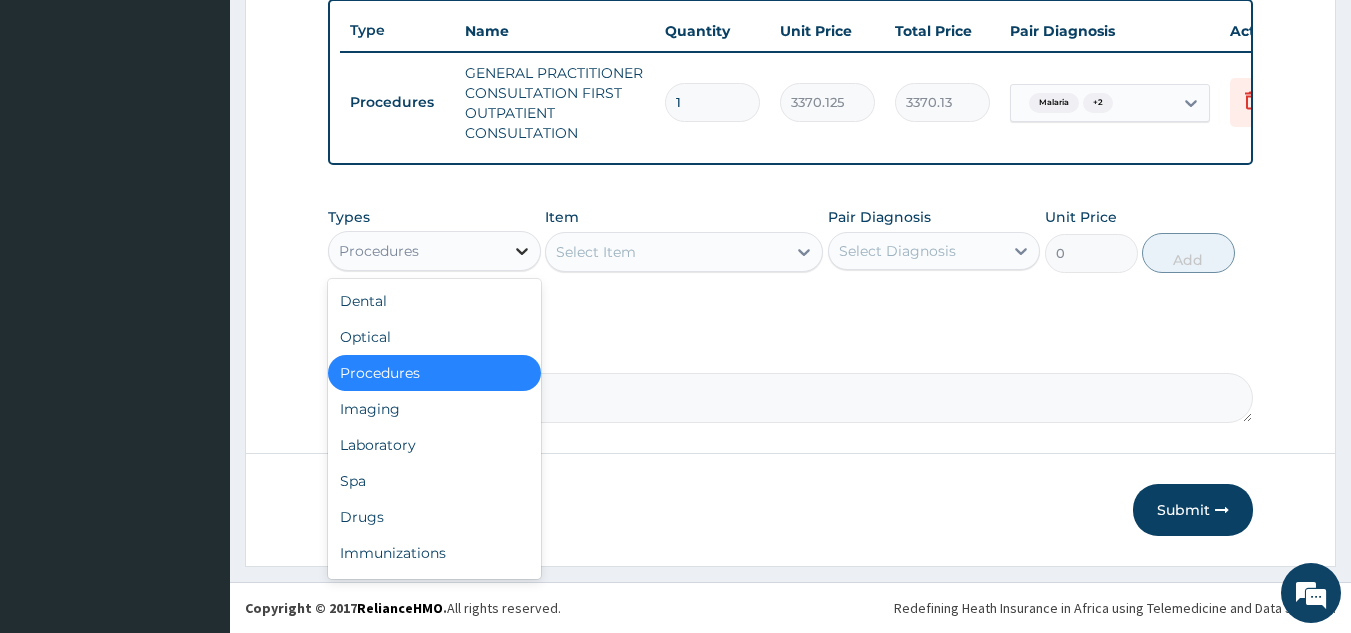 click 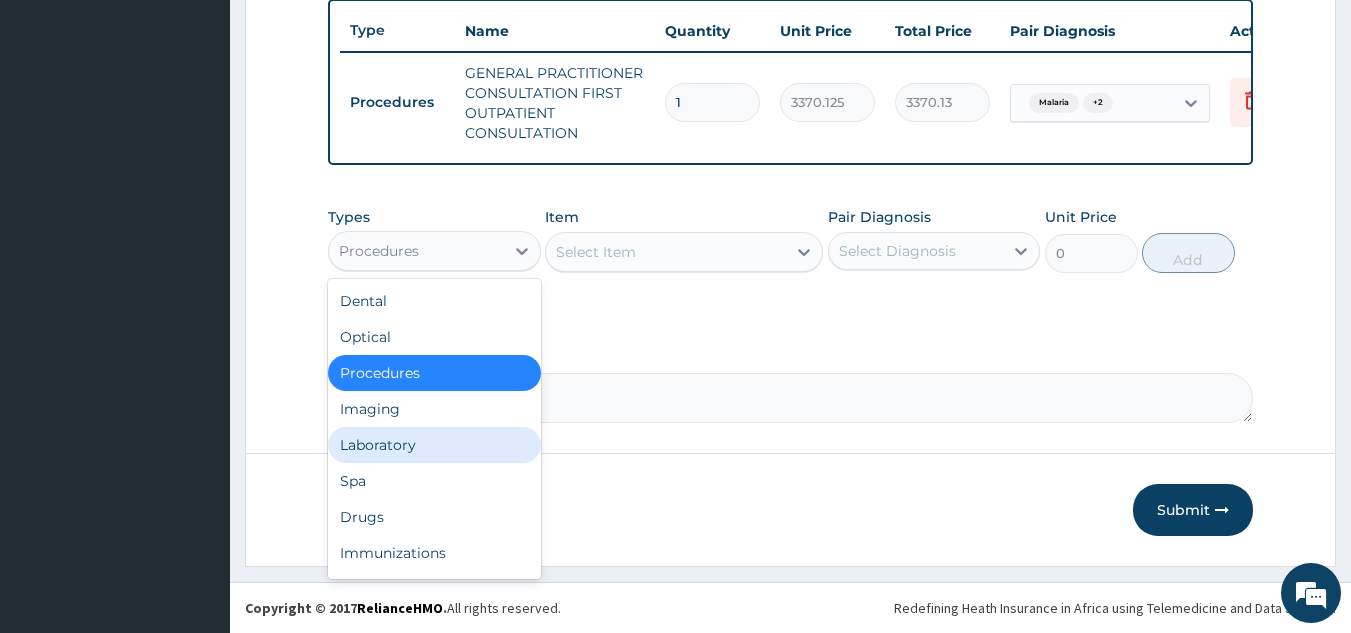 click on "Laboratory" at bounding box center [434, 445] 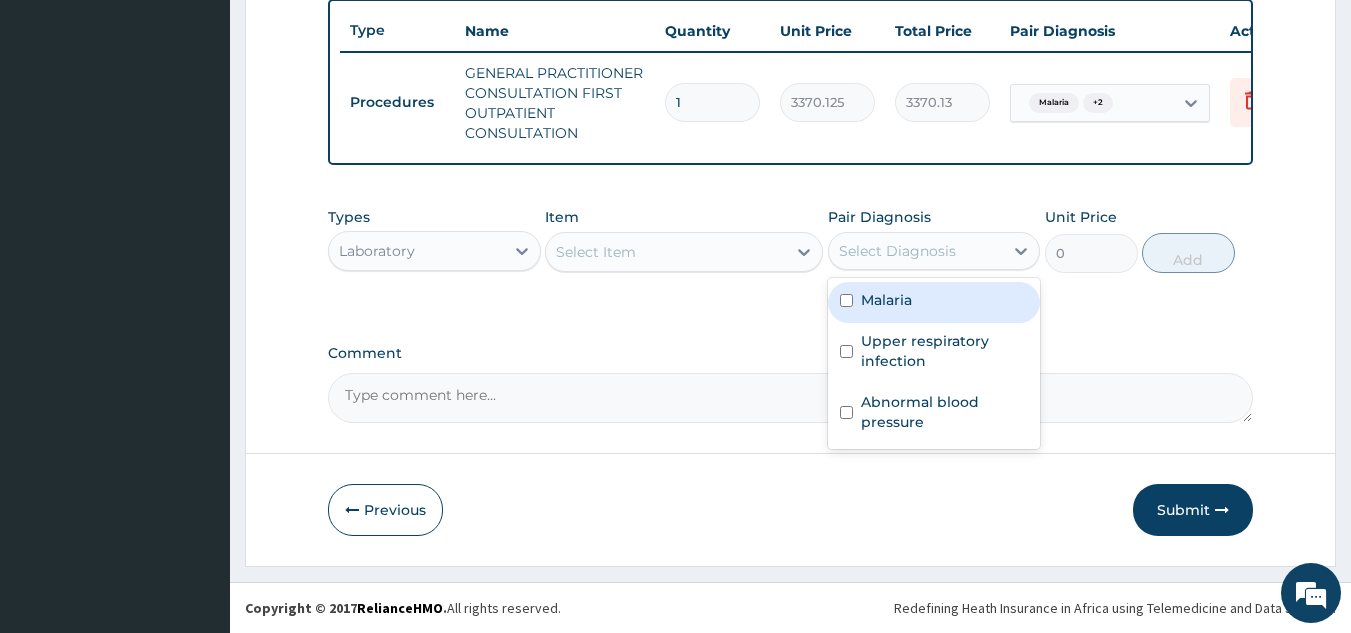 click on "Select Diagnosis" at bounding box center (897, 251) 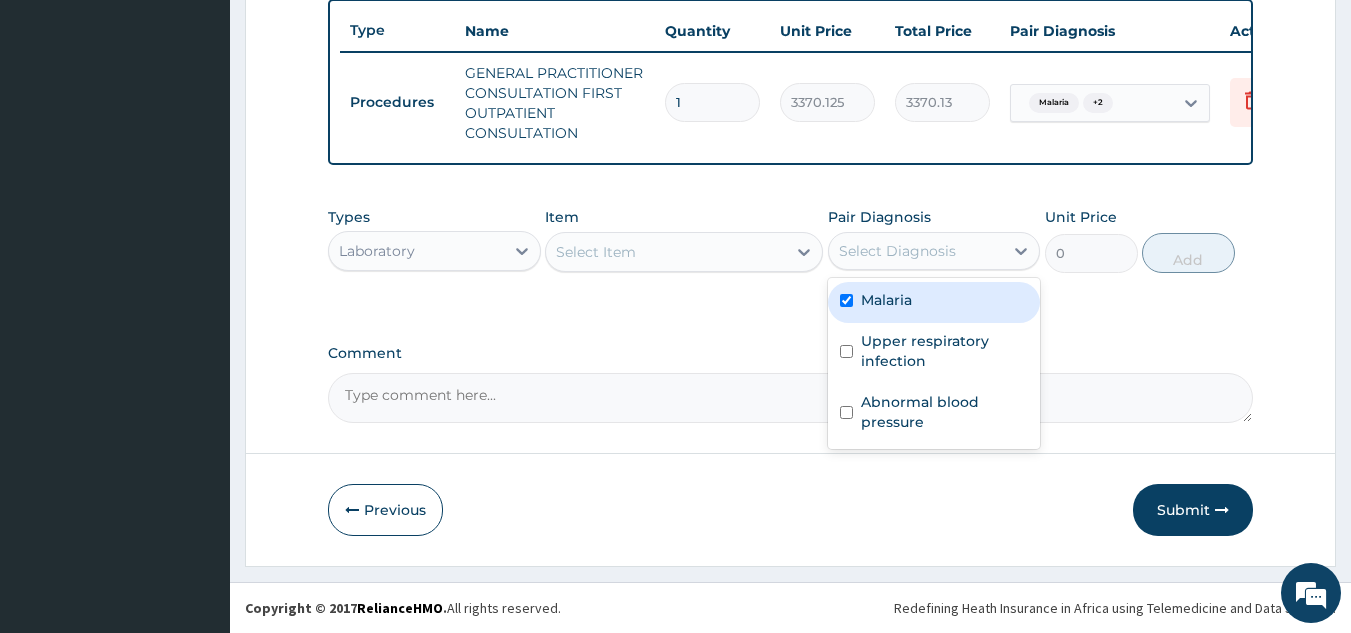 checkbox on "true" 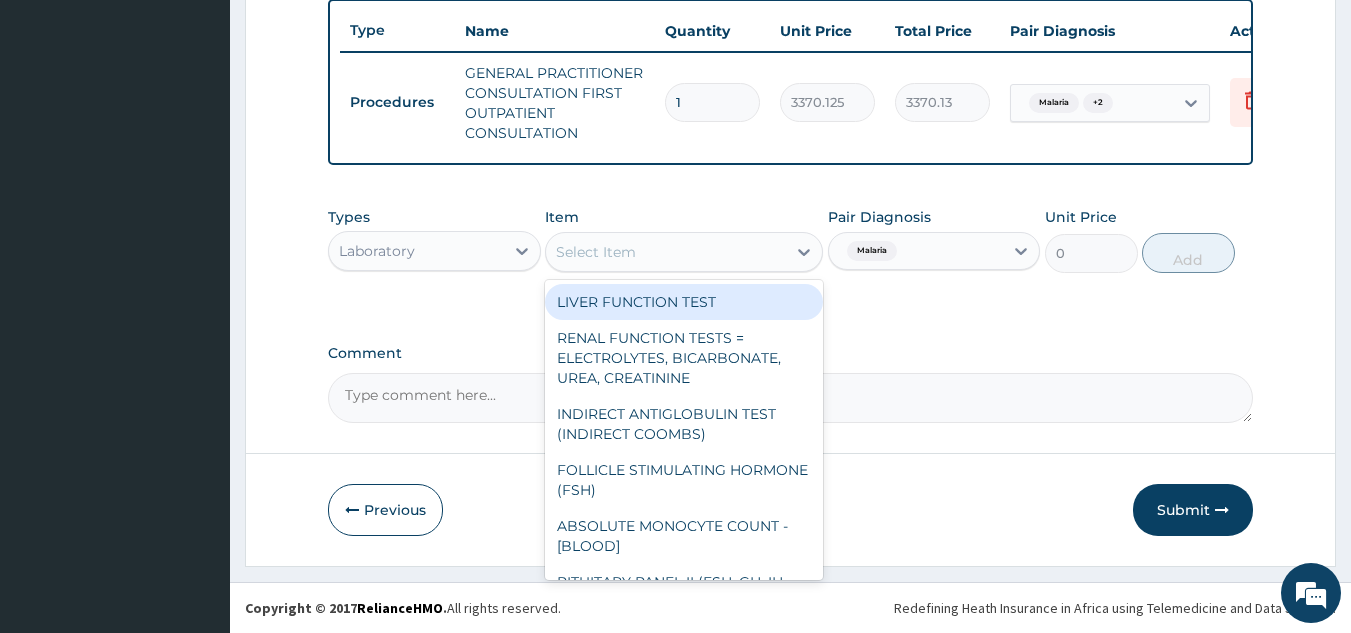 click on "Select Item" at bounding box center [666, 252] 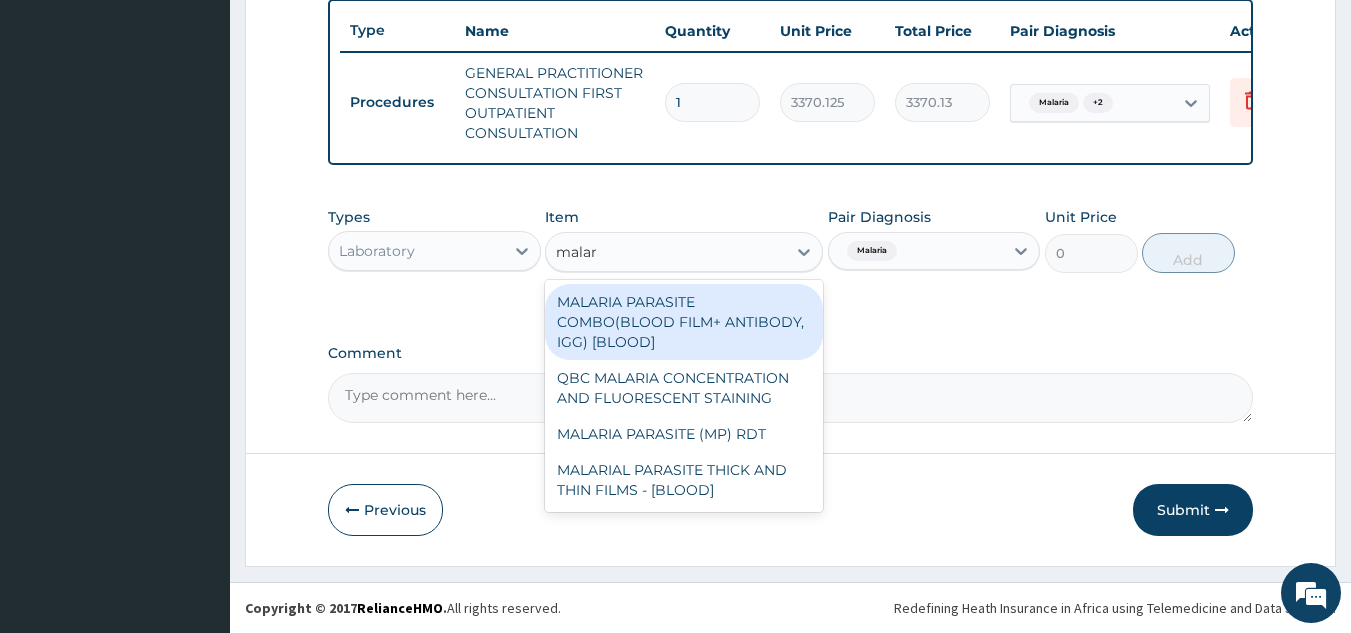 type on "malari" 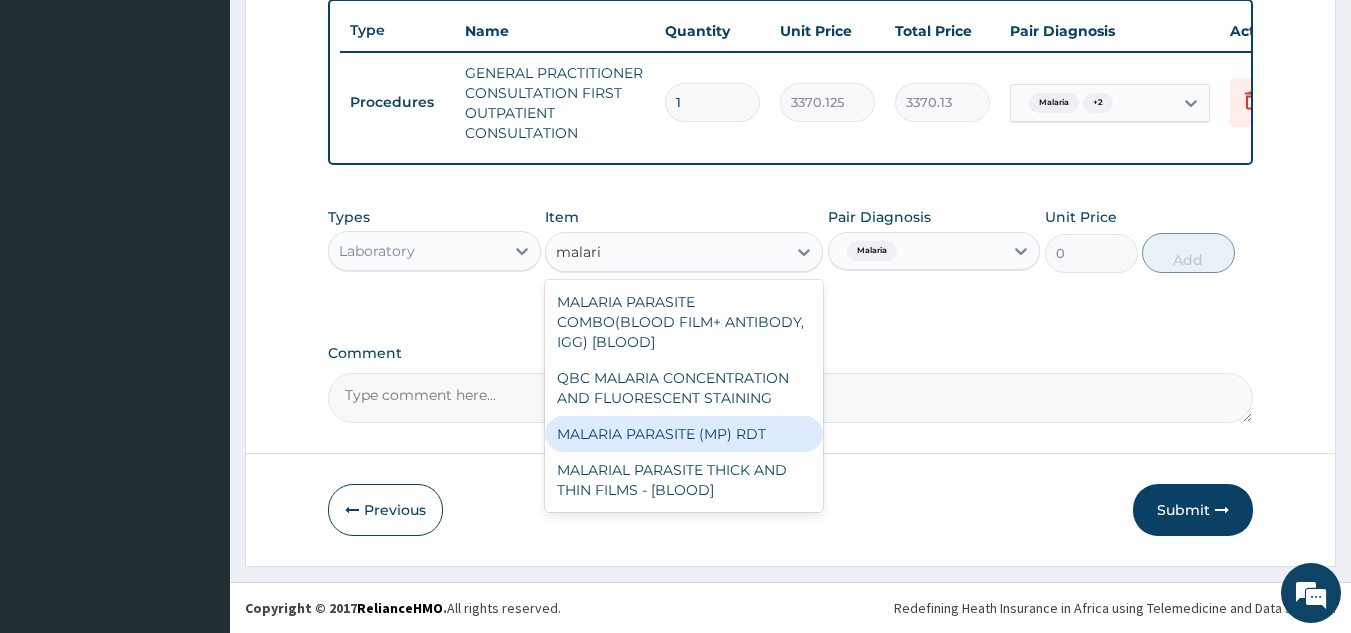 type 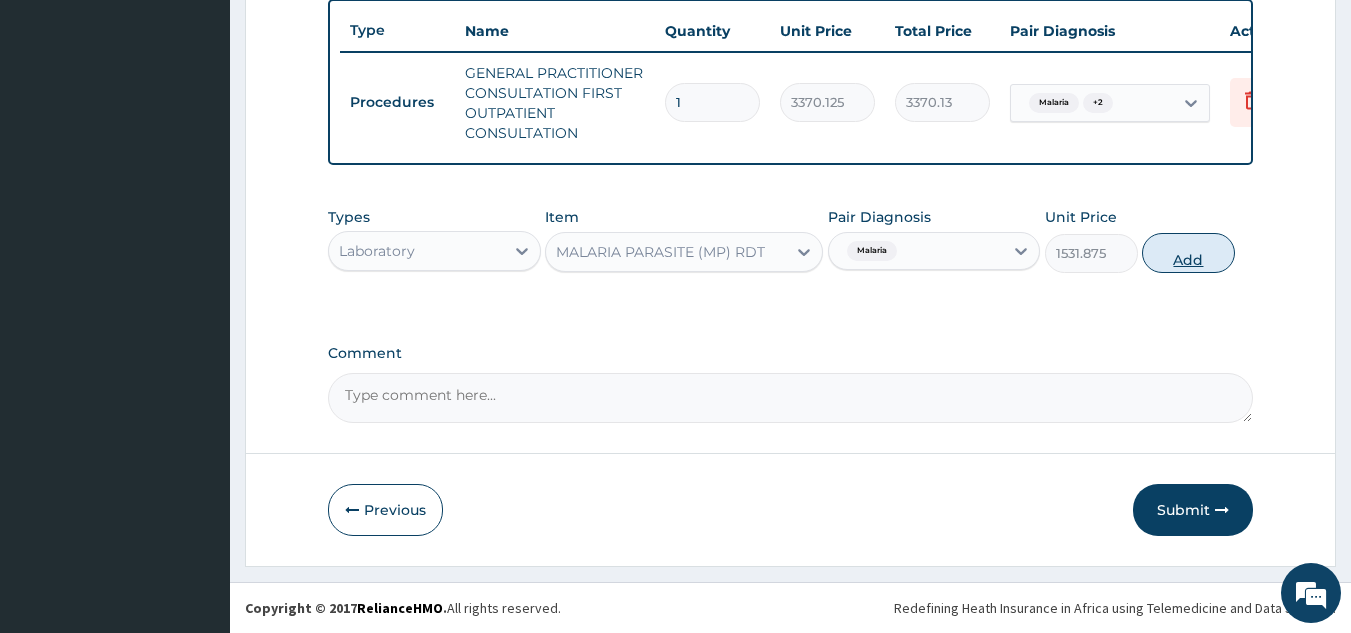click on "Add" at bounding box center [1188, 253] 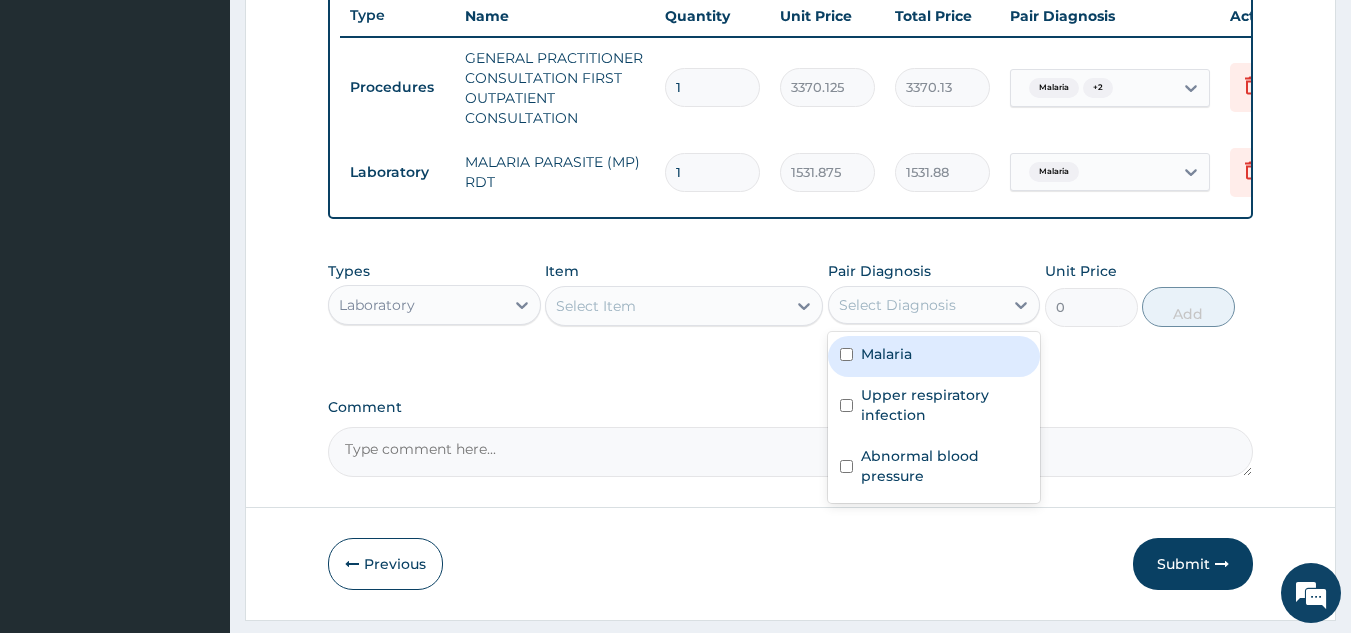 click on "Select Diagnosis" at bounding box center (897, 305) 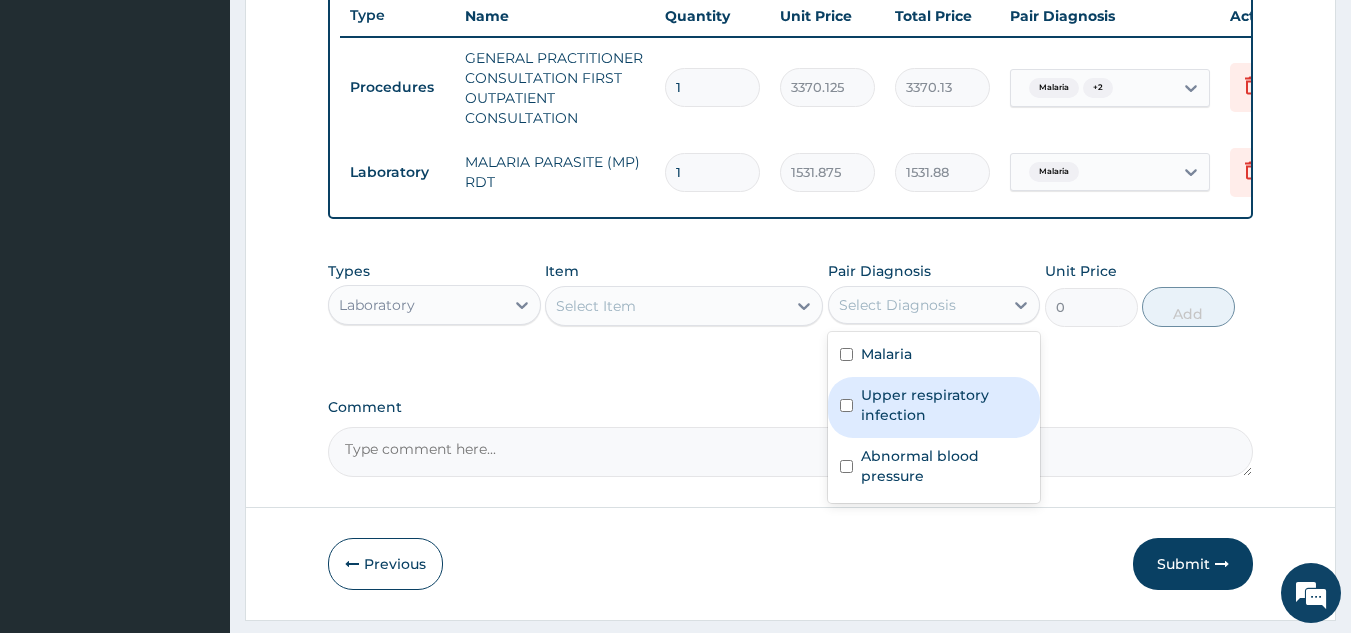 click on "Upper respiratory infection" at bounding box center [934, 407] 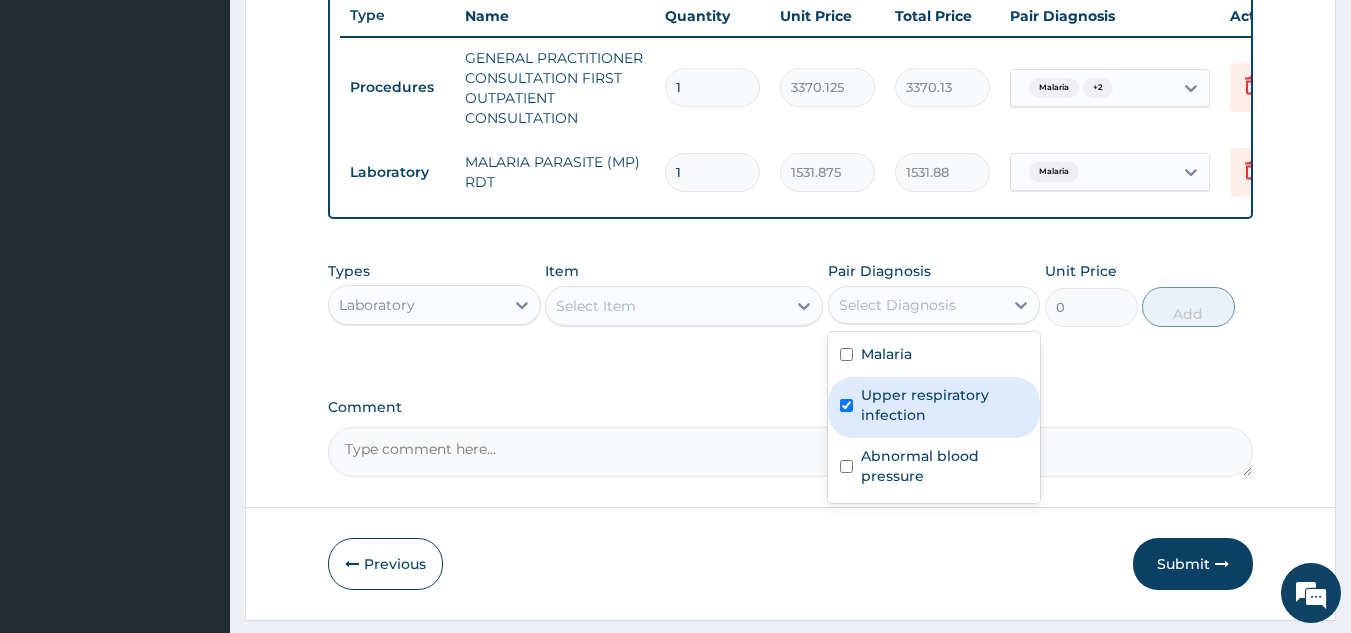 checkbox on "true" 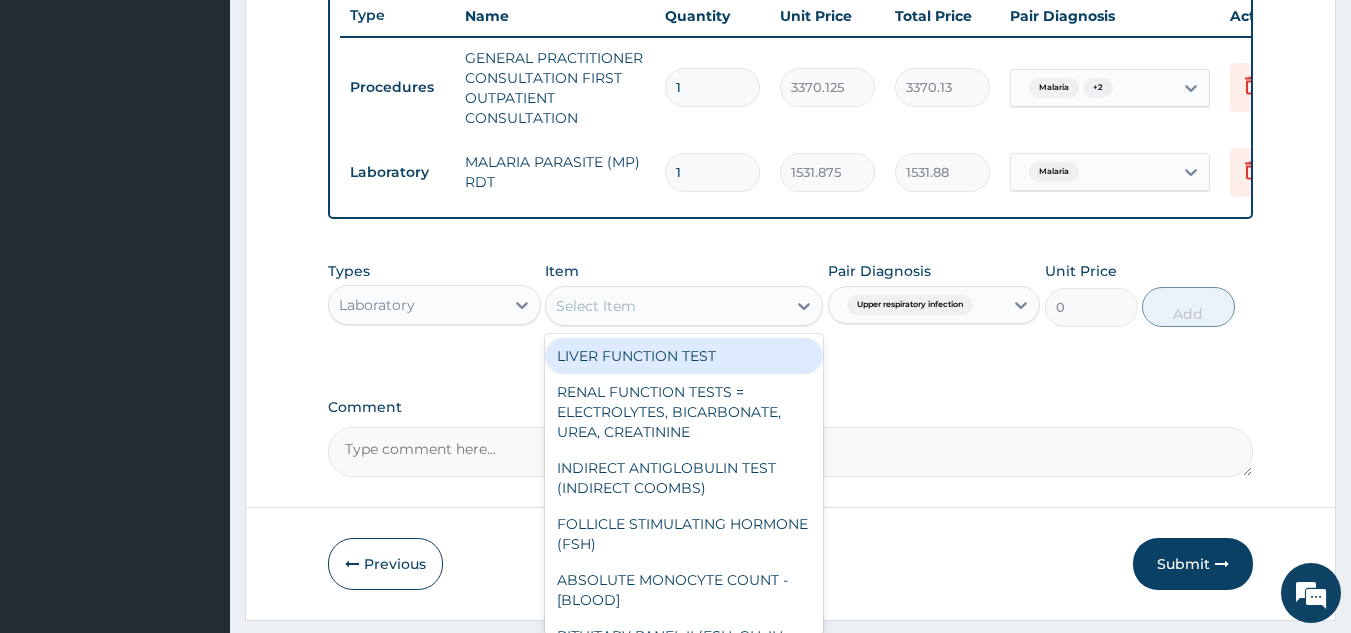click on "Select Item" at bounding box center (666, 306) 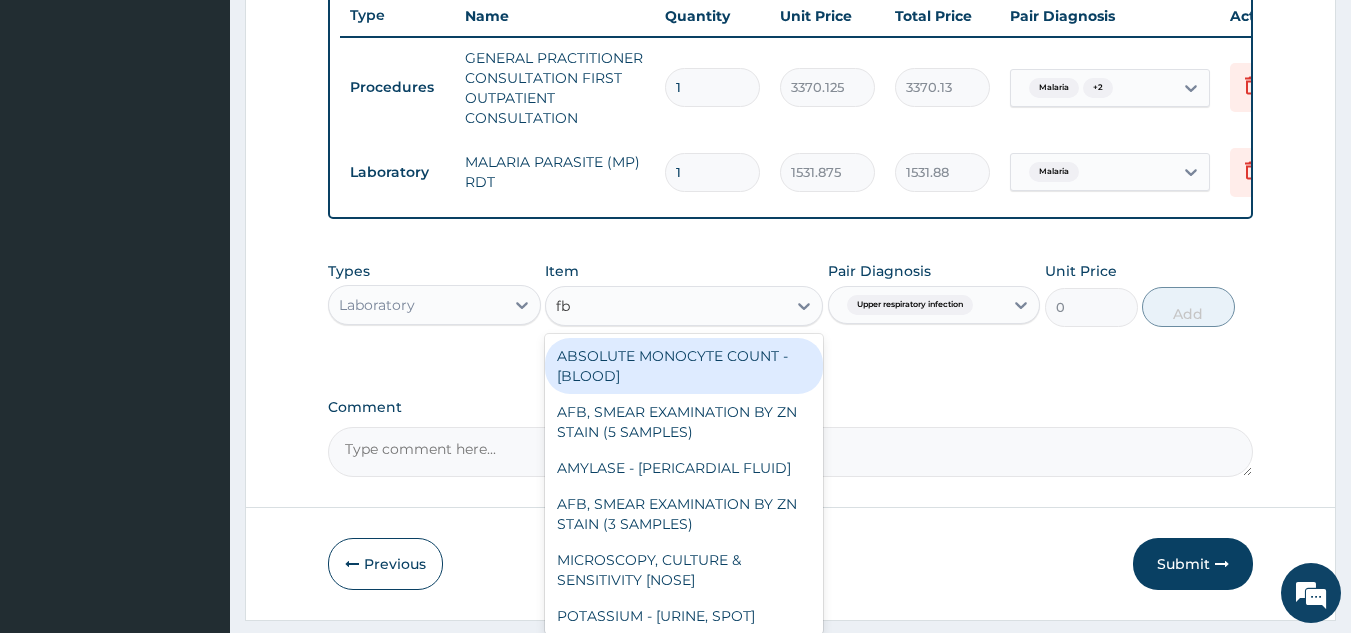 type on "fbc" 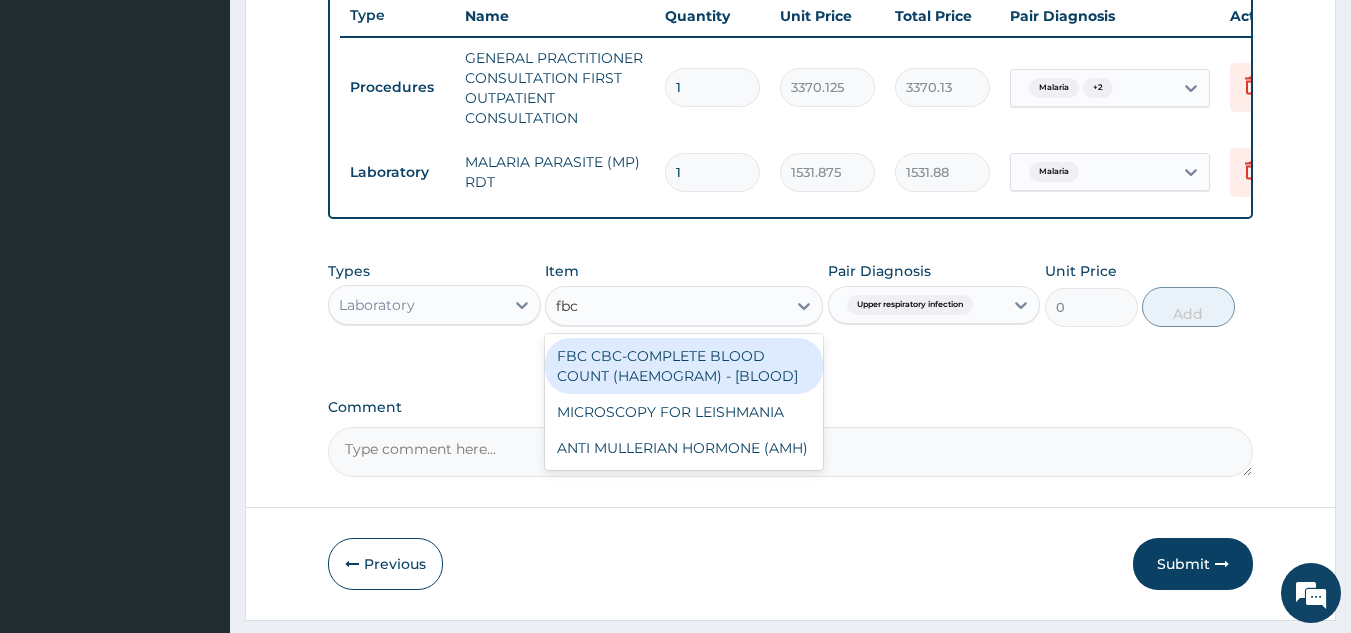 type 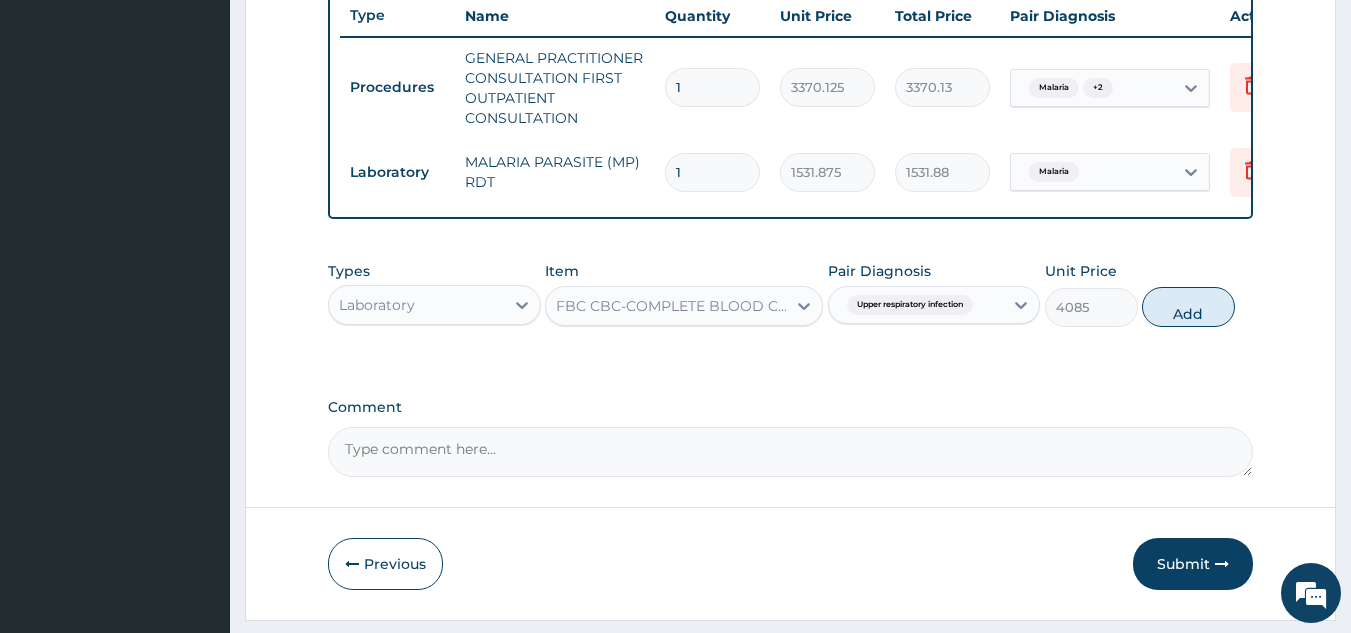 scroll, scrollTop: 829, scrollLeft: 0, axis: vertical 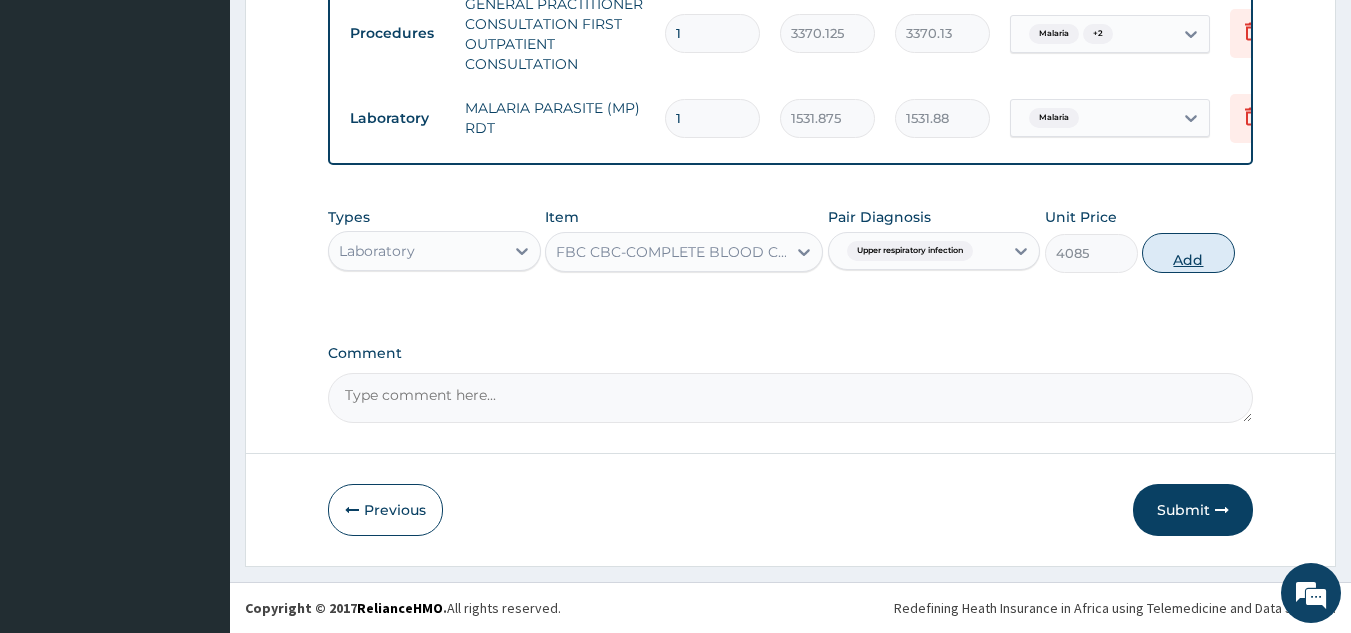 click on "Add" at bounding box center [1188, 253] 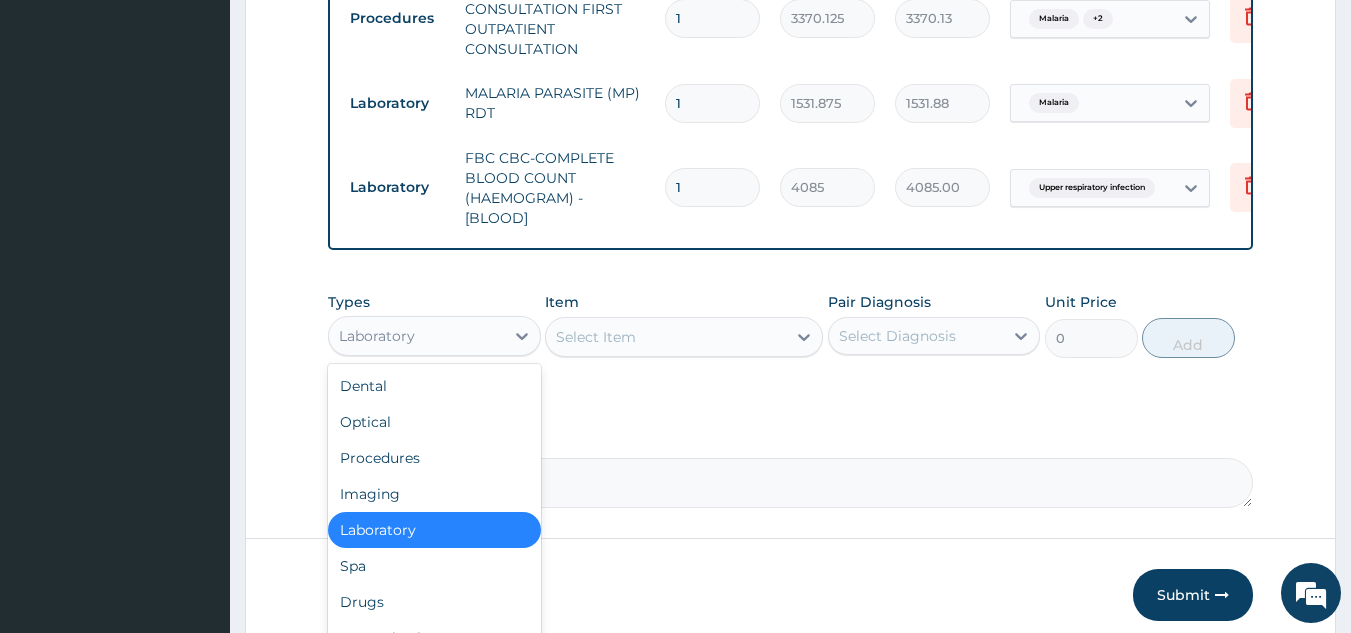 click on "Laboratory" at bounding box center (416, 336) 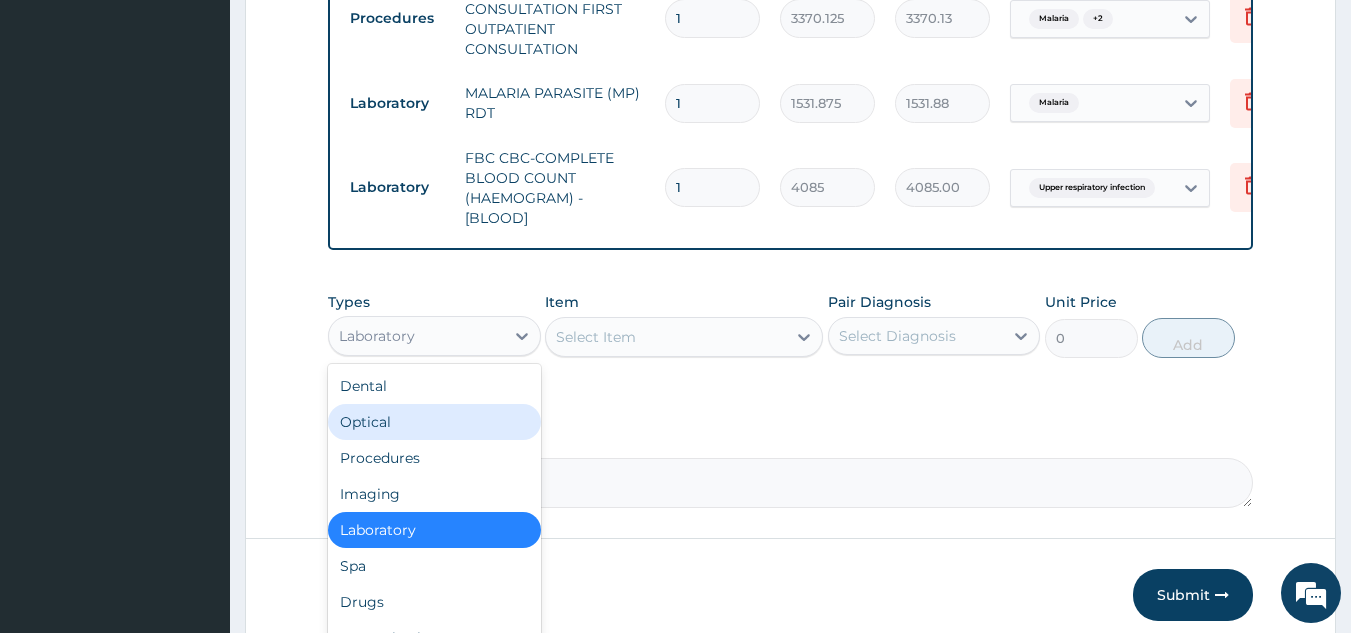 scroll, scrollTop: 68, scrollLeft: 0, axis: vertical 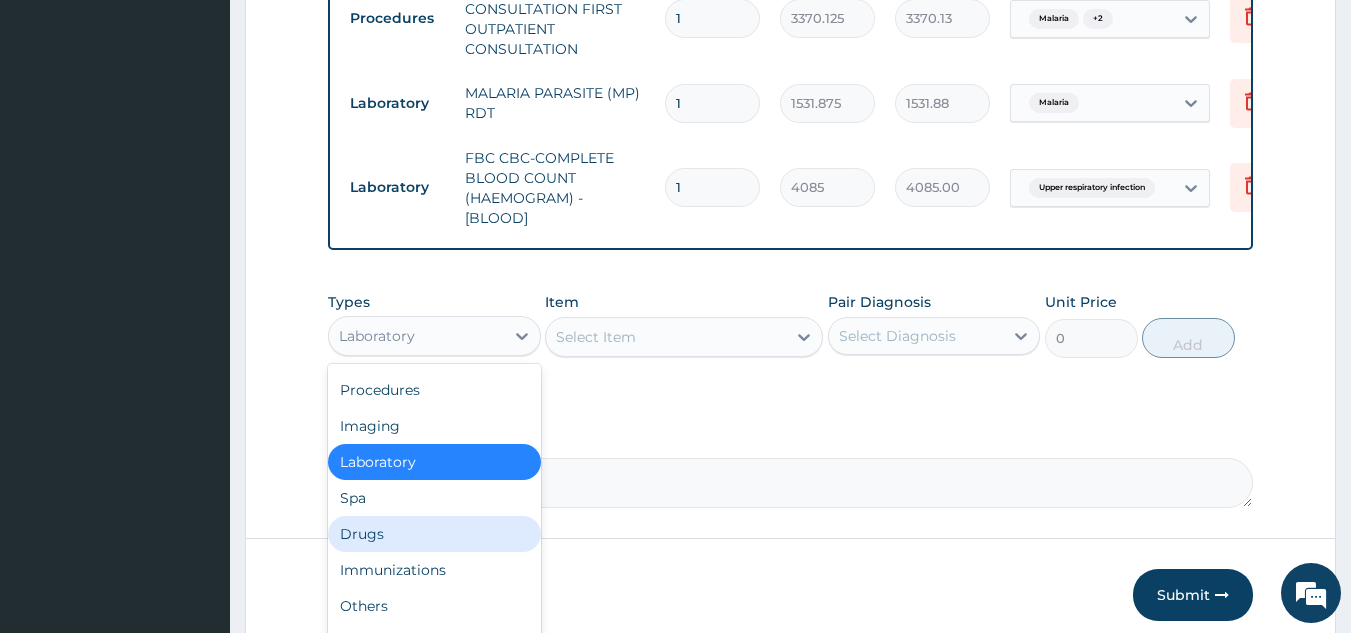 click on "Drugs" at bounding box center (434, 534) 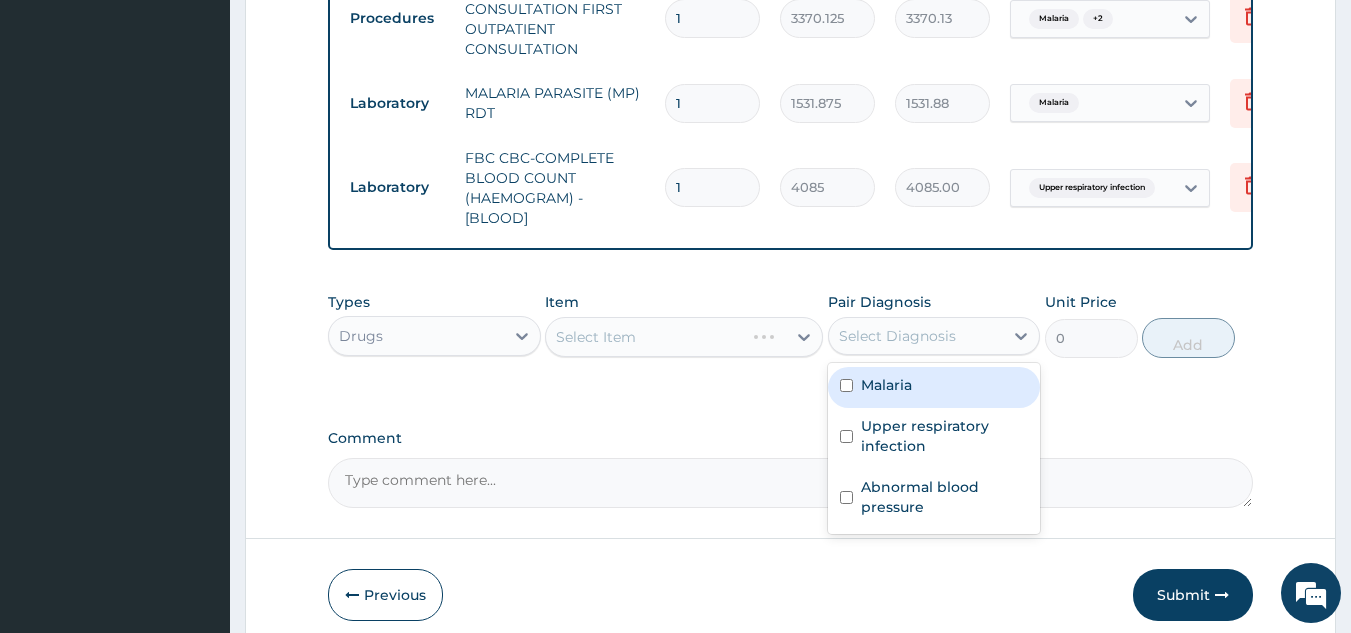 click on "Select Diagnosis" at bounding box center (934, 336) 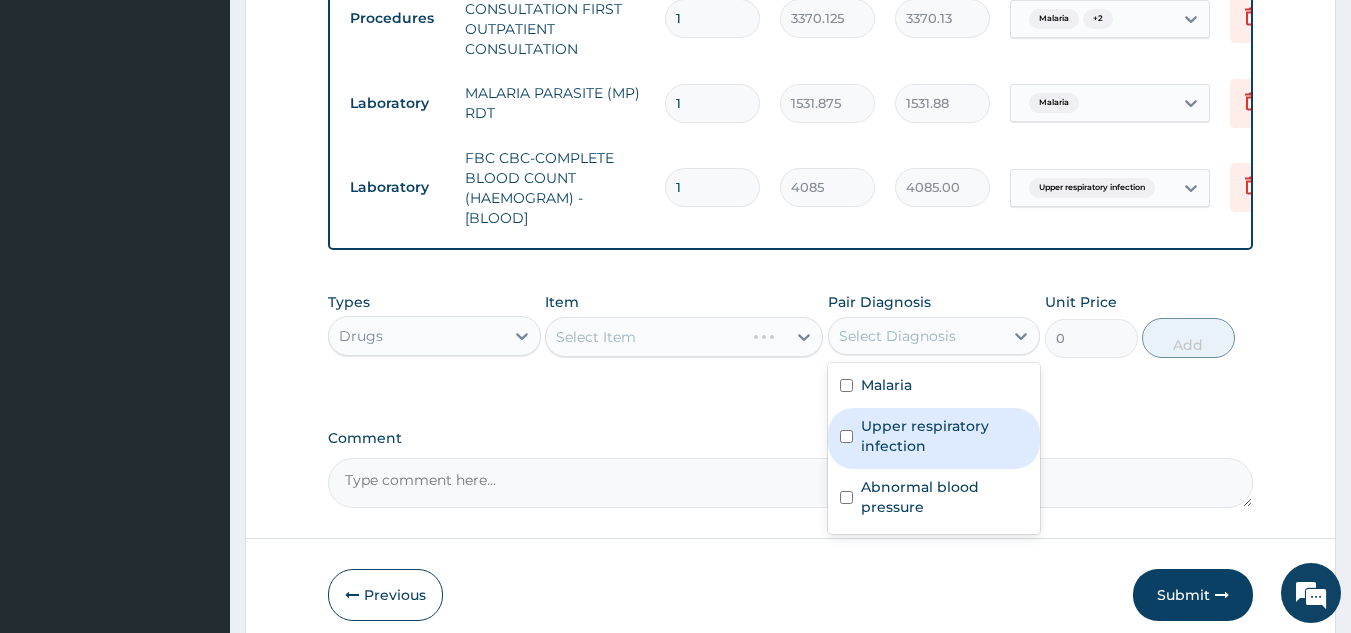 click on "Upper respiratory infection" at bounding box center (934, 438) 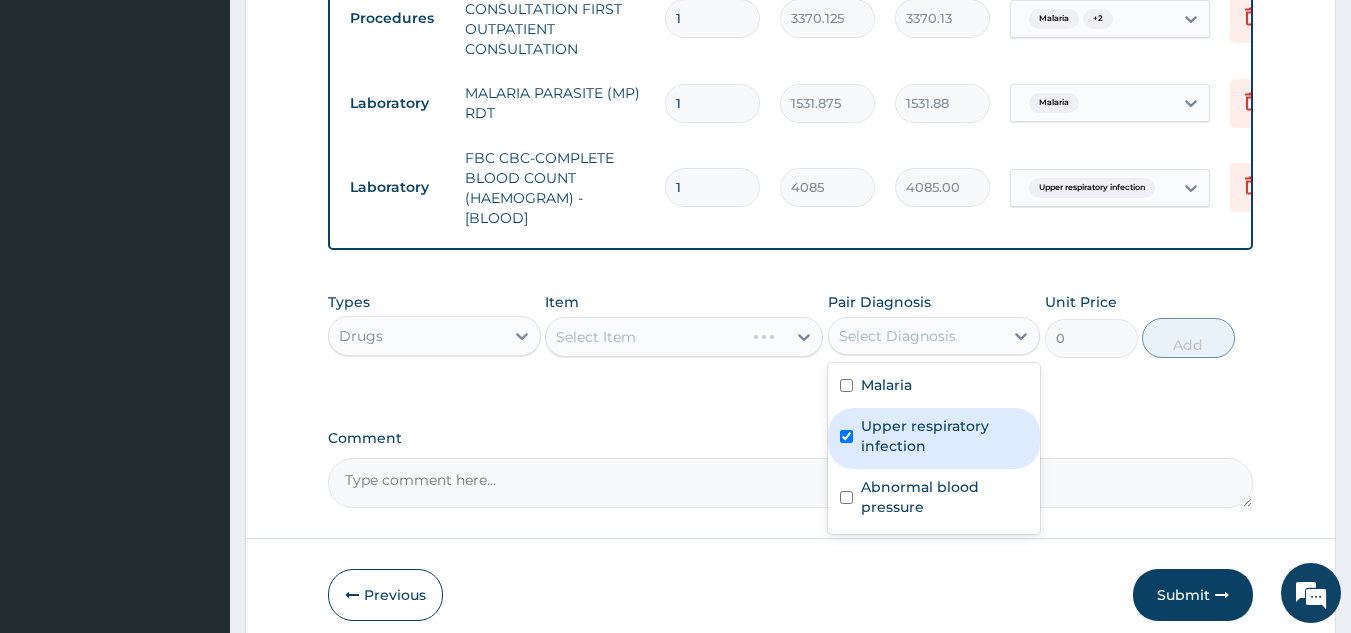 checkbox on "true" 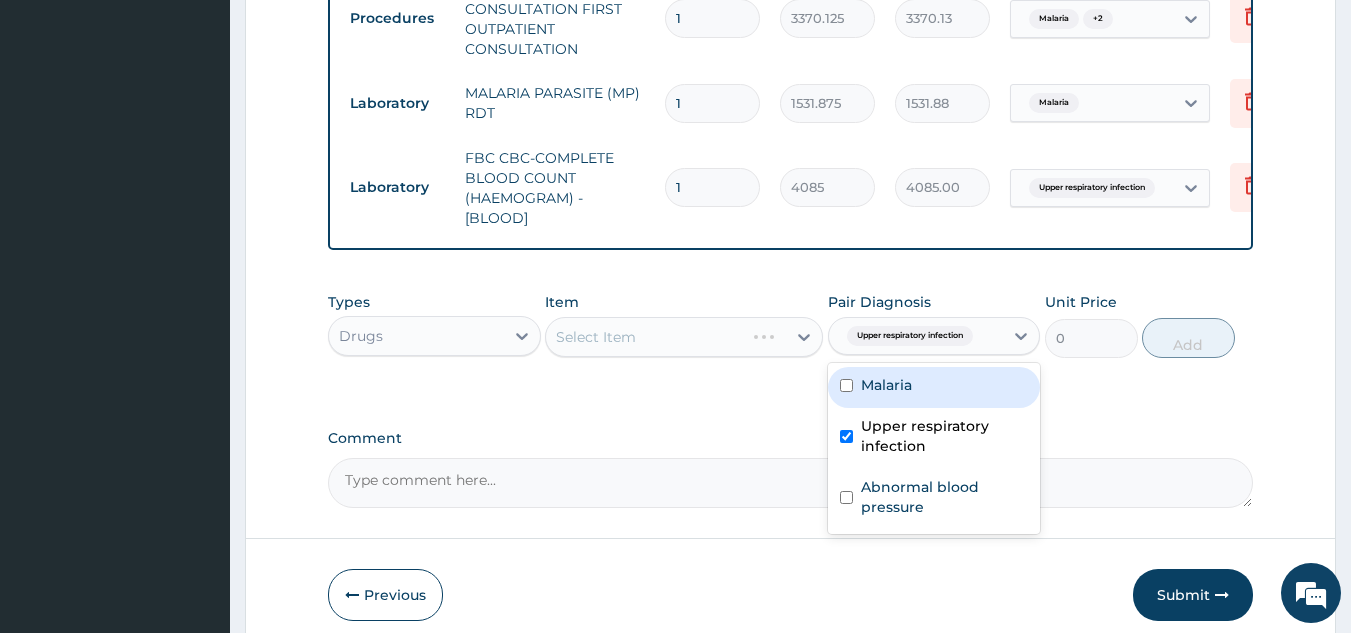 click on "Malaria" at bounding box center (934, 387) 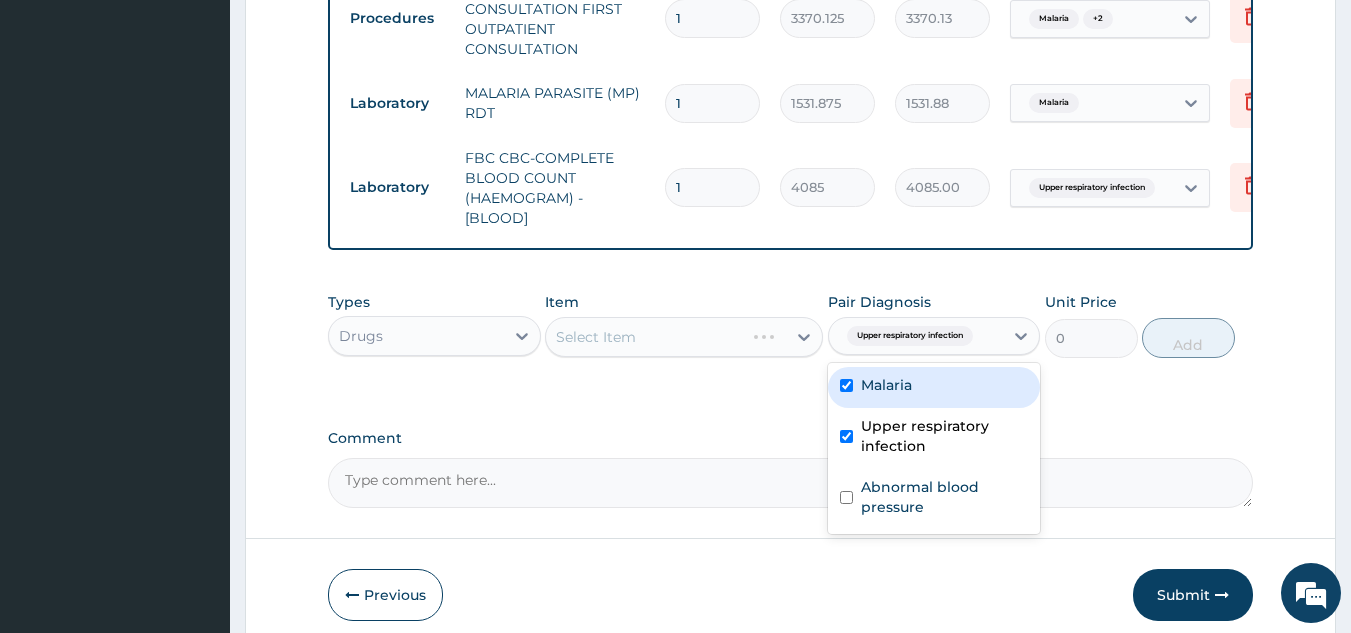 checkbox on "true" 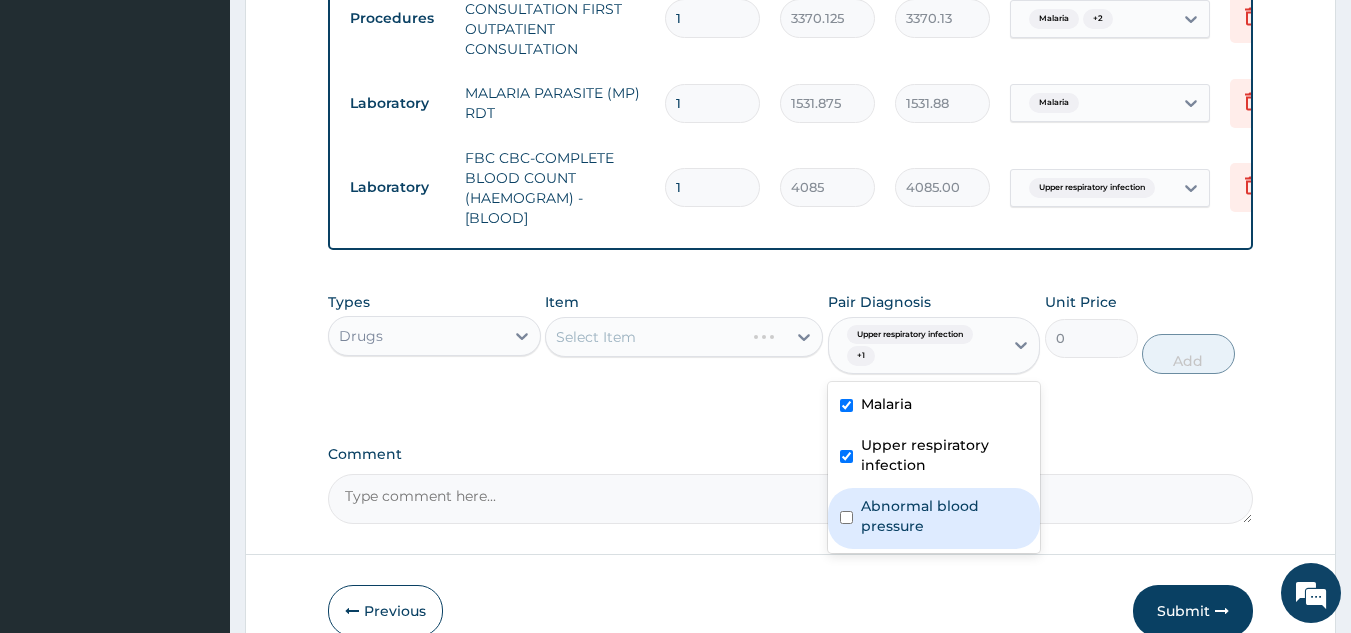 click on "Abnormal blood pressure" at bounding box center (945, 516) 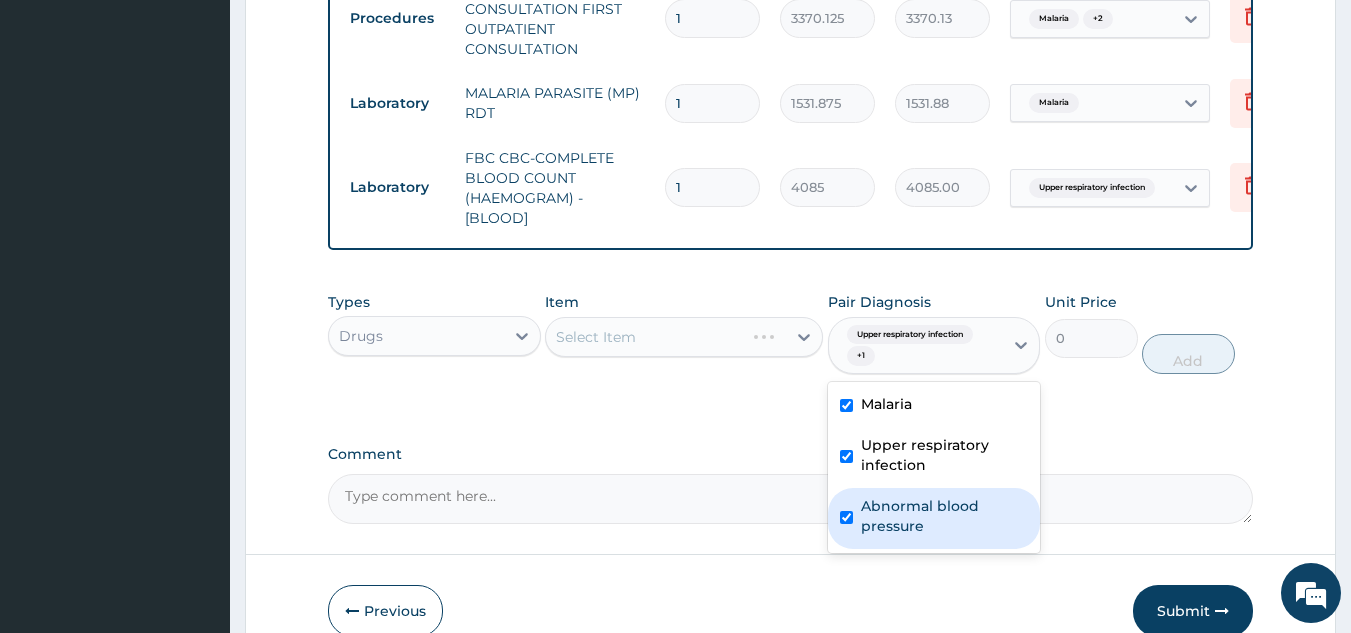 checkbox on "true" 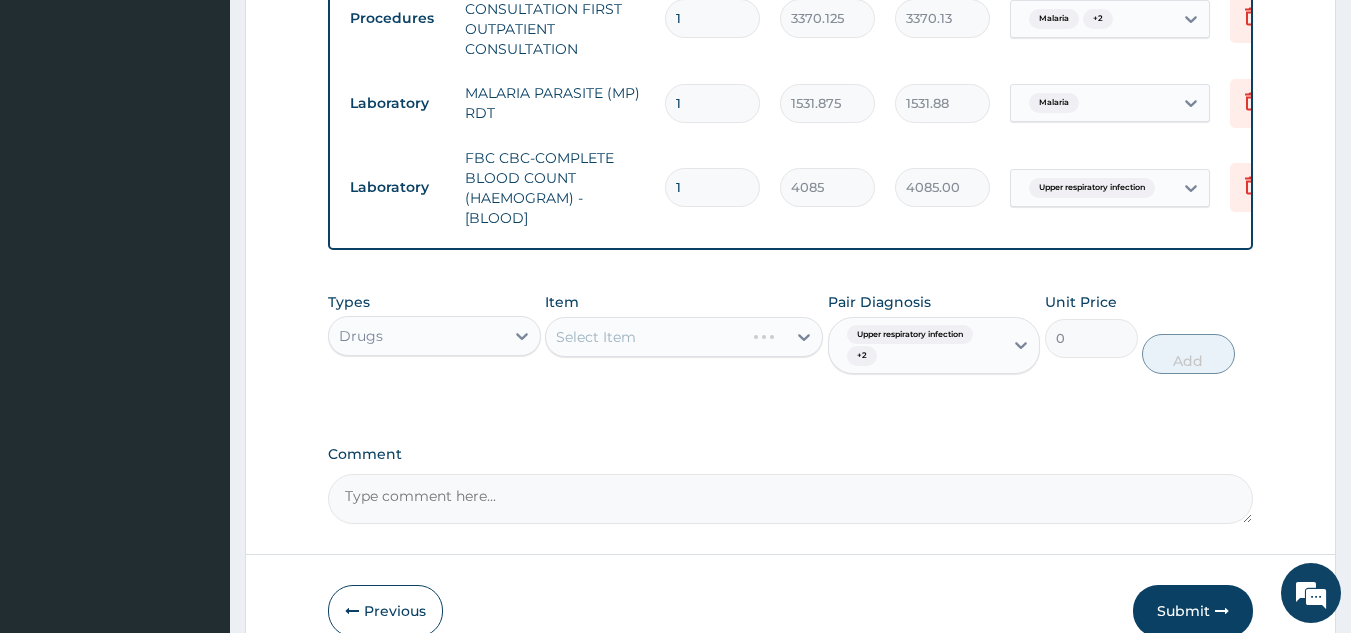 click on "Select Item" at bounding box center [684, 337] 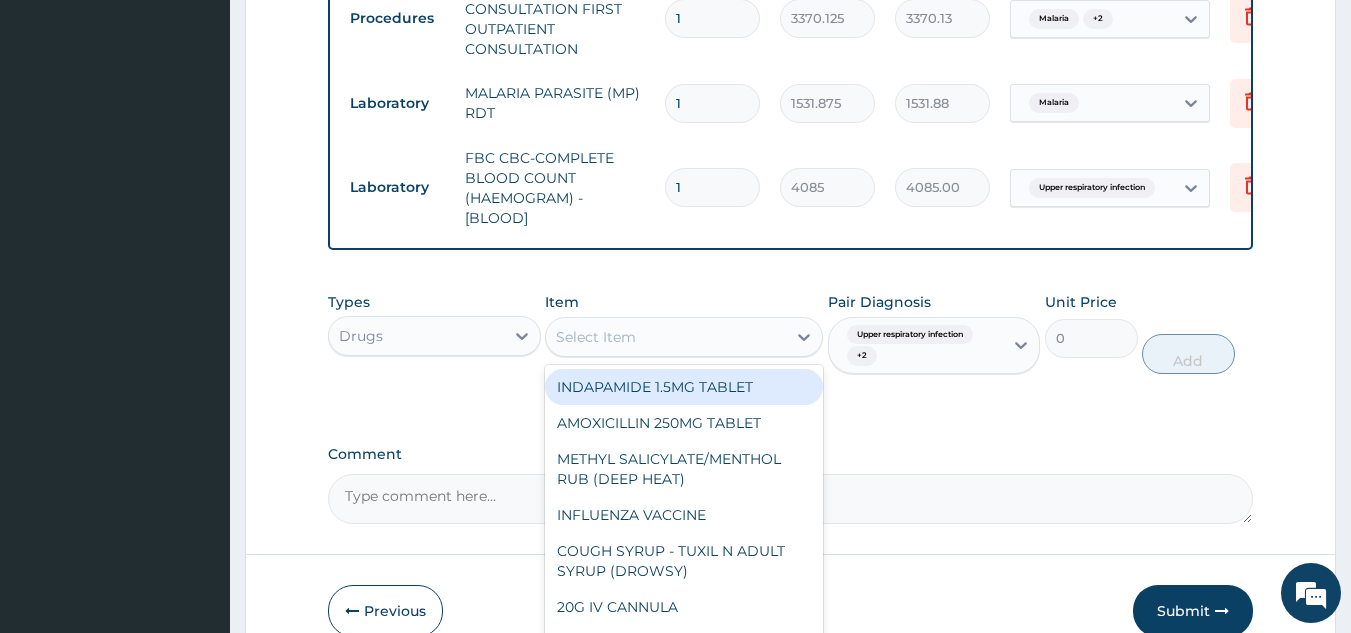 click on "Select Item" at bounding box center [596, 337] 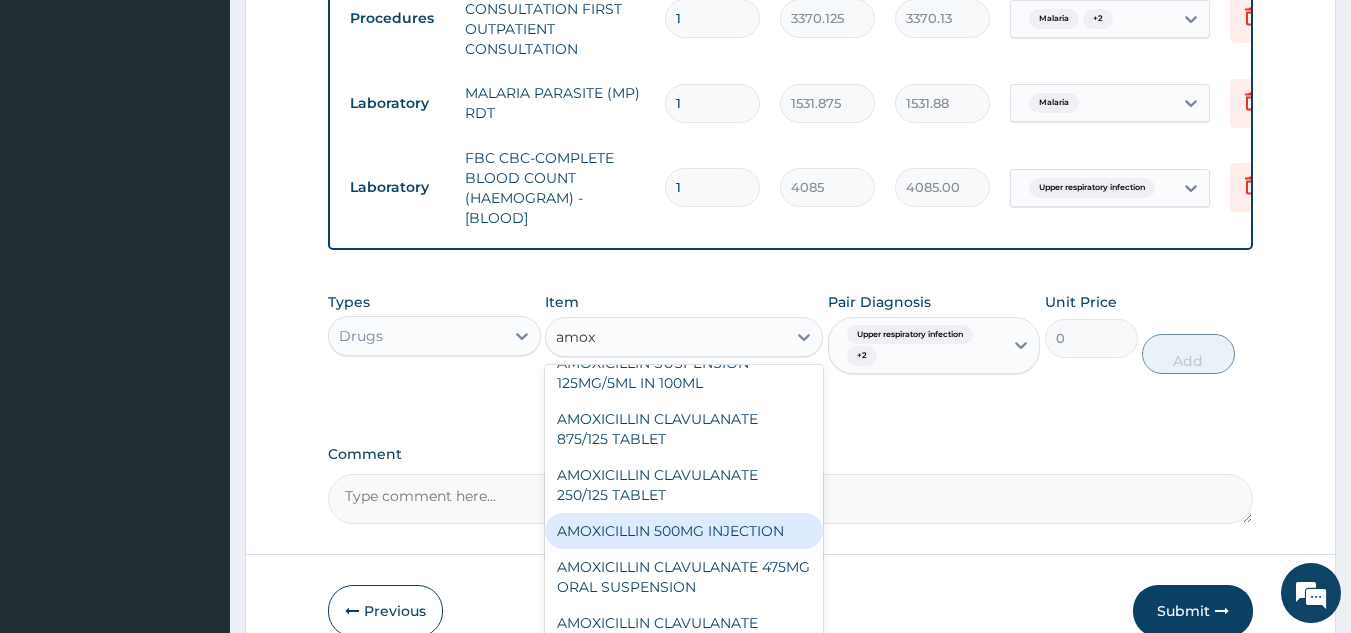 scroll, scrollTop: 0, scrollLeft: 0, axis: both 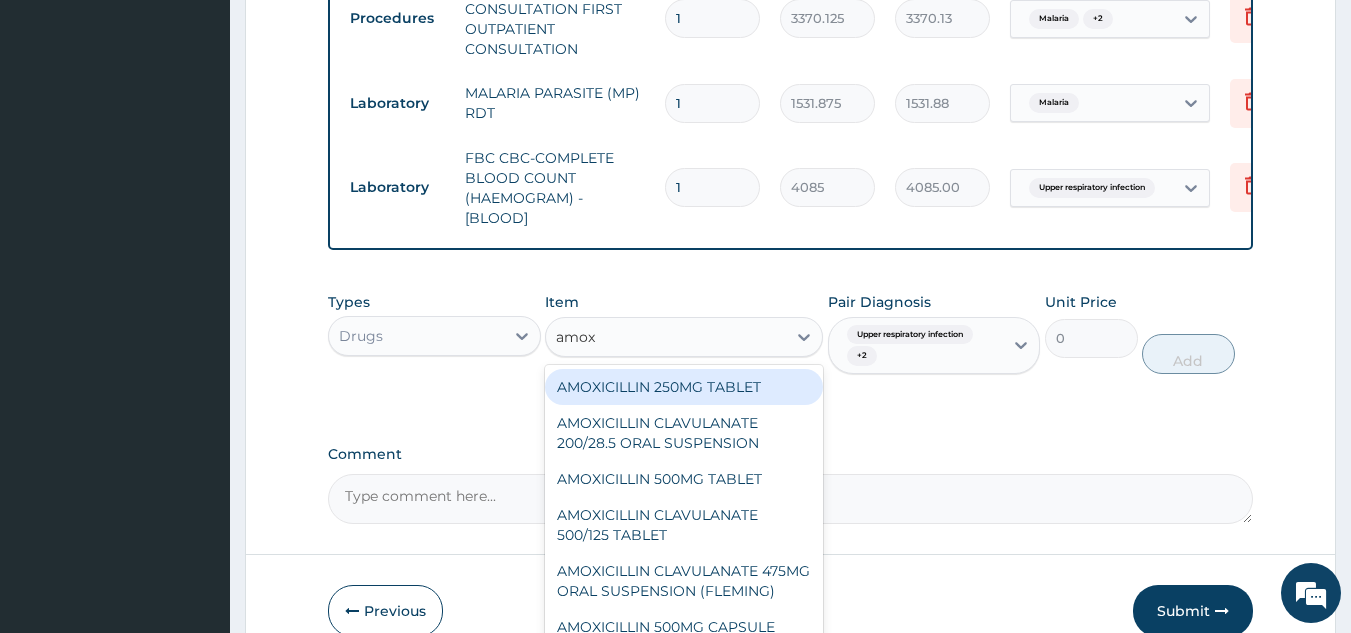 type on "amox" 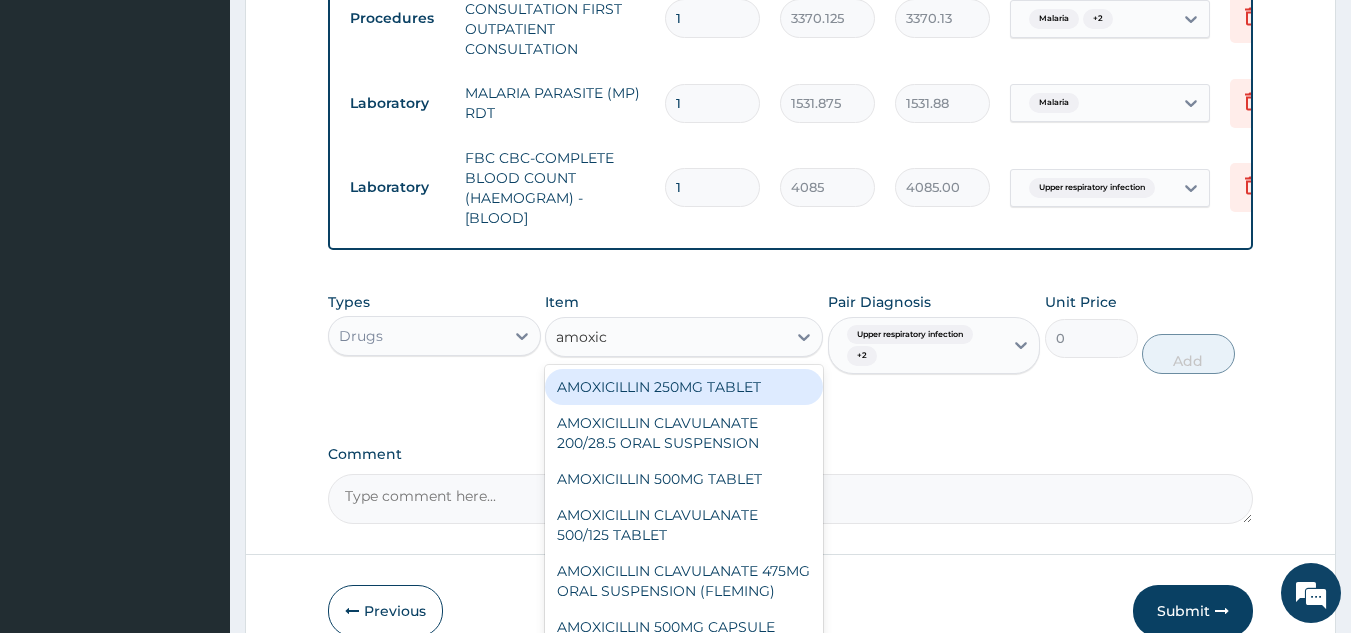 scroll, scrollTop: 945, scrollLeft: 0, axis: vertical 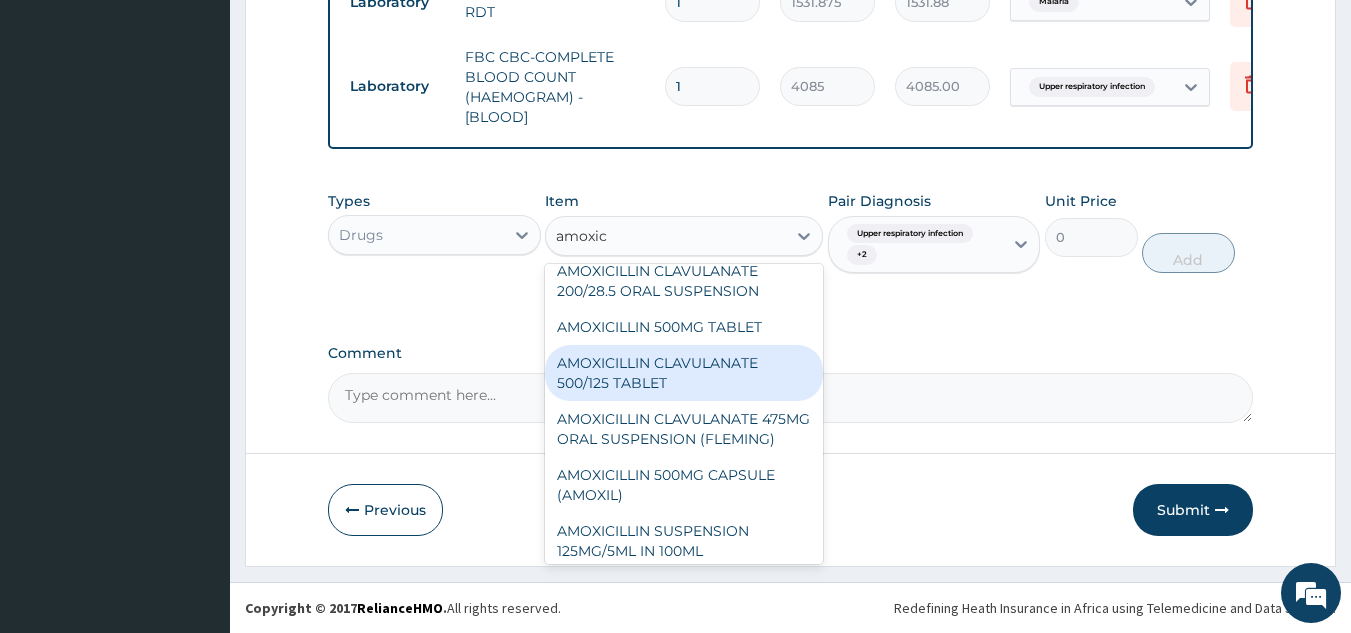 type on "amoxic" 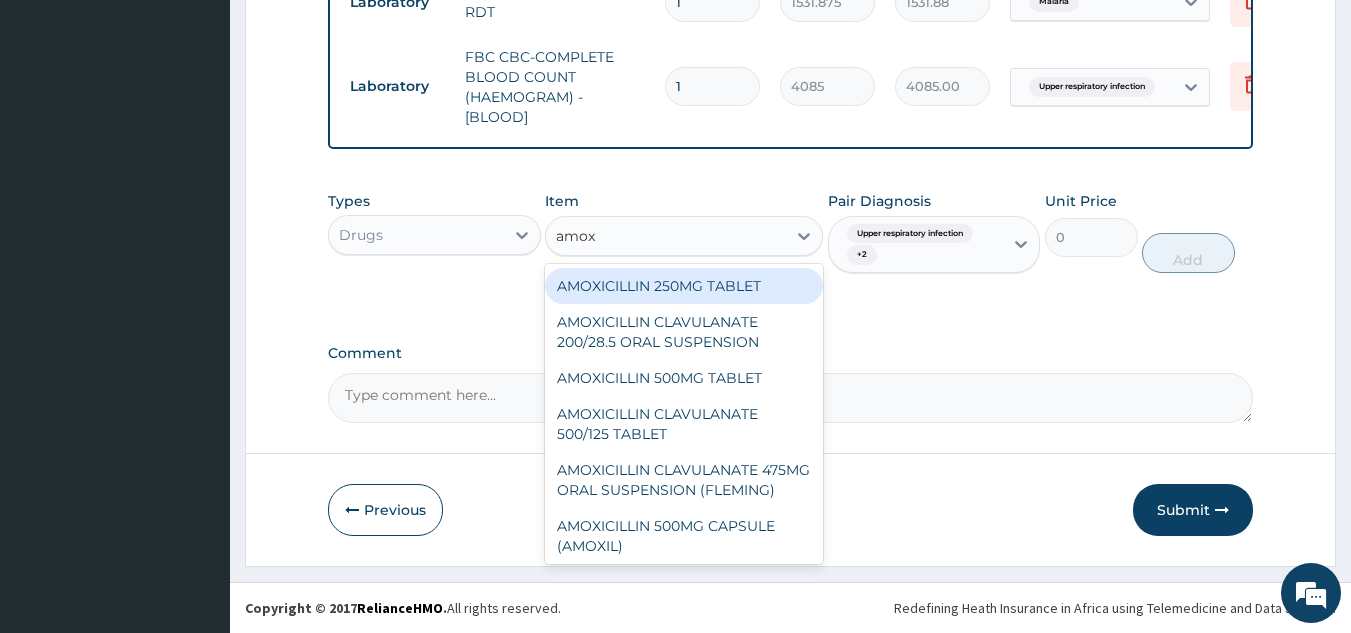 type on "amoxi" 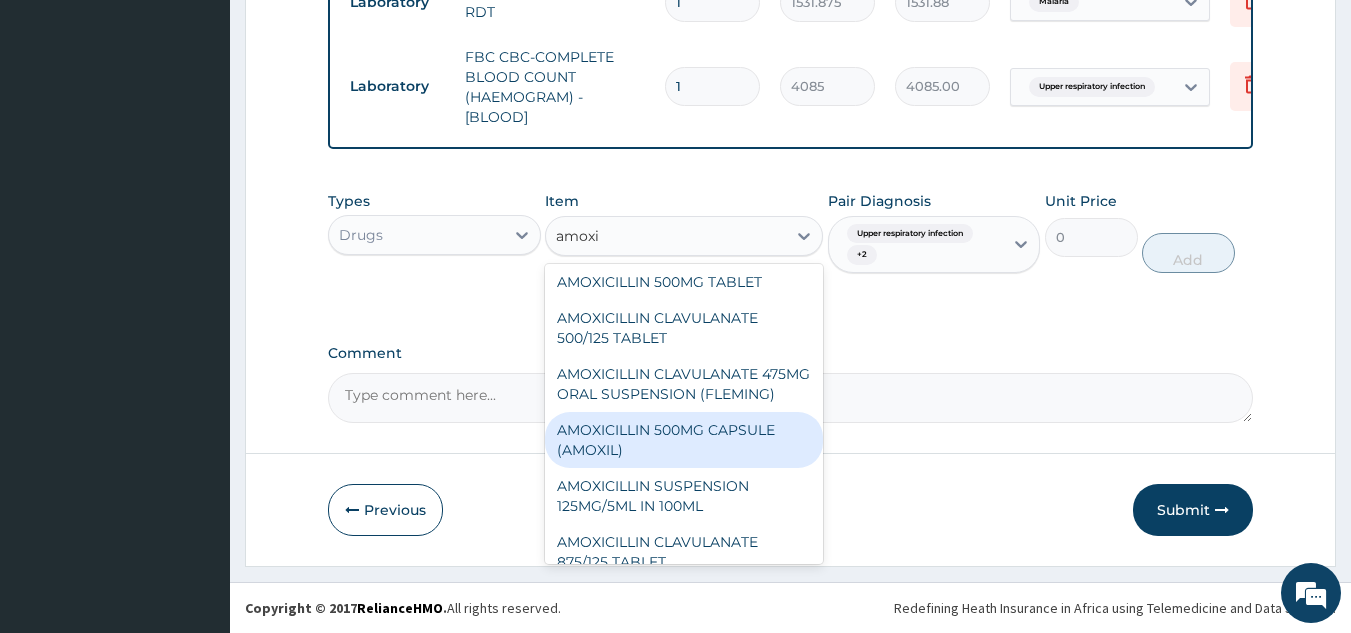 scroll, scrollTop: 90, scrollLeft: 0, axis: vertical 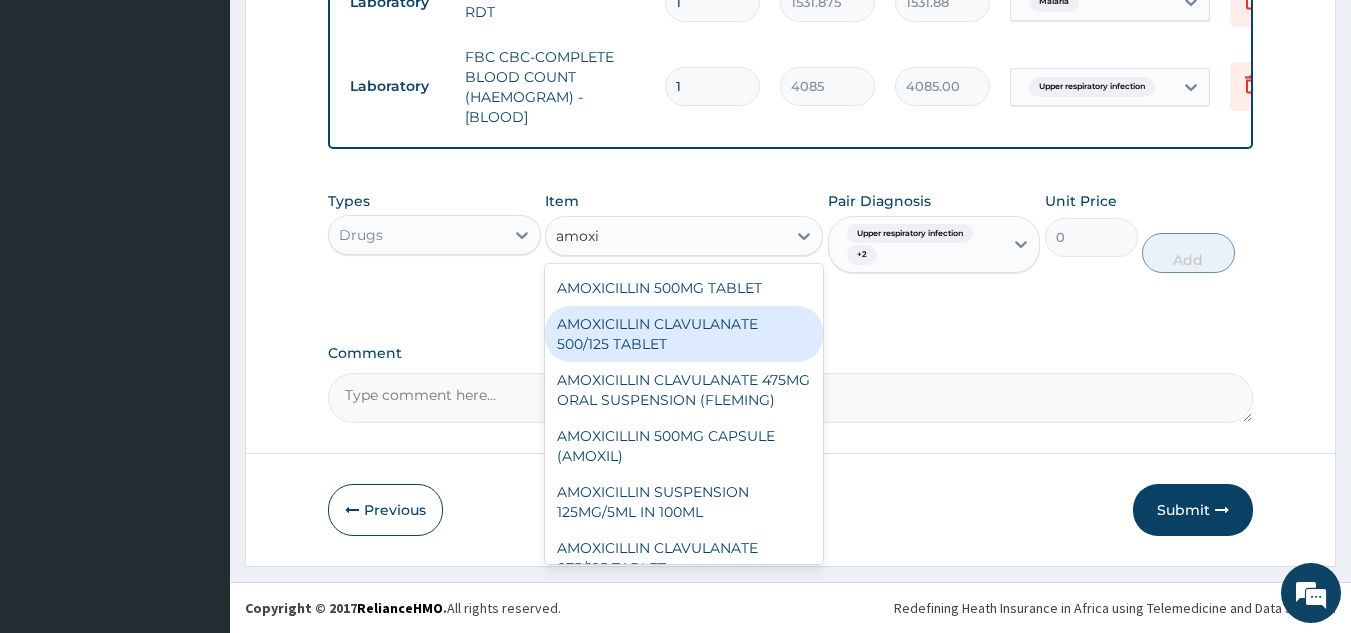 click on "AMOXICILLIN CLAVULANATE 500/125 TABLET" at bounding box center [684, 334] 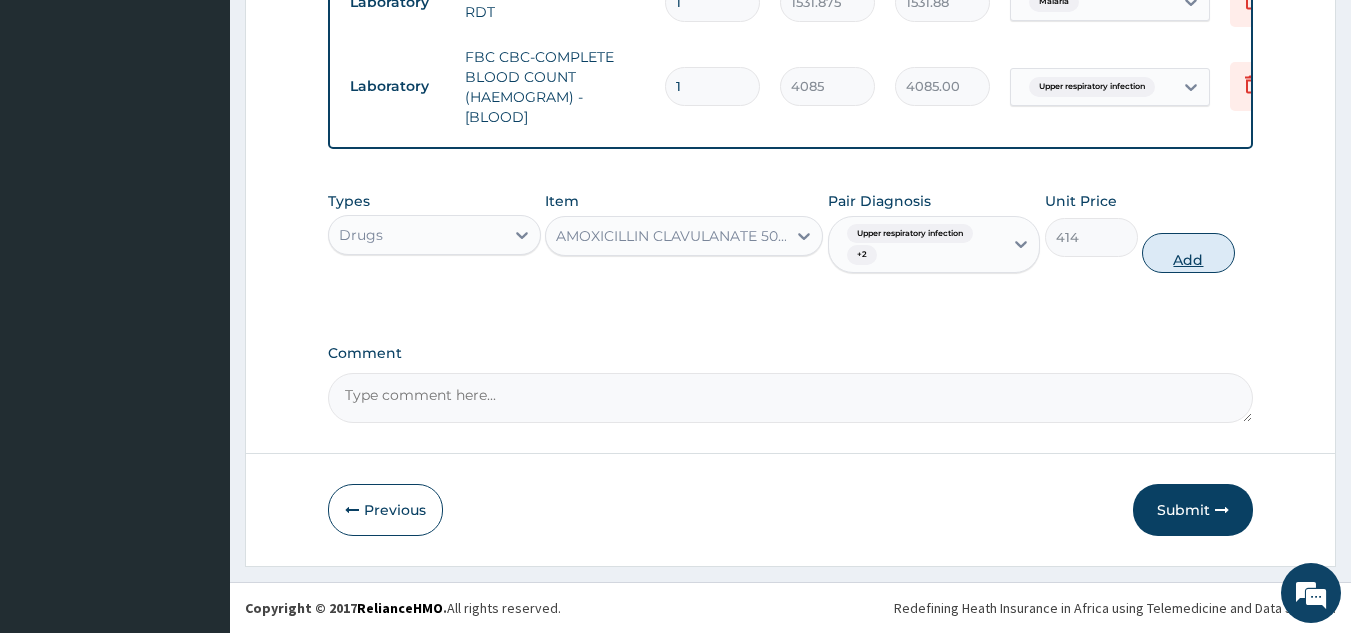 click on "Add" at bounding box center (1188, 253) 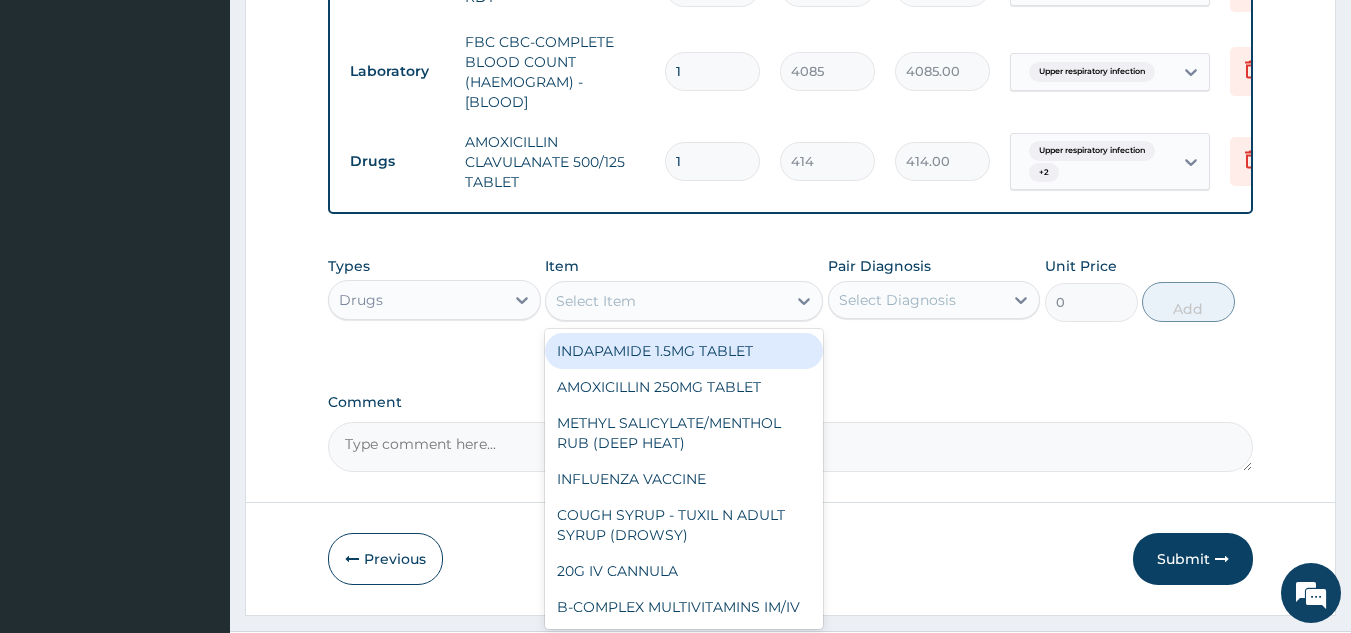 click on "Select Item" at bounding box center [666, 301] 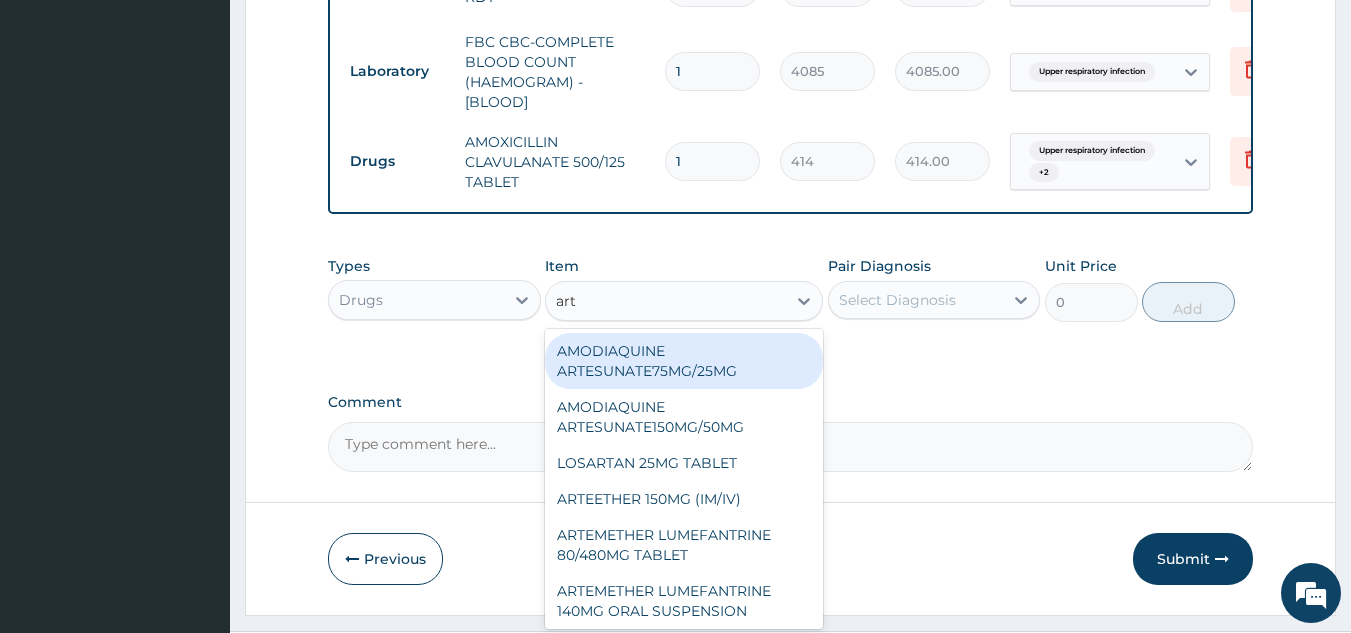 type on "arte" 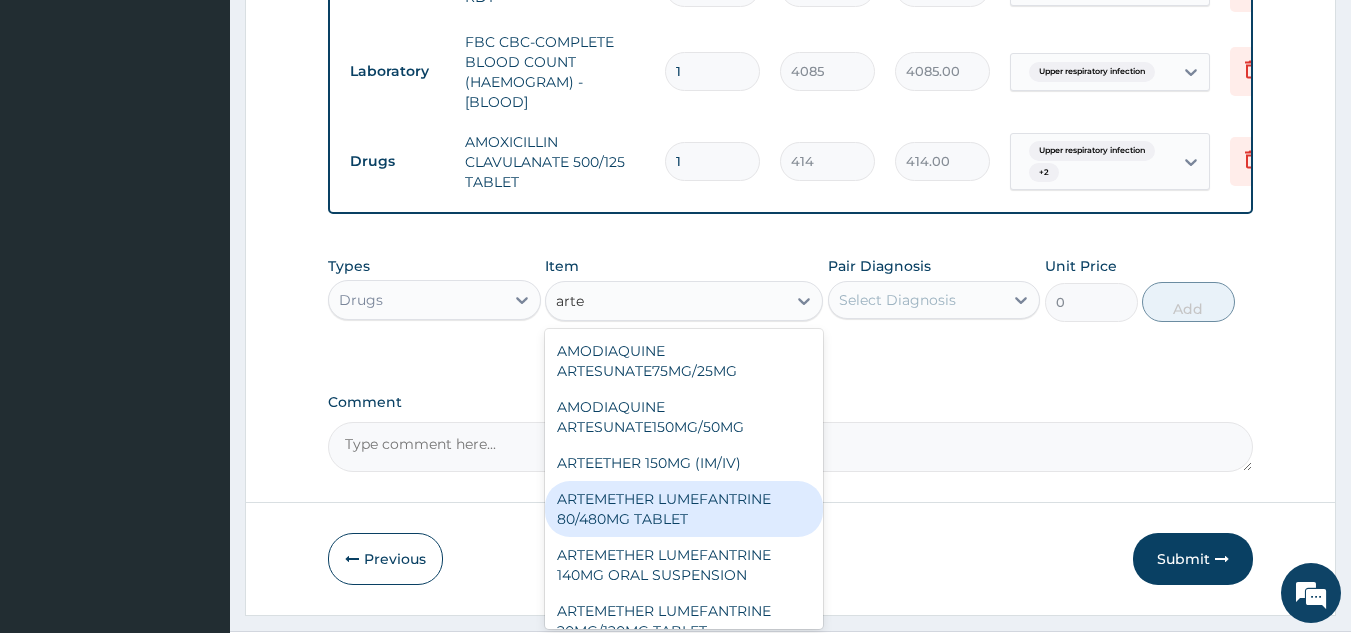 click on "ARTEMETHER LUMEFANTRINE 80/480MG TABLET" at bounding box center [684, 509] 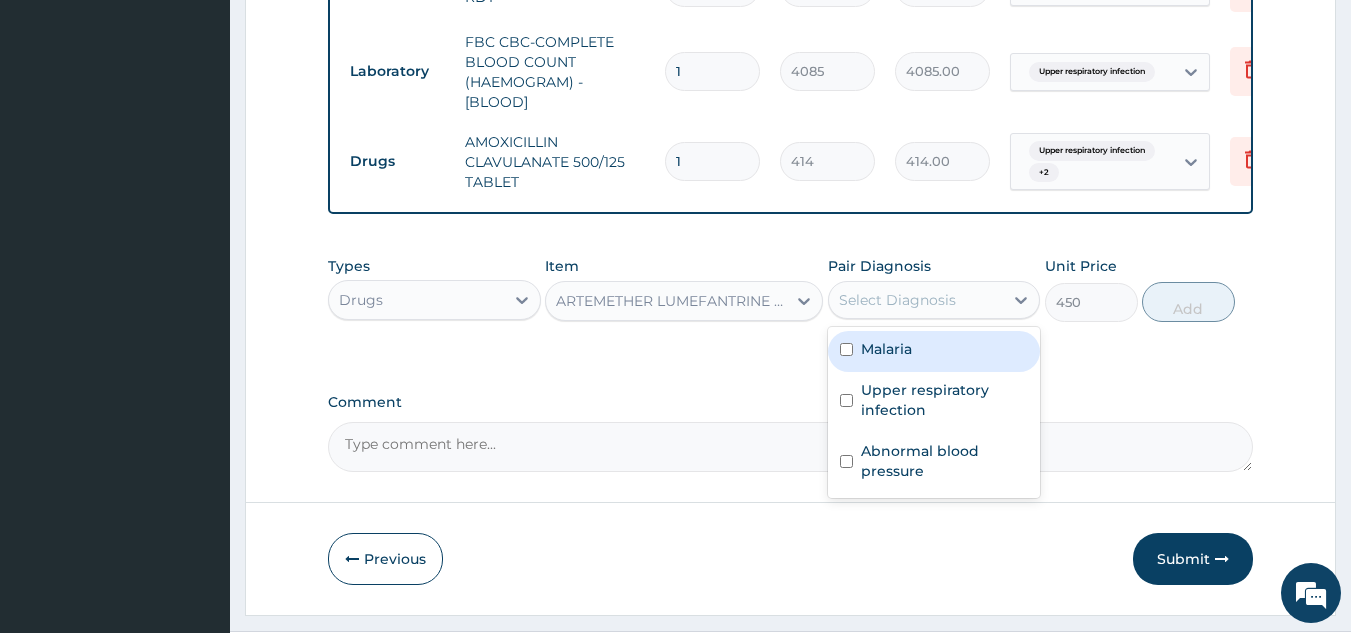 click on "Select Diagnosis" at bounding box center (916, 300) 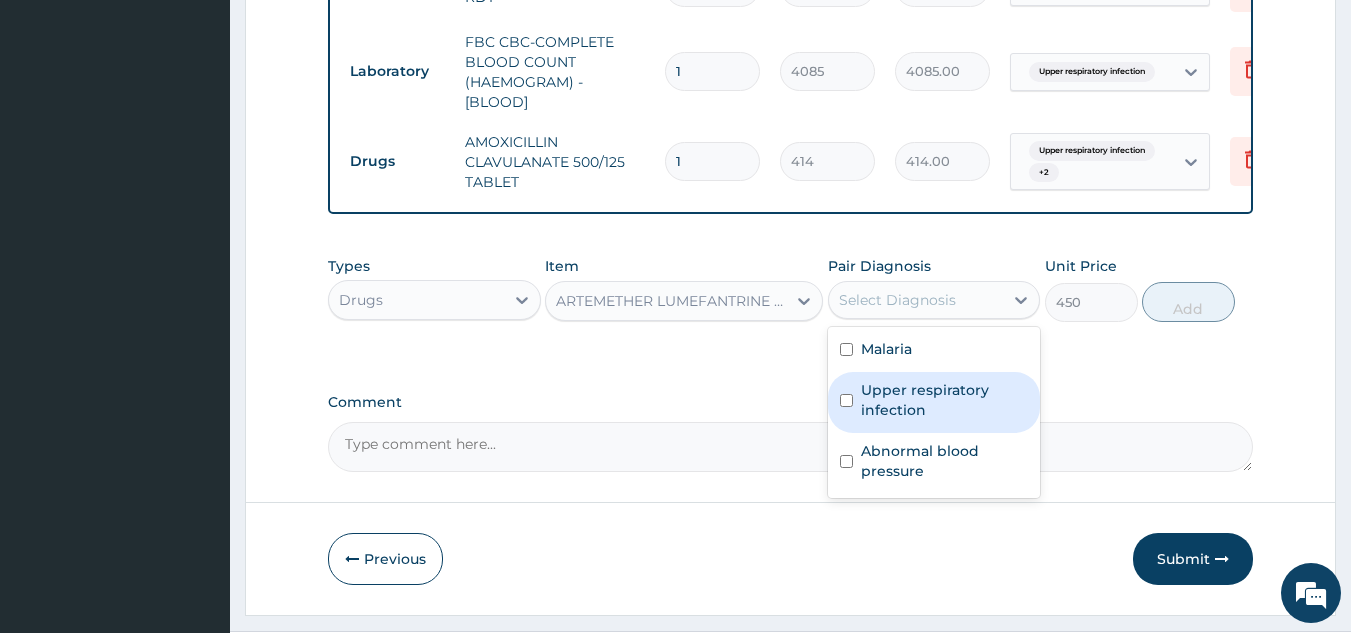 click on "Upper respiratory infection" at bounding box center [934, 402] 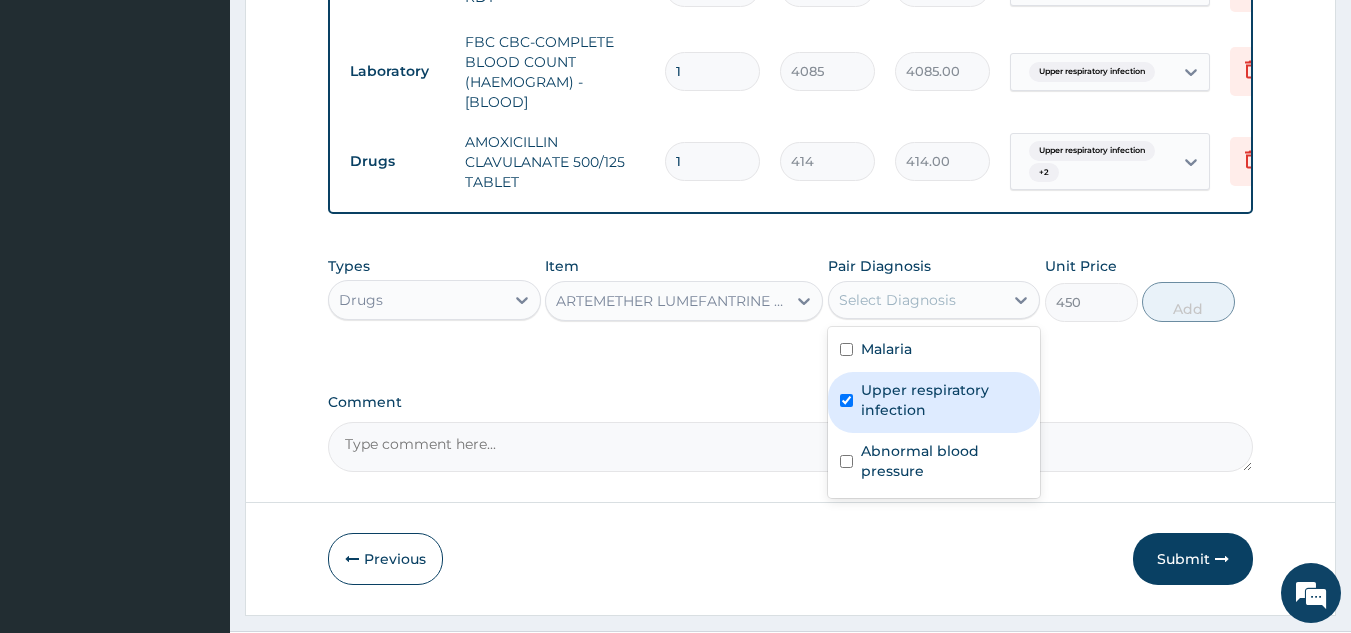 checkbox on "true" 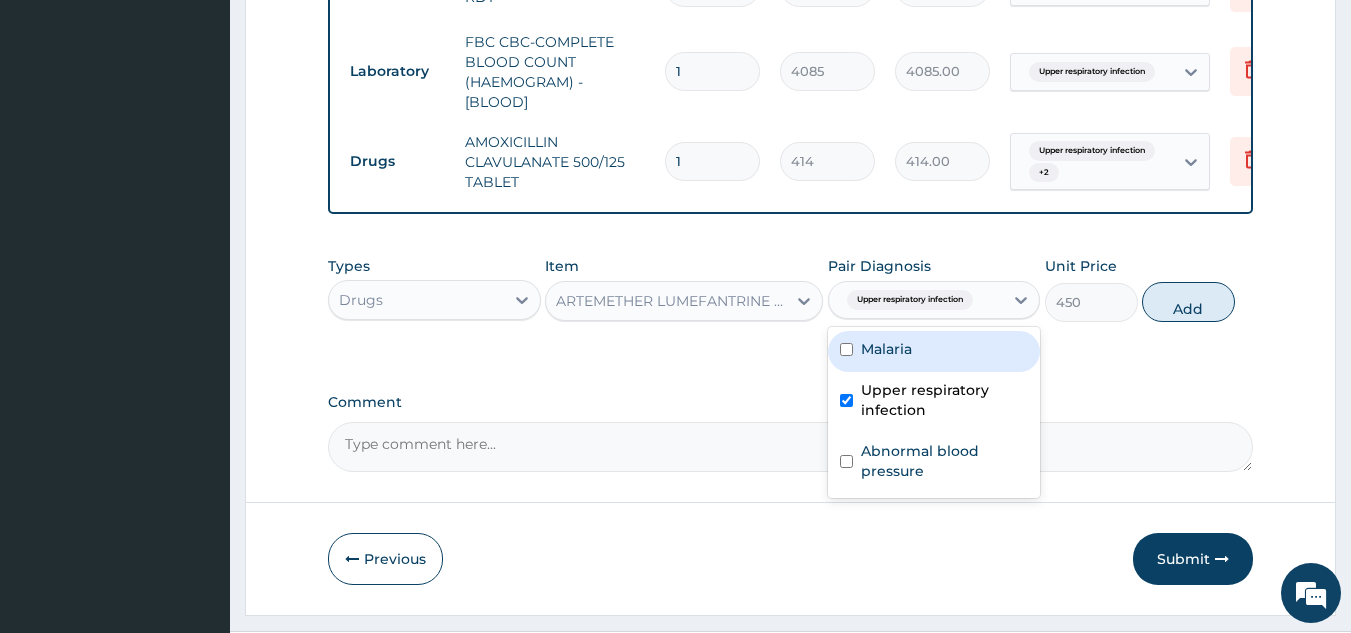 click on "Malaria" at bounding box center [934, 351] 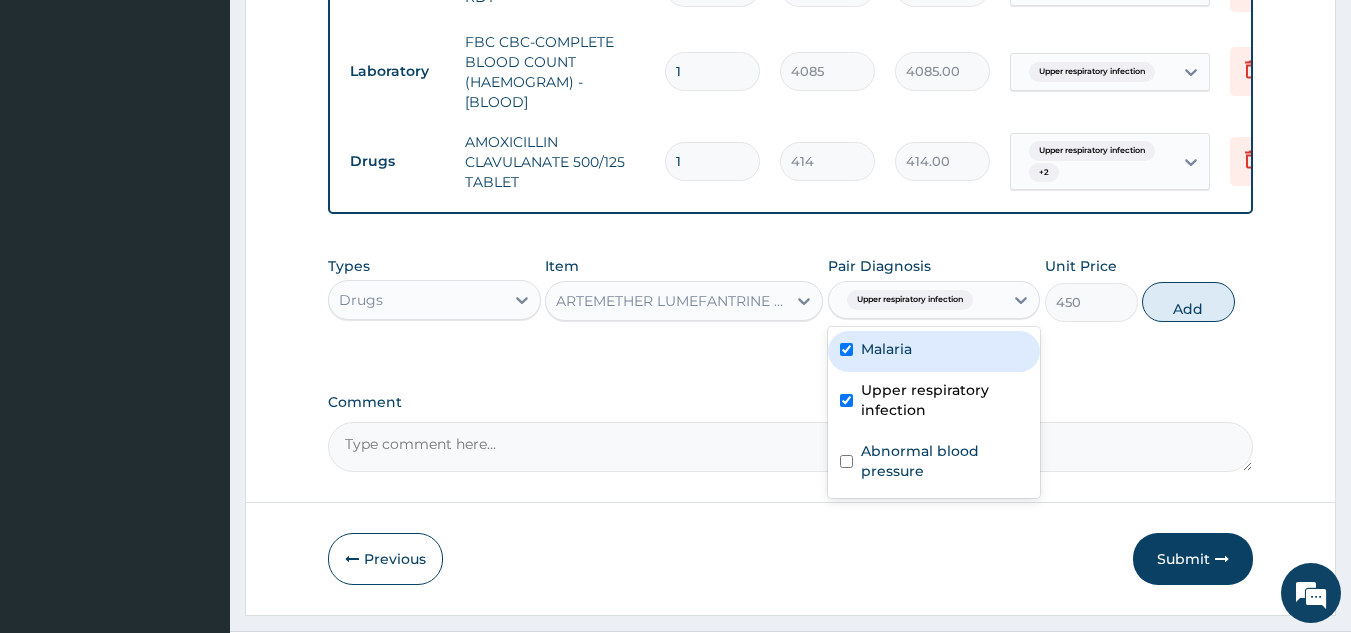 checkbox on "true" 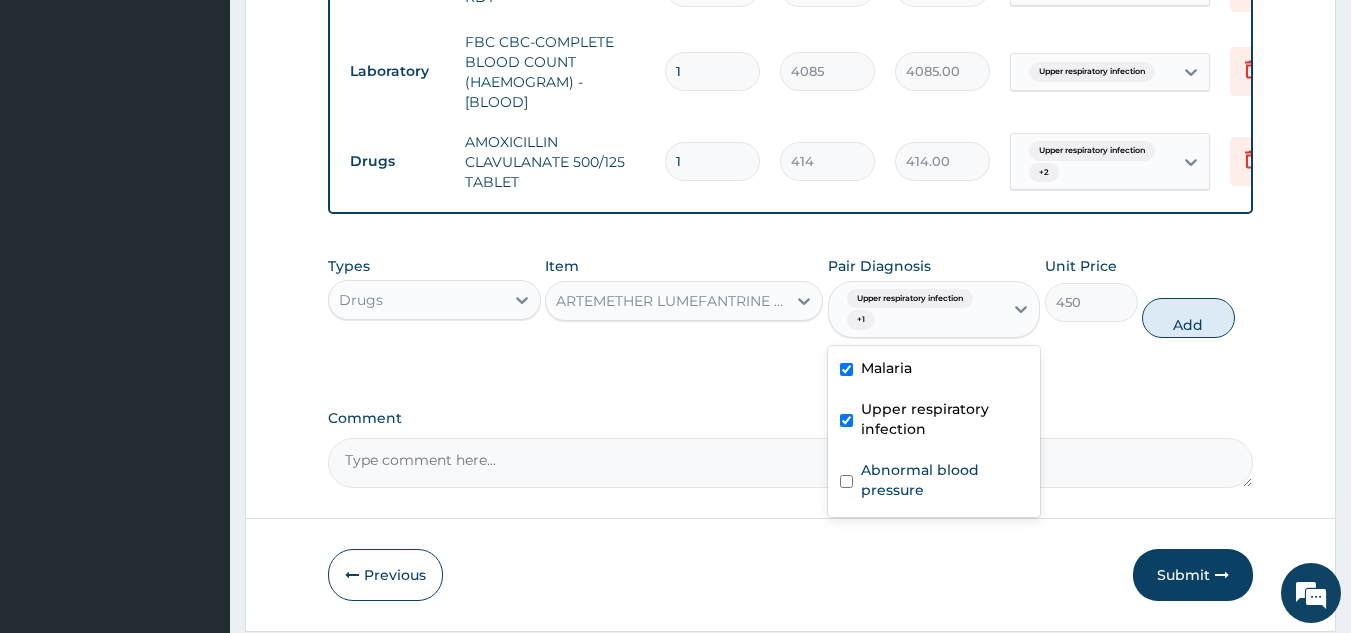click on "Upper respiratory infection" at bounding box center [945, 419] 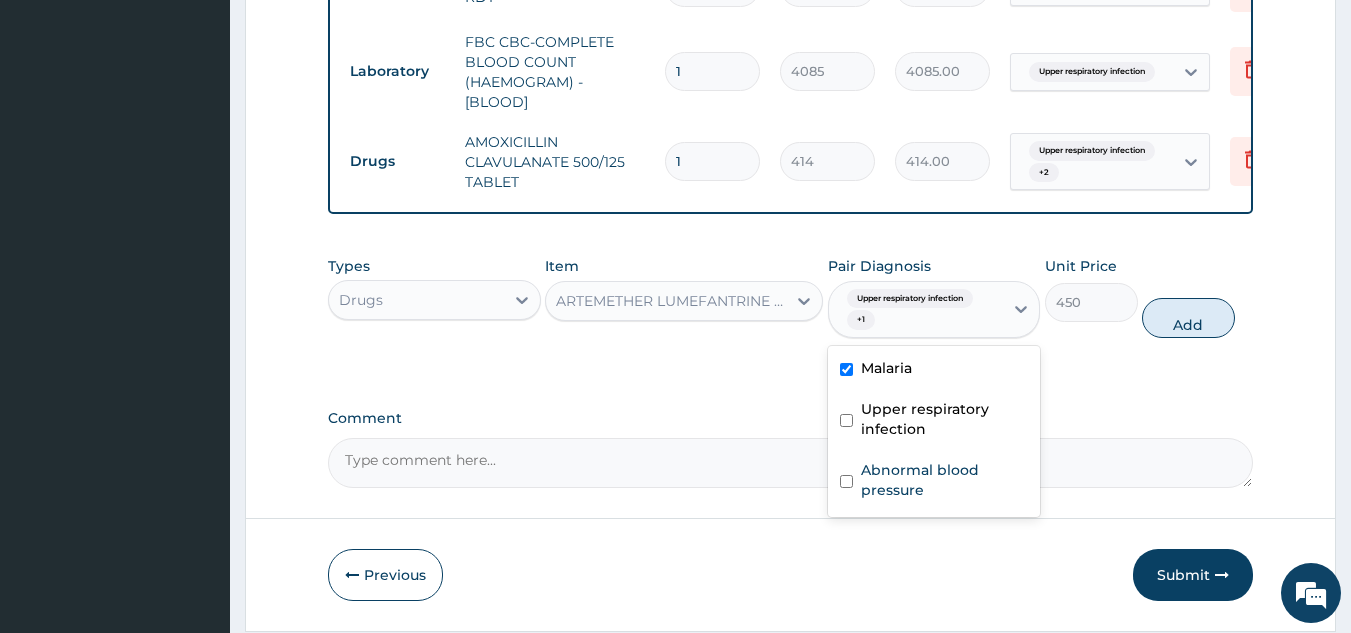 checkbox on "false" 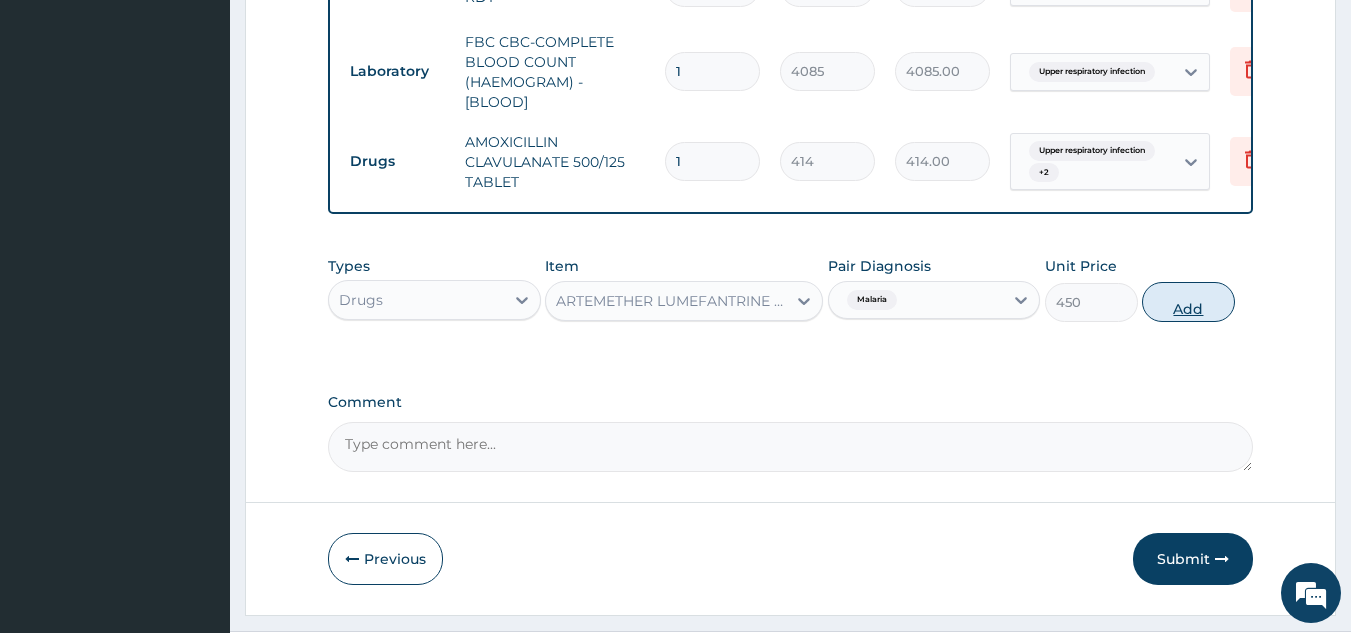 click on "Add" at bounding box center [1188, 302] 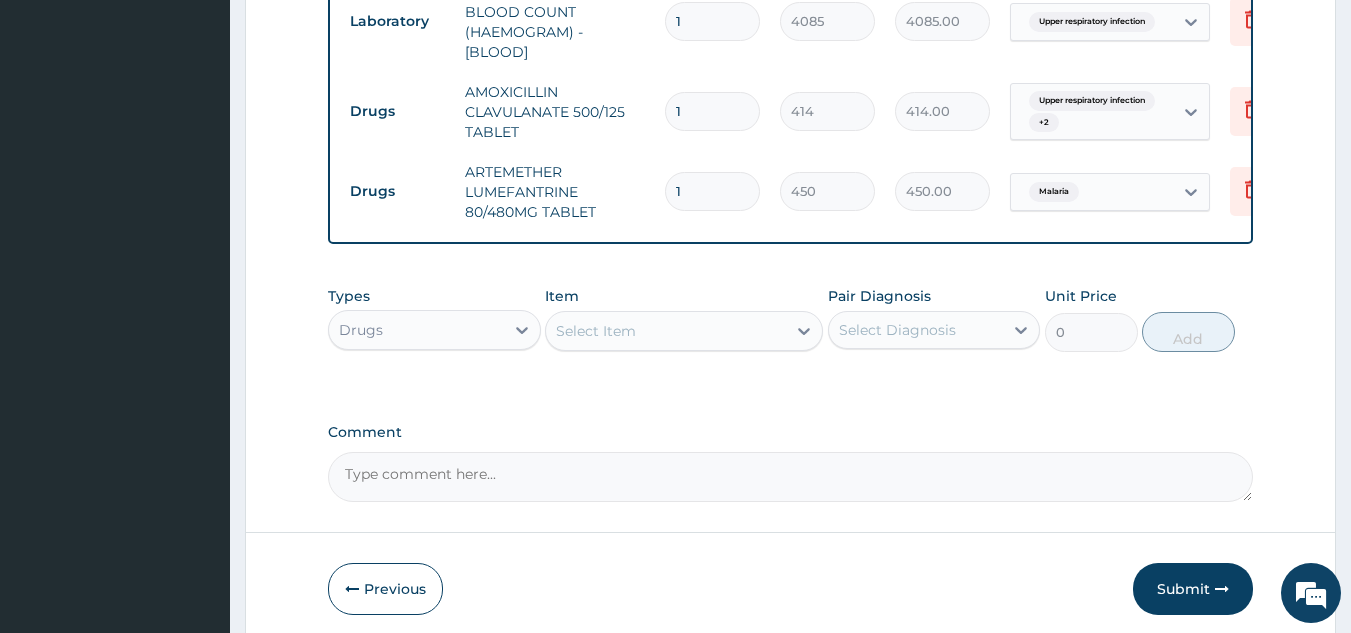 scroll, scrollTop: 996, scrollLeft: 0, axis: vertical 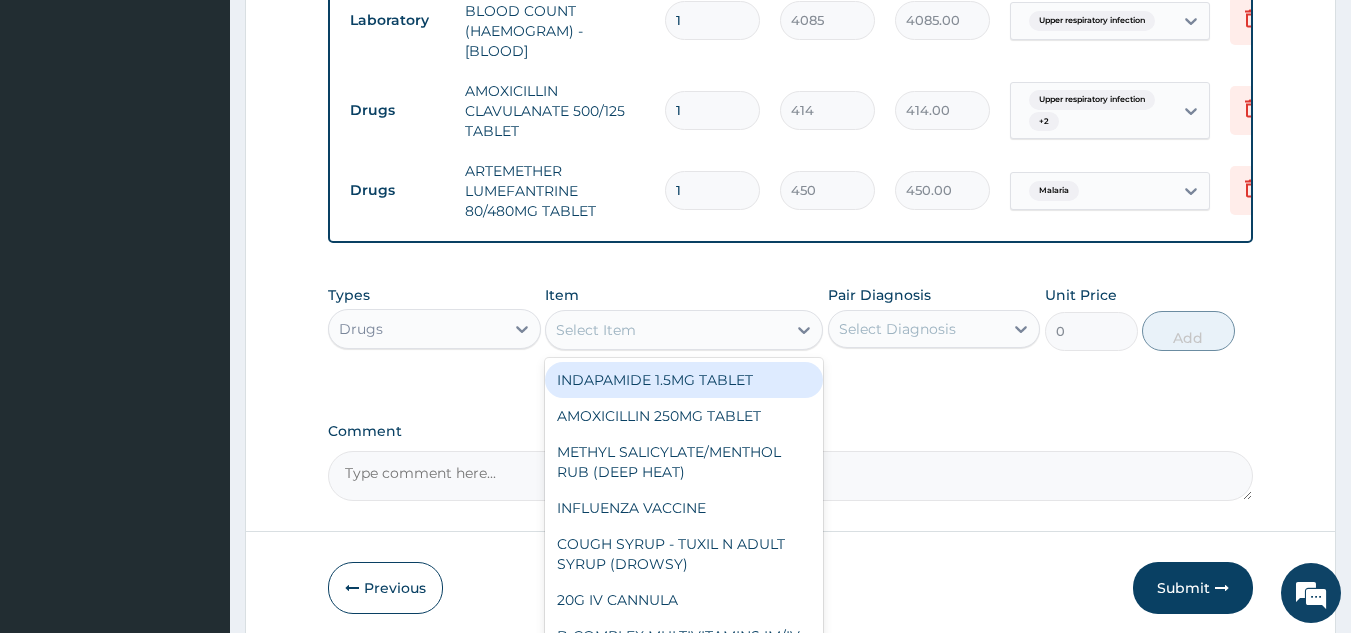 click on "Select Item" at bounding box center [666, 330] 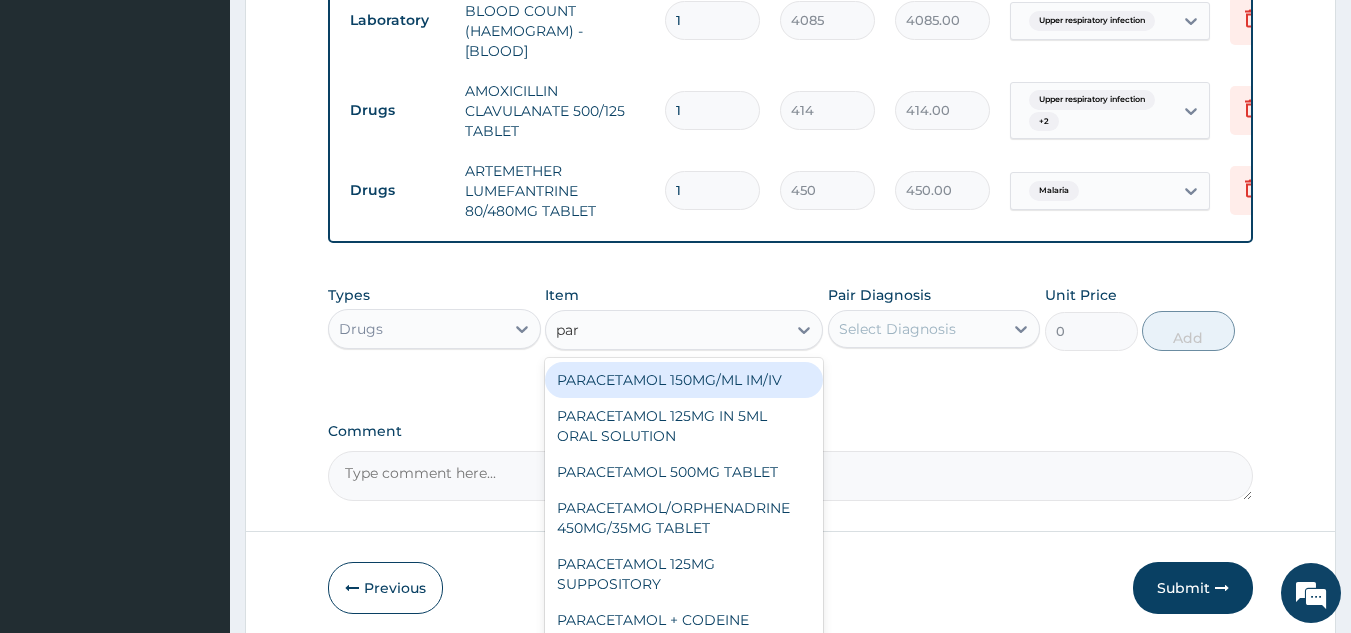 type on "para" 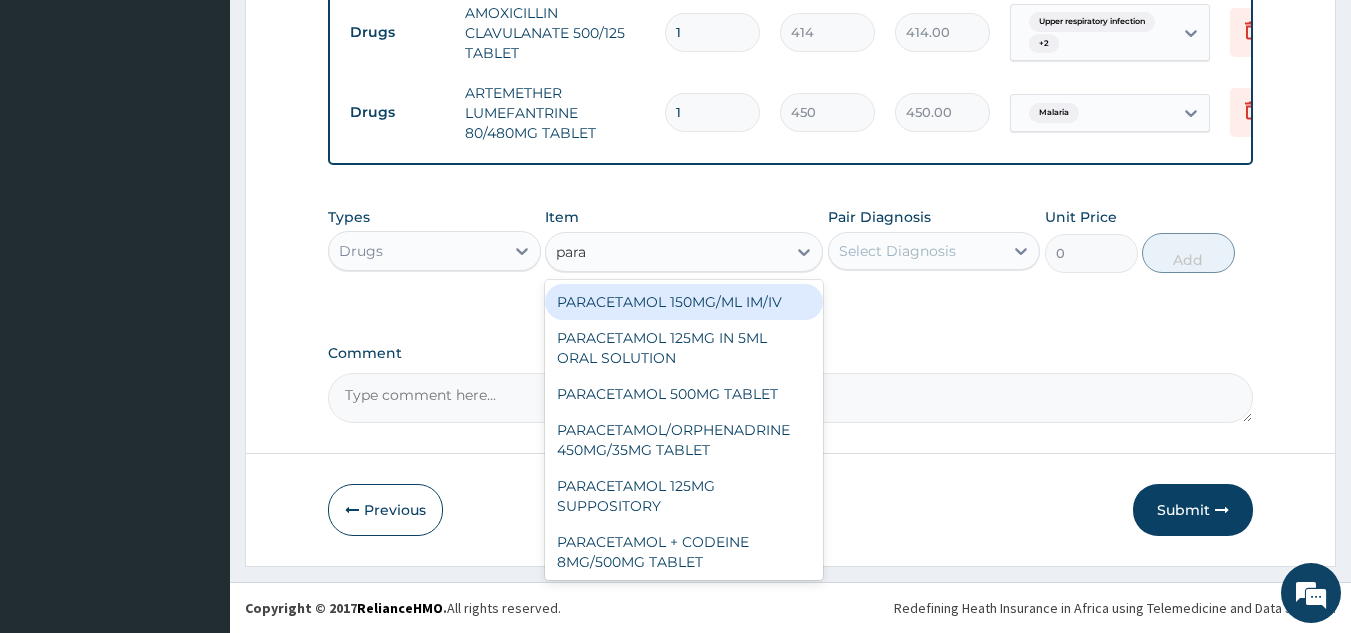 scroll, scrollTop: 1088, scrollLeft: 0, axis: vertical 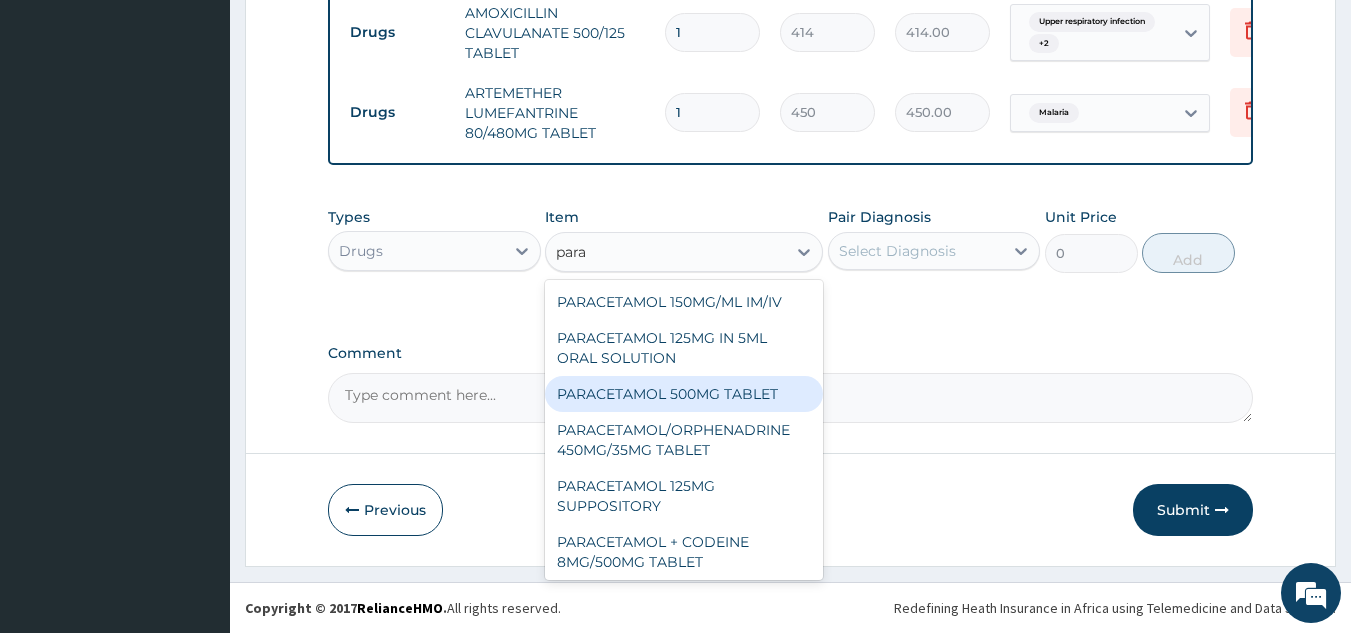 click on "PARACETAMOL 500MG TABLET" at bounding box center [684, 394] 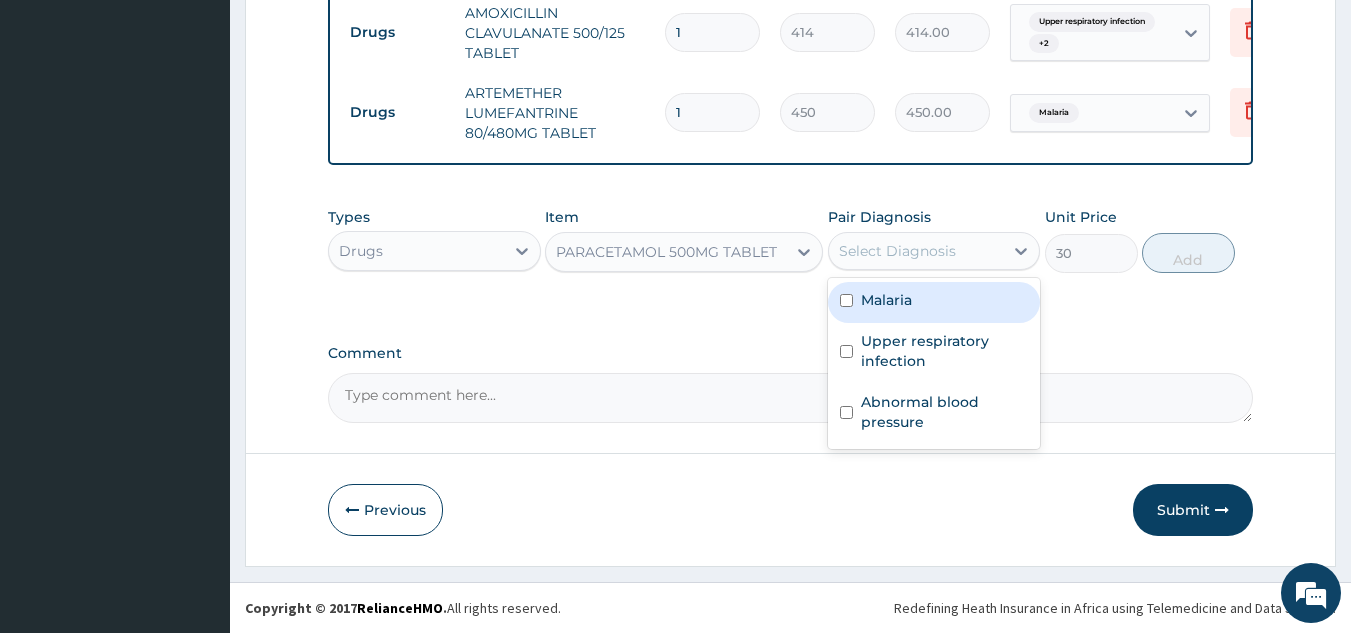click on "Select Diagnosis" at bounding box center [934, 251] 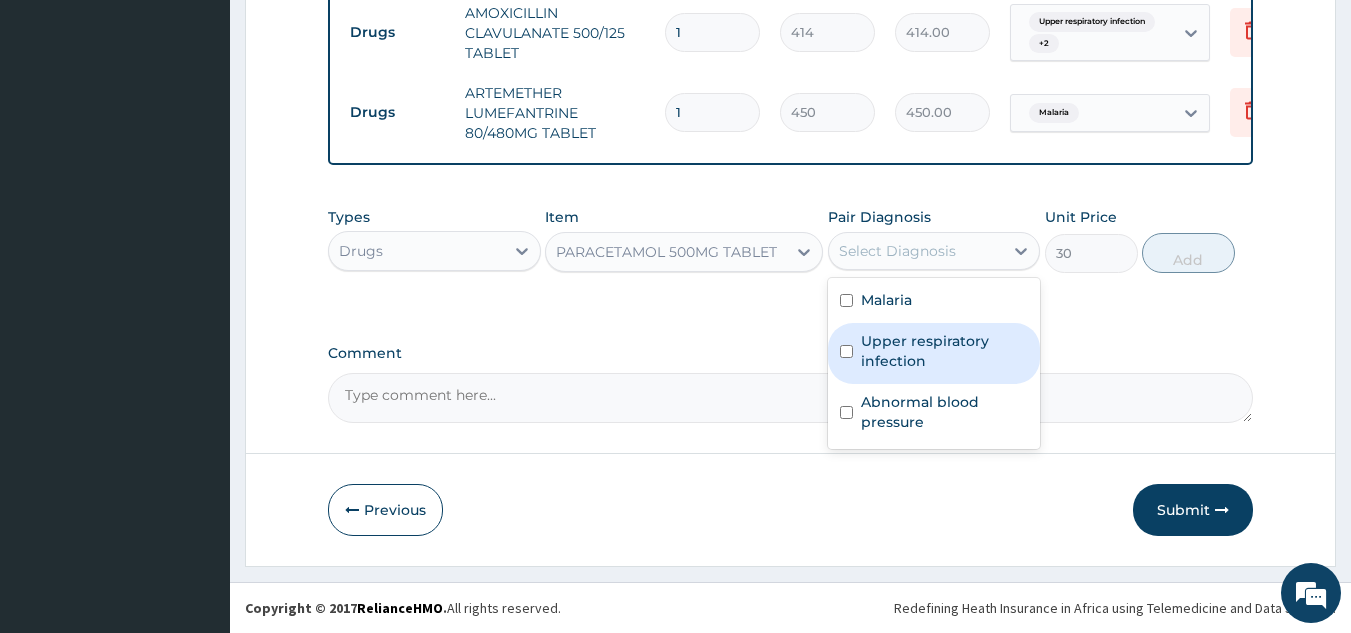 click on "Upper respiratory infection" at bounding box center (934, 353) 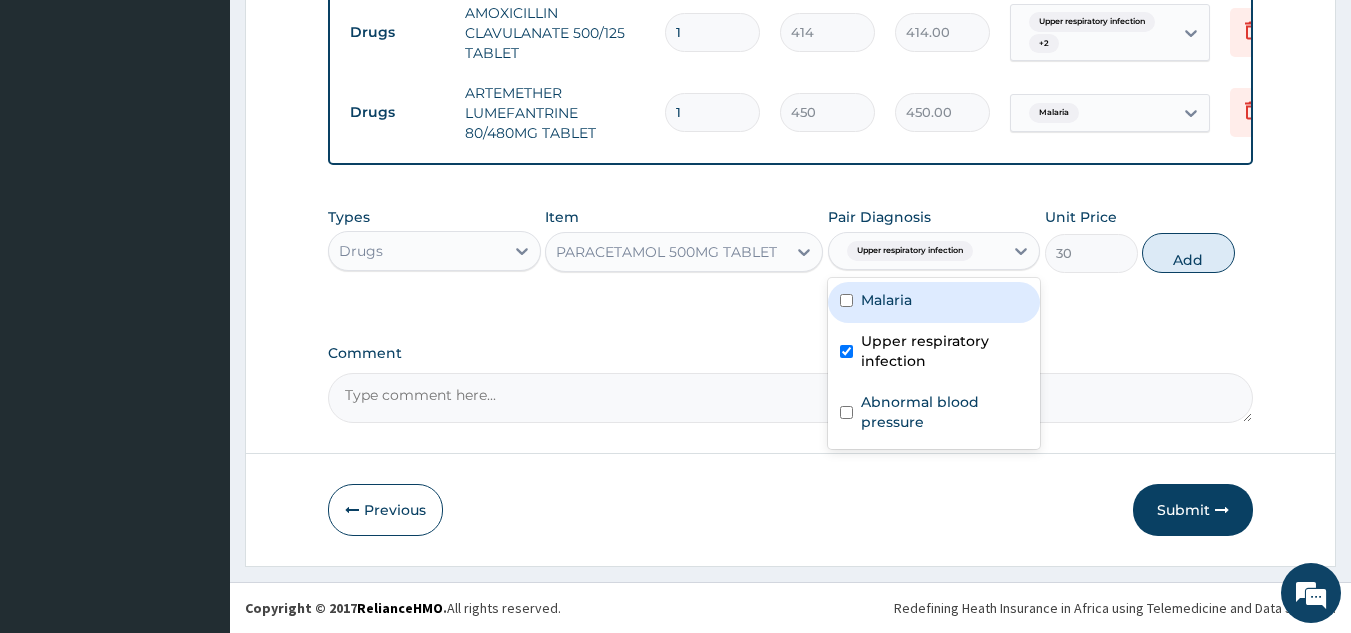 drag, startPoint x: 906, startPoint y: 305, endPoint x: 889, endPoint y: 374, distance: 71.063354 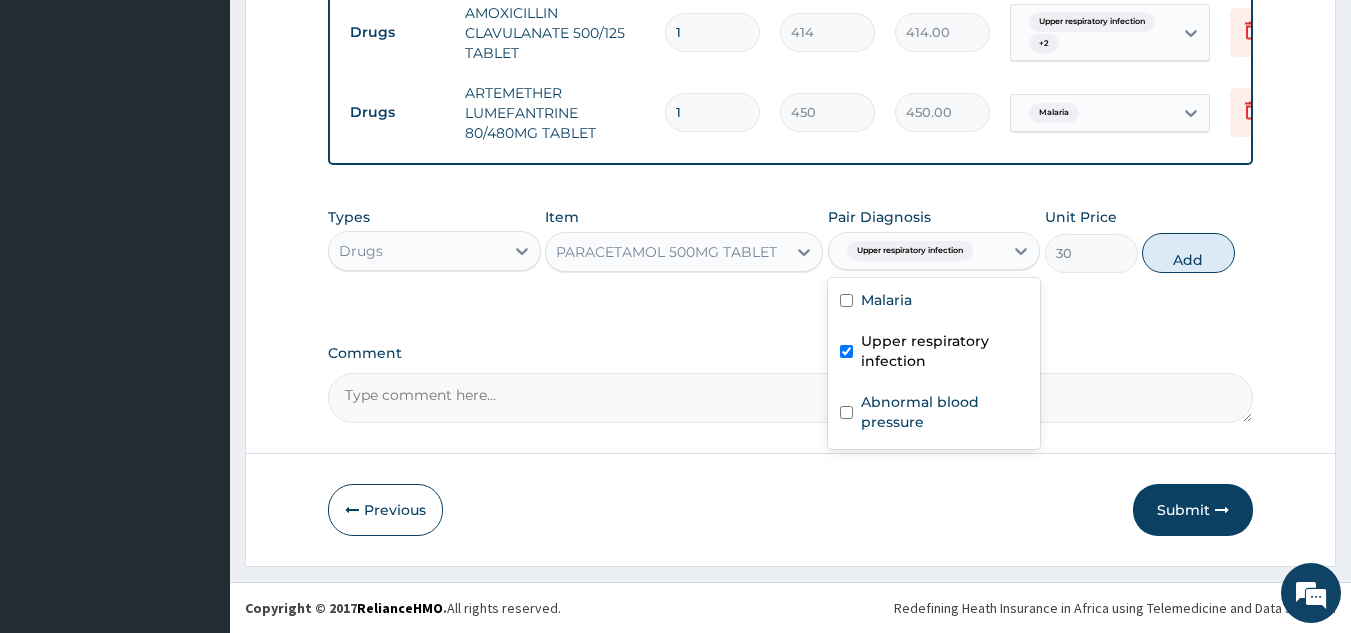 click on "Upper respiratory infection" at bounding box center [934, 353] 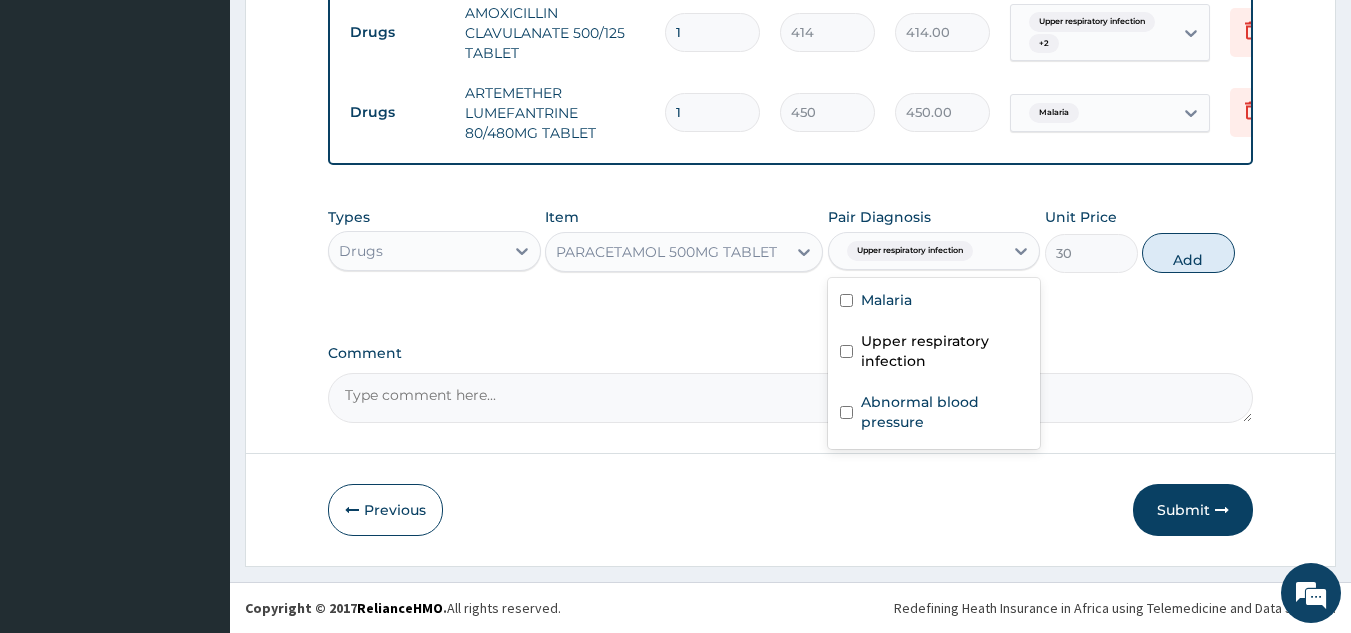checkbox on "false" 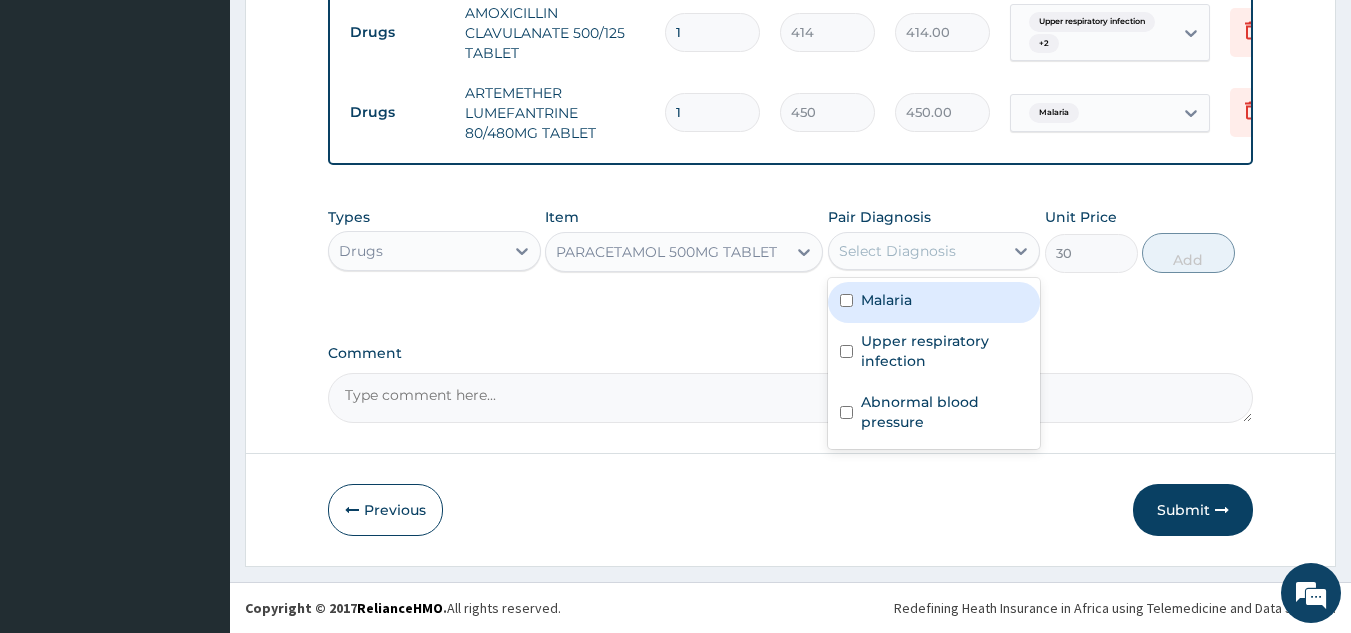 click on "Malaria Upper respiratory infection Abnormal blood pressure" at bounding box center [934, 363] 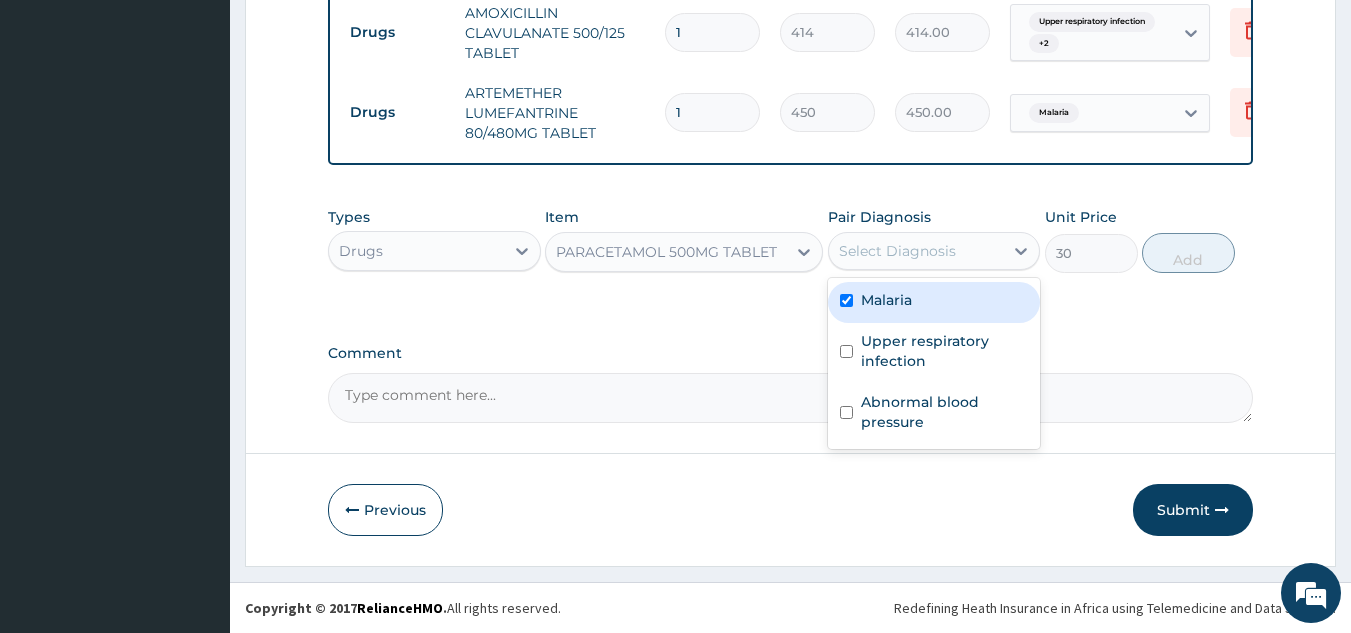 checkbox on "true" 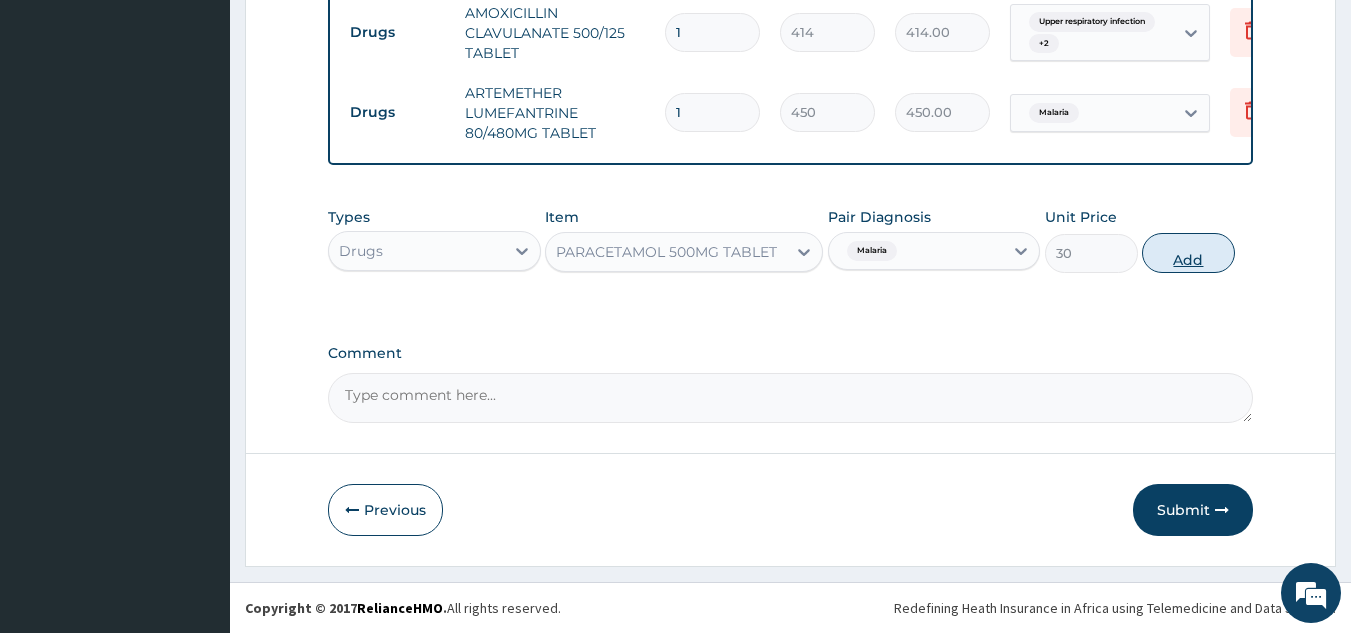 click on "Add" at bounding box center [1188, 253] 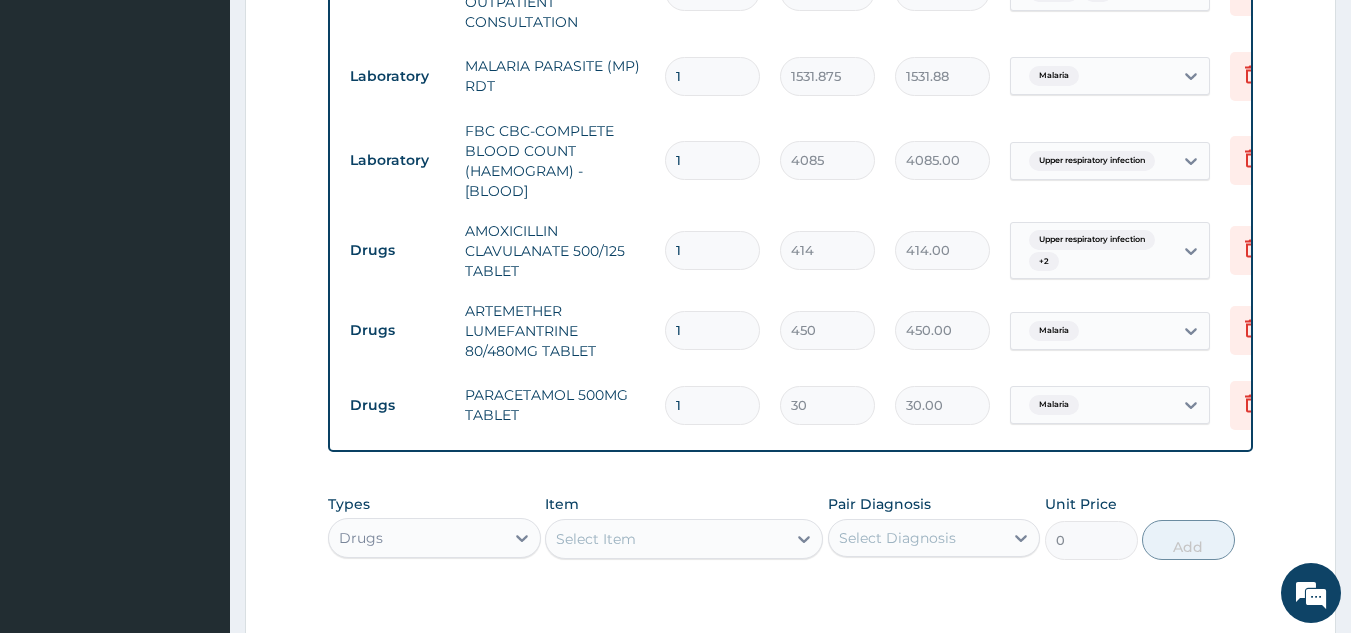 scroll, scrollTop: 855, scrollLeft: 0, axis: vertical 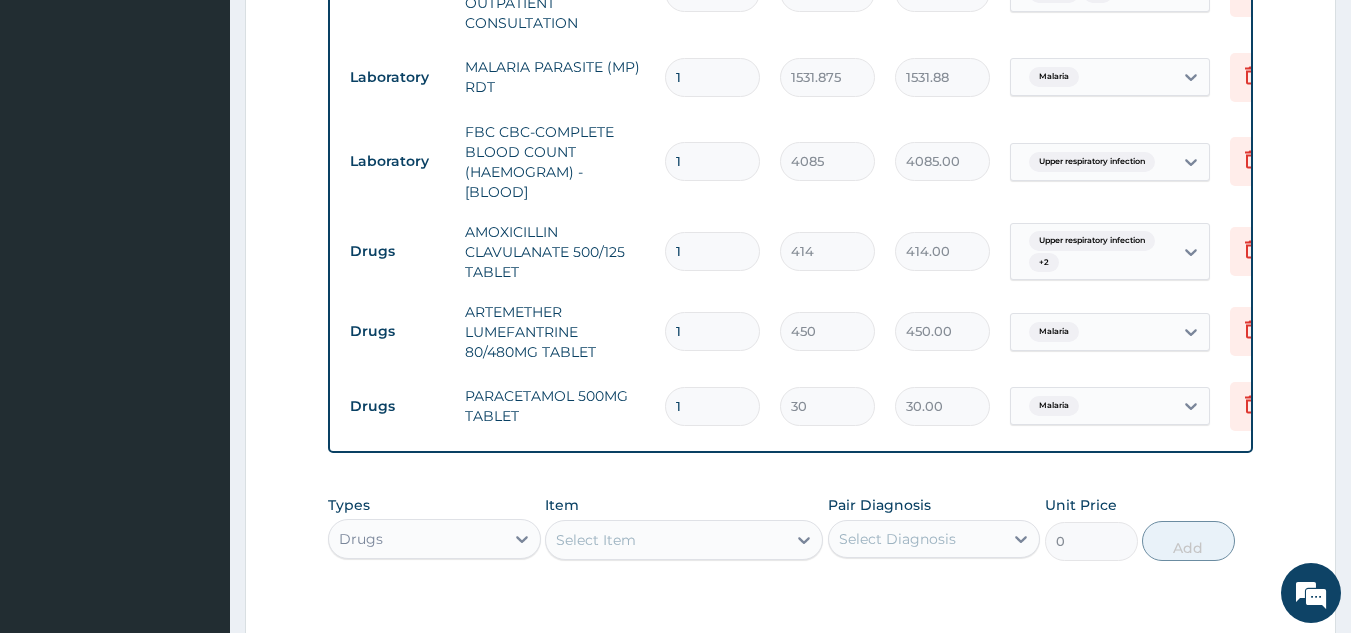 click on "1" at bounding box center (712, 251) 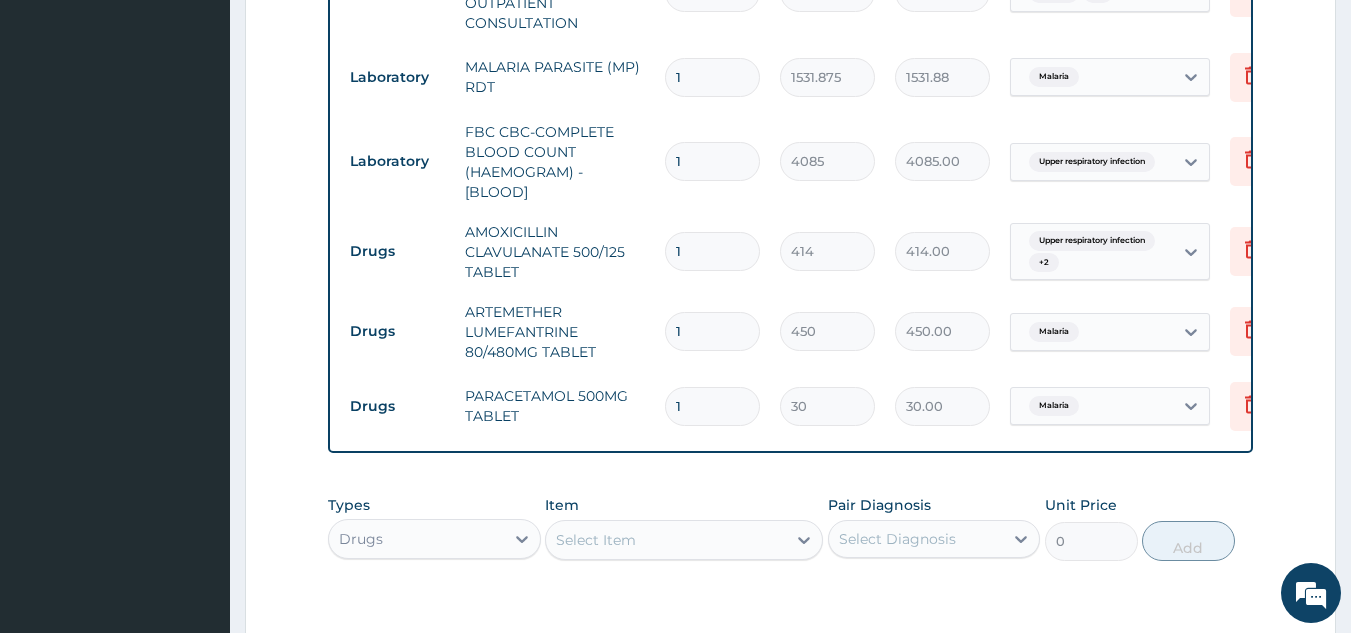 type on "14" 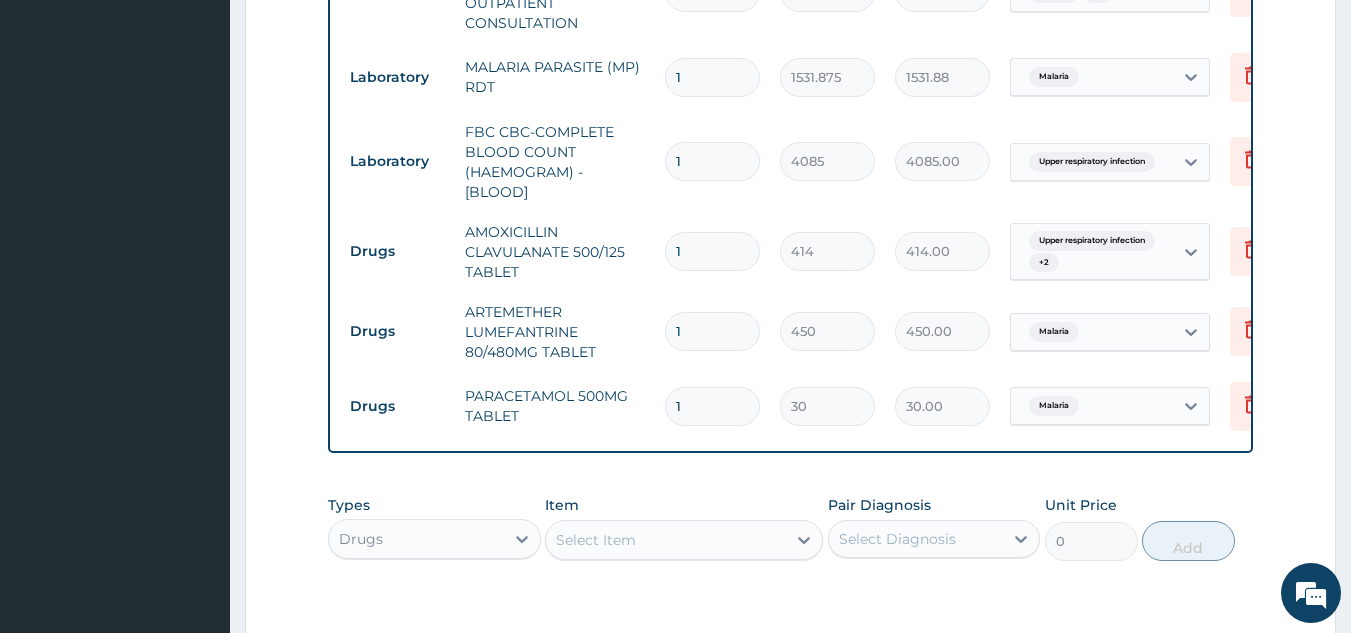 type on "5796.00" 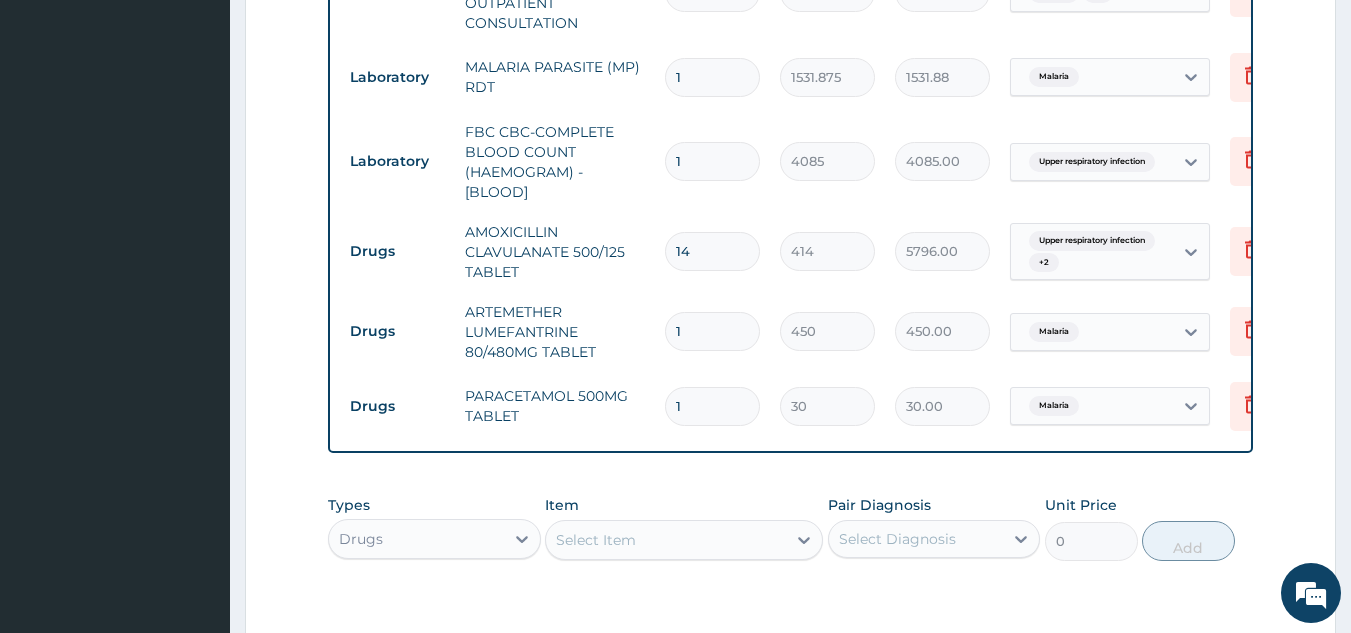 type on "14" 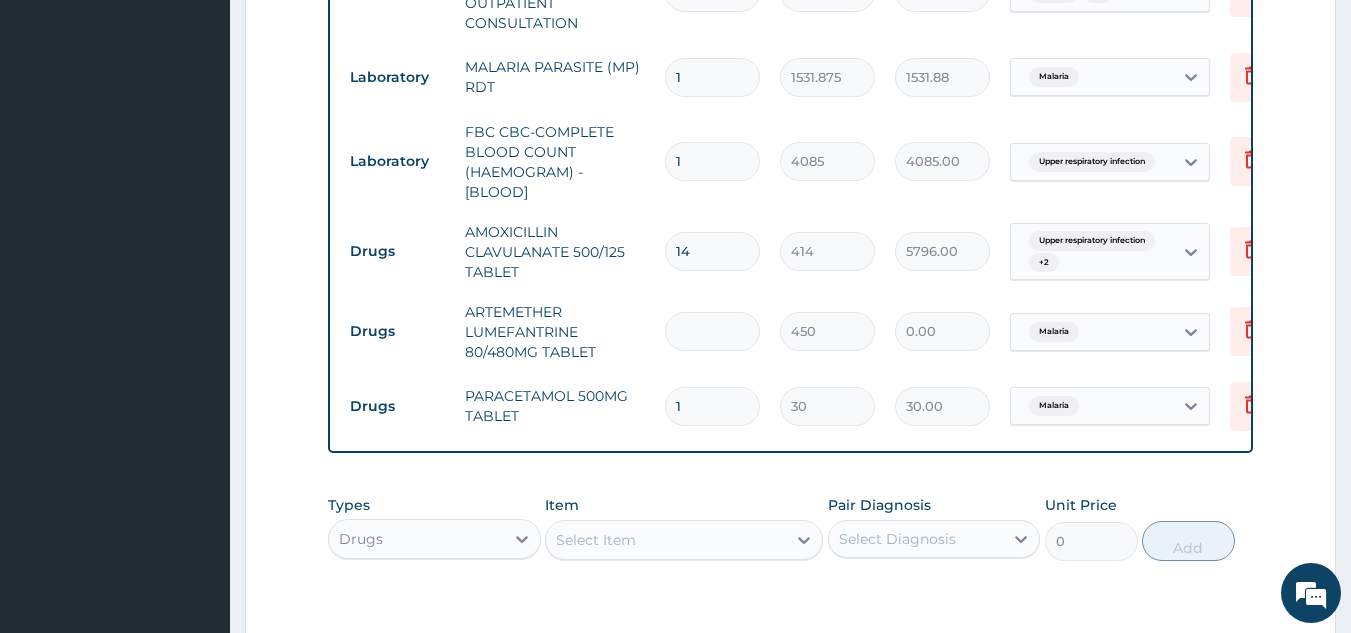 type on "6" 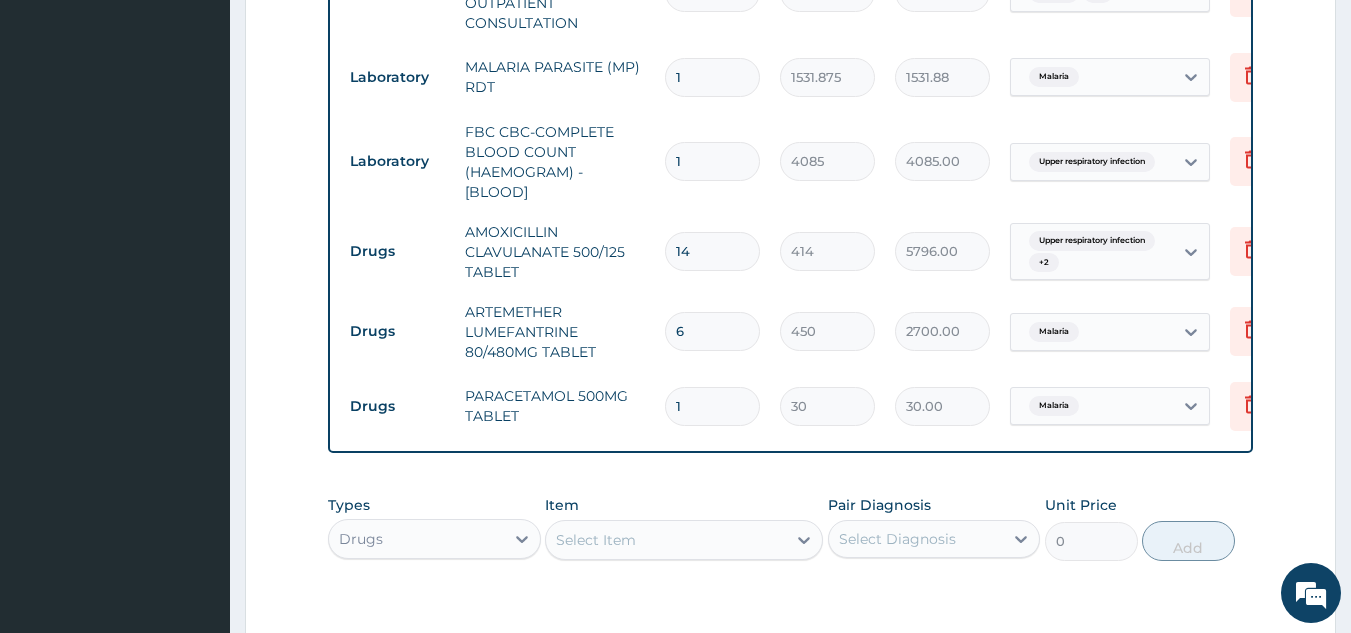 type on "6" 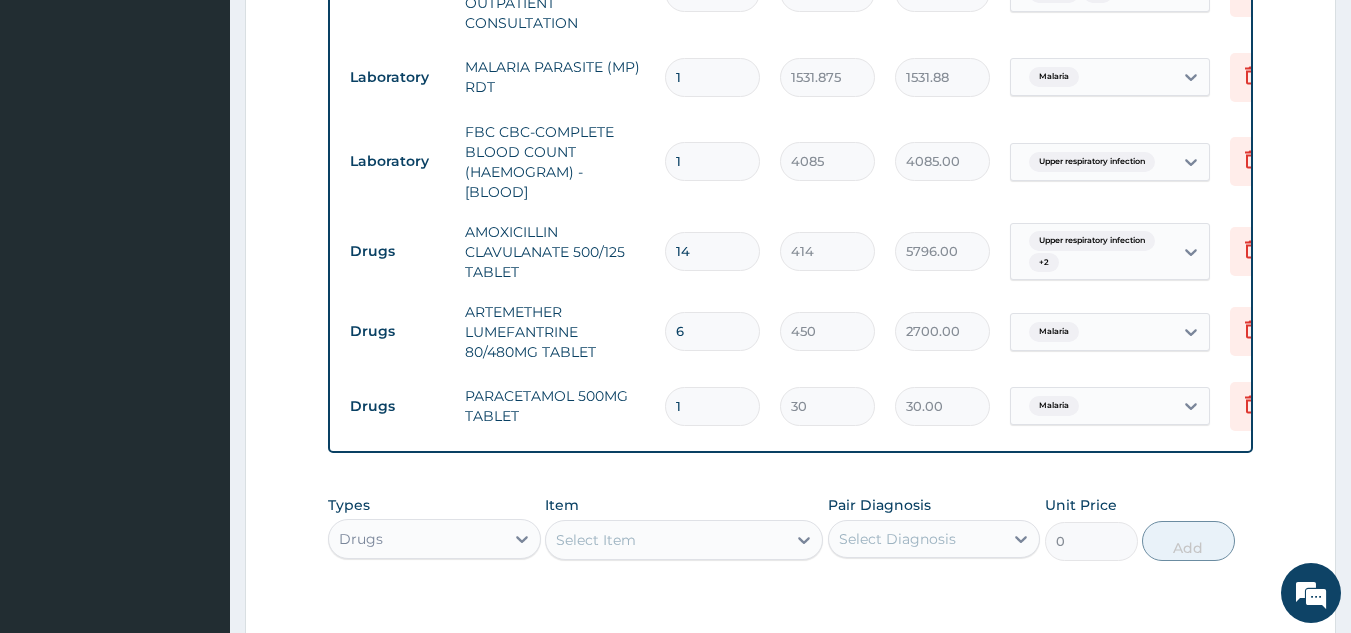 type on "18" 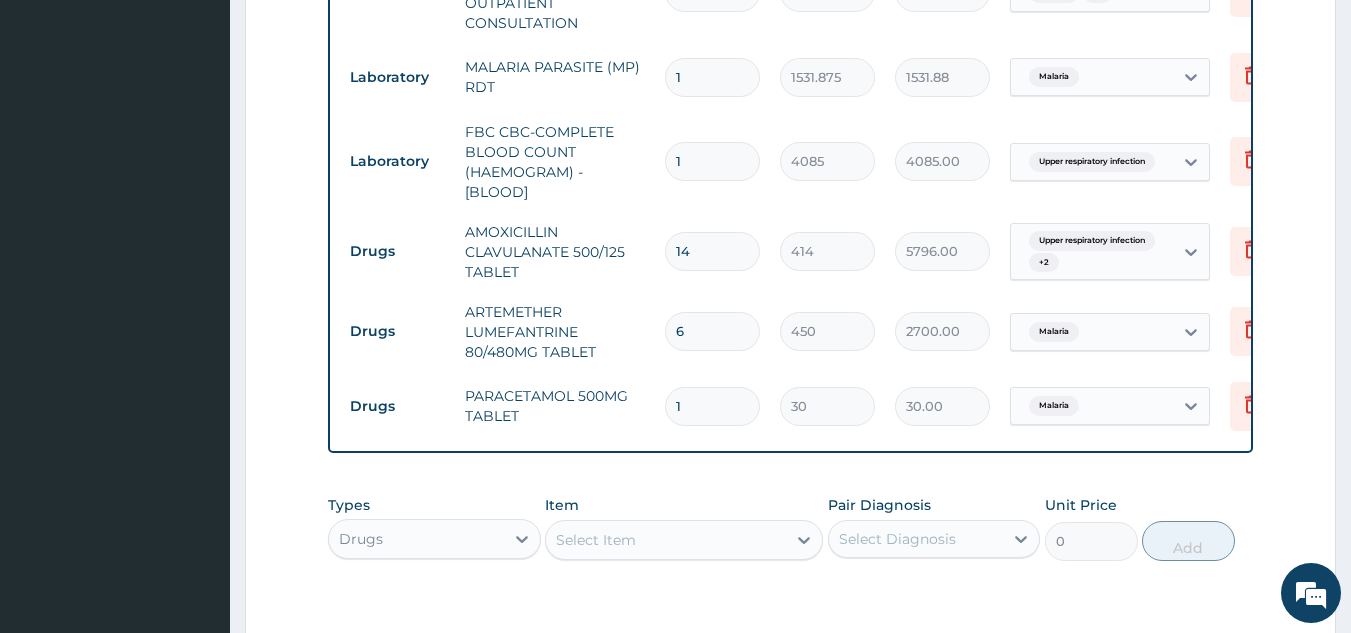 type on "540.00" 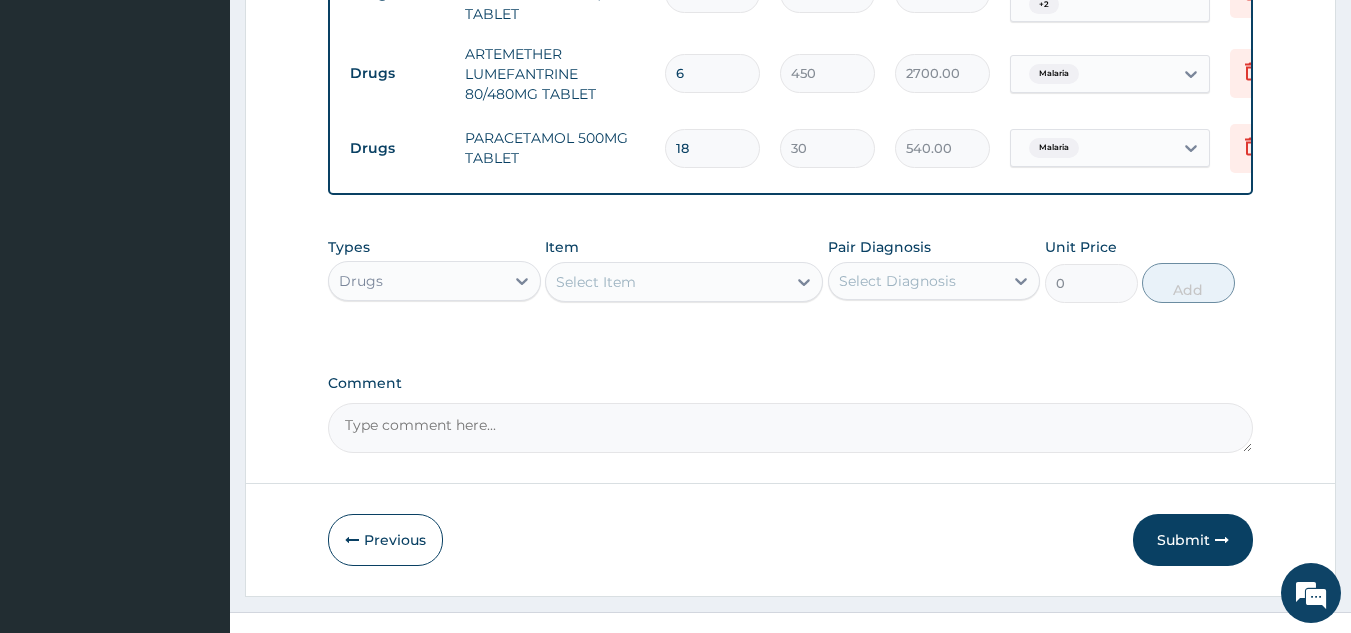 scroll, scrollTop: 1158, scrollLeft: 0, axis: vertical 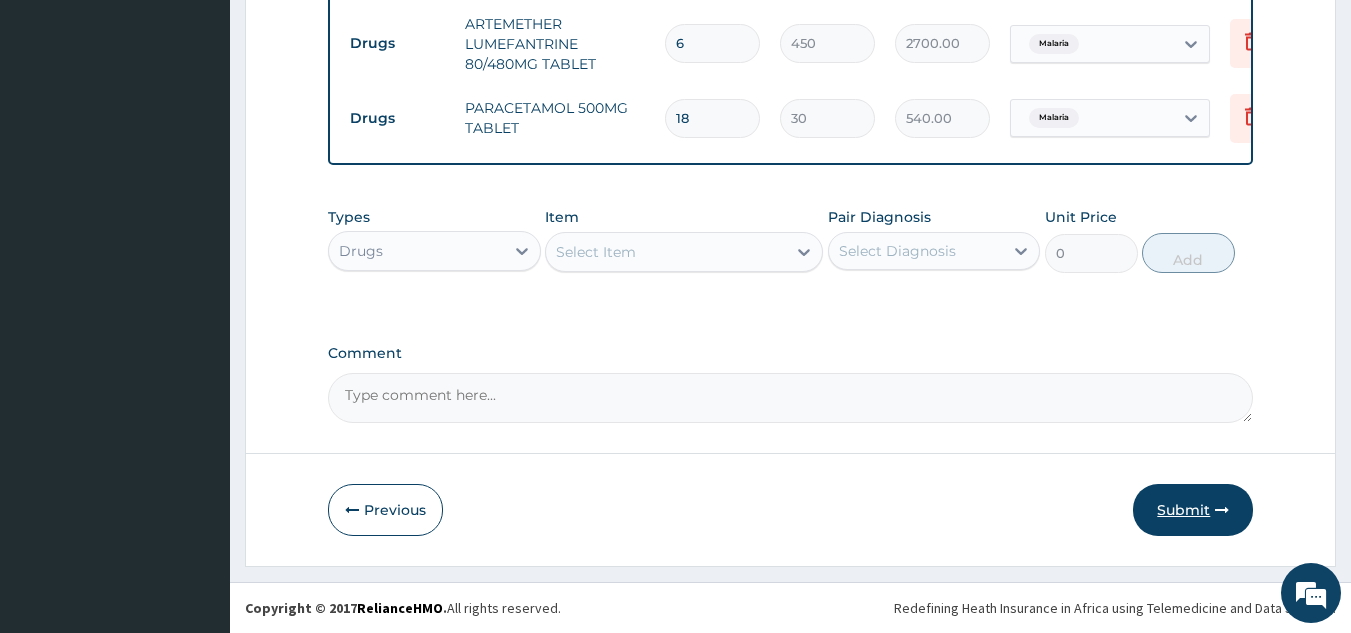 type on "18" 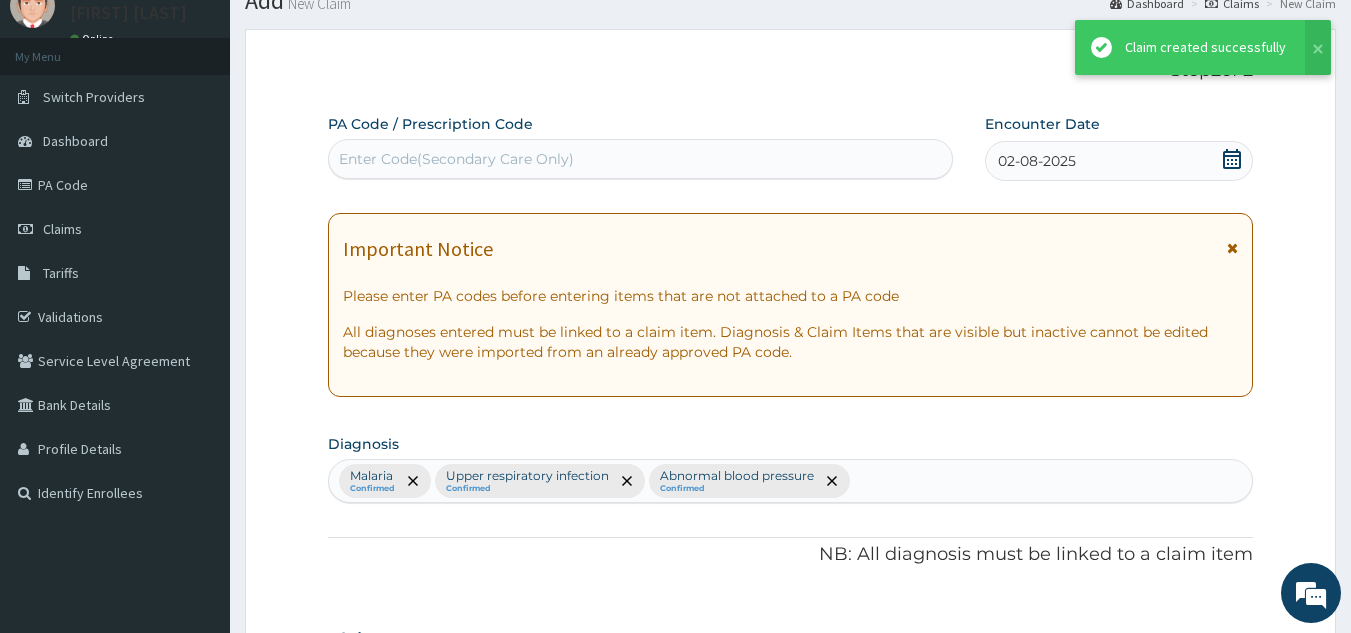 scroll, scrollTop: 1158, scrollLeft: 0, axis: vertical 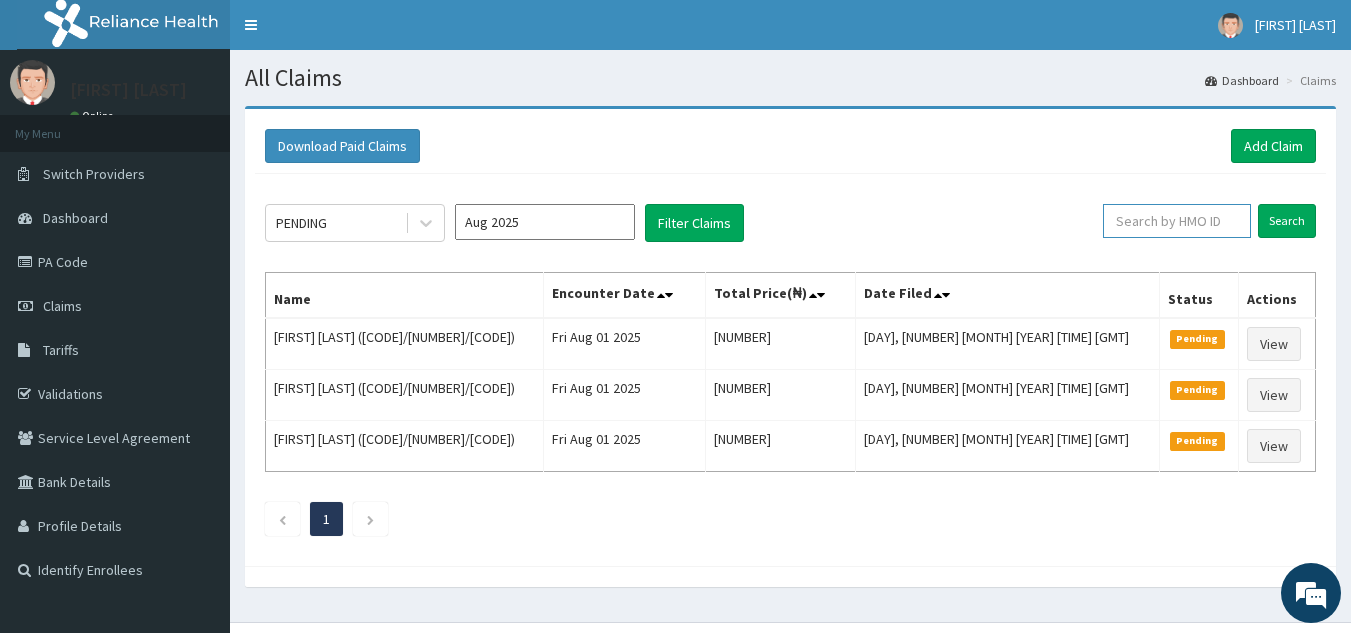 click at bounding box center (1177, 221) 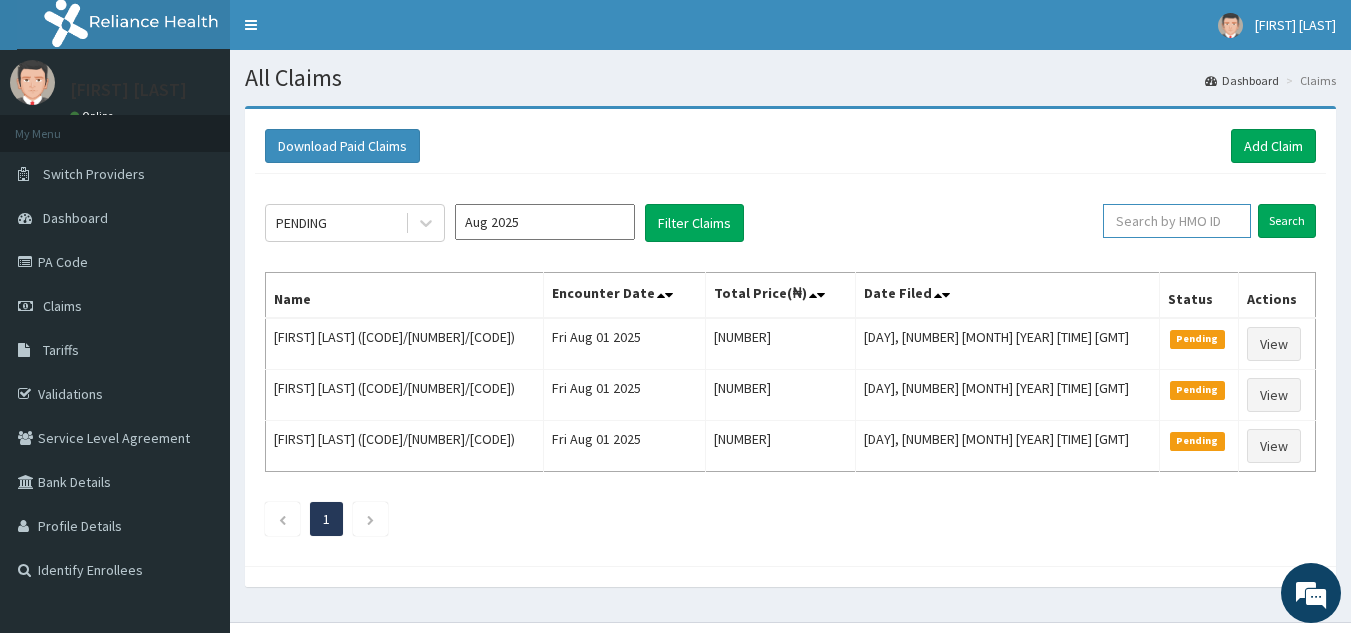 paste on "[CODE]/[NUMBER]/[CODE]" 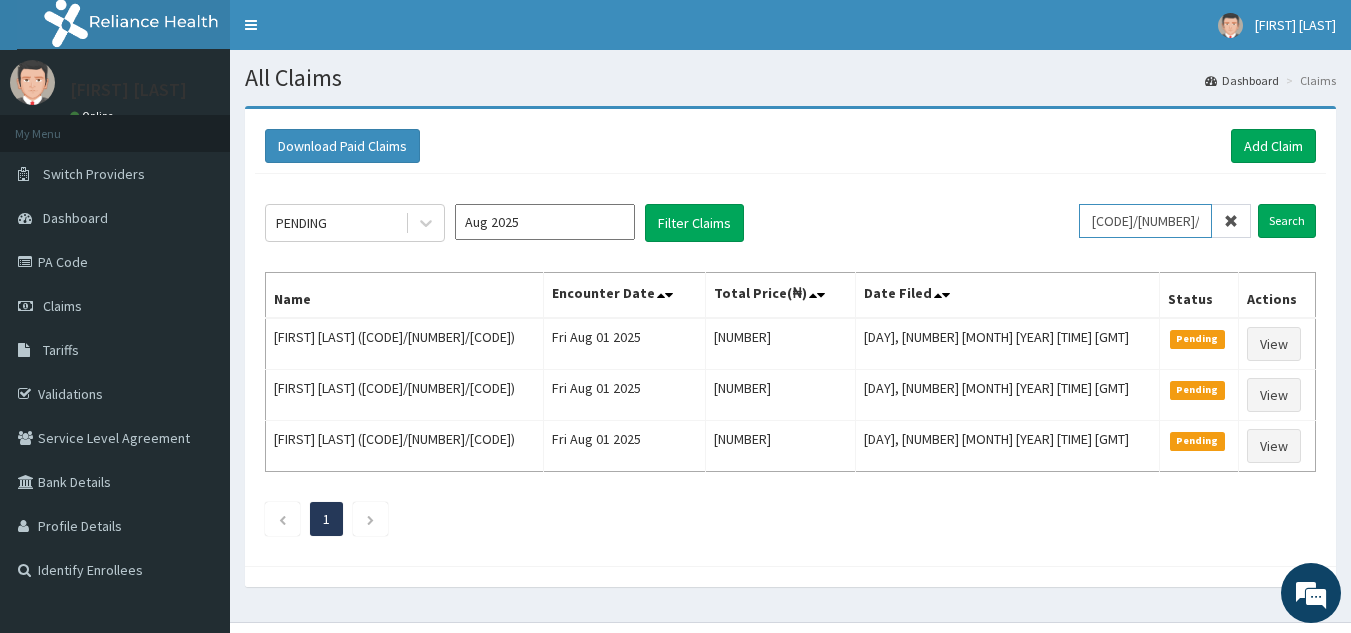 type on "[CODE]/[NUMBER]/[CODE]" 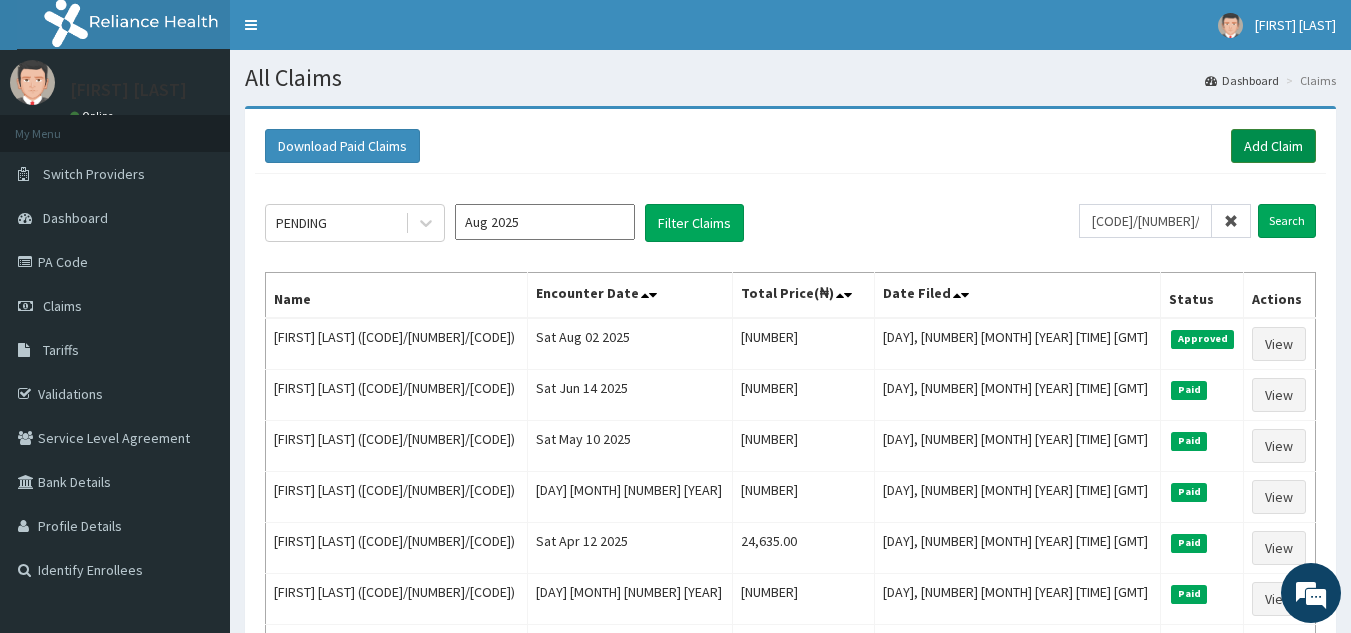click on "Add Claim" at bounding box center (1273, 146) 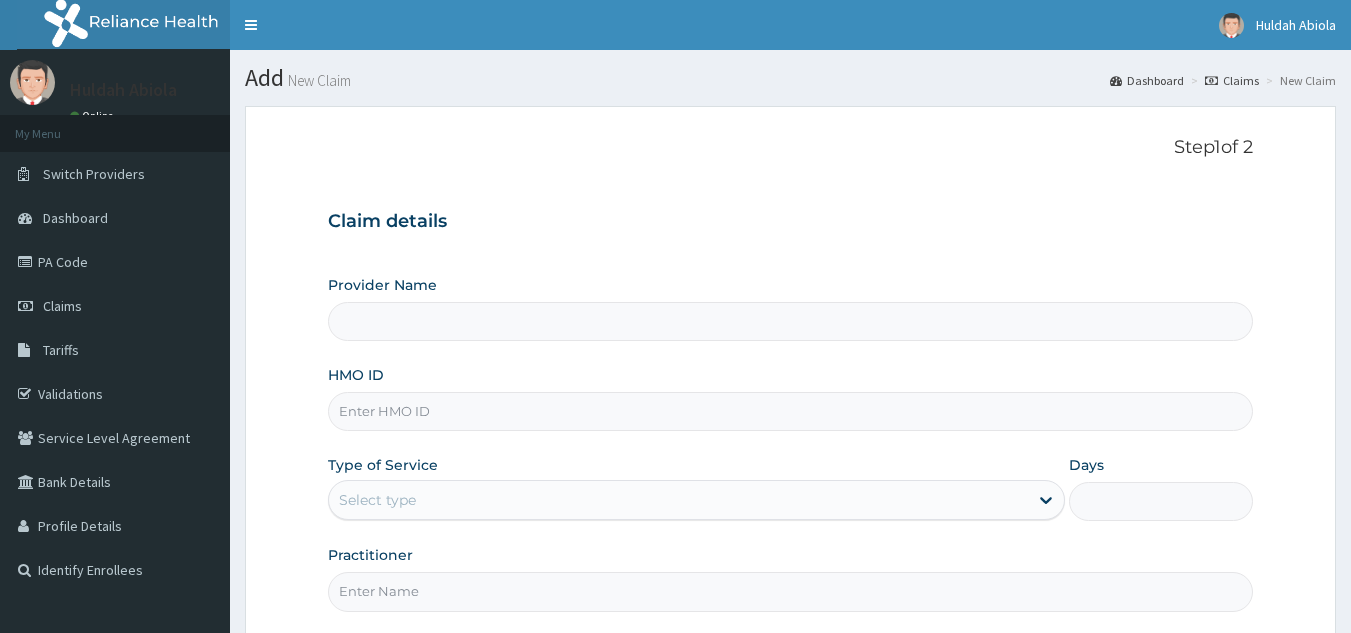 scroll, scrollTop: 0, scrollLeft: 0, axis: both 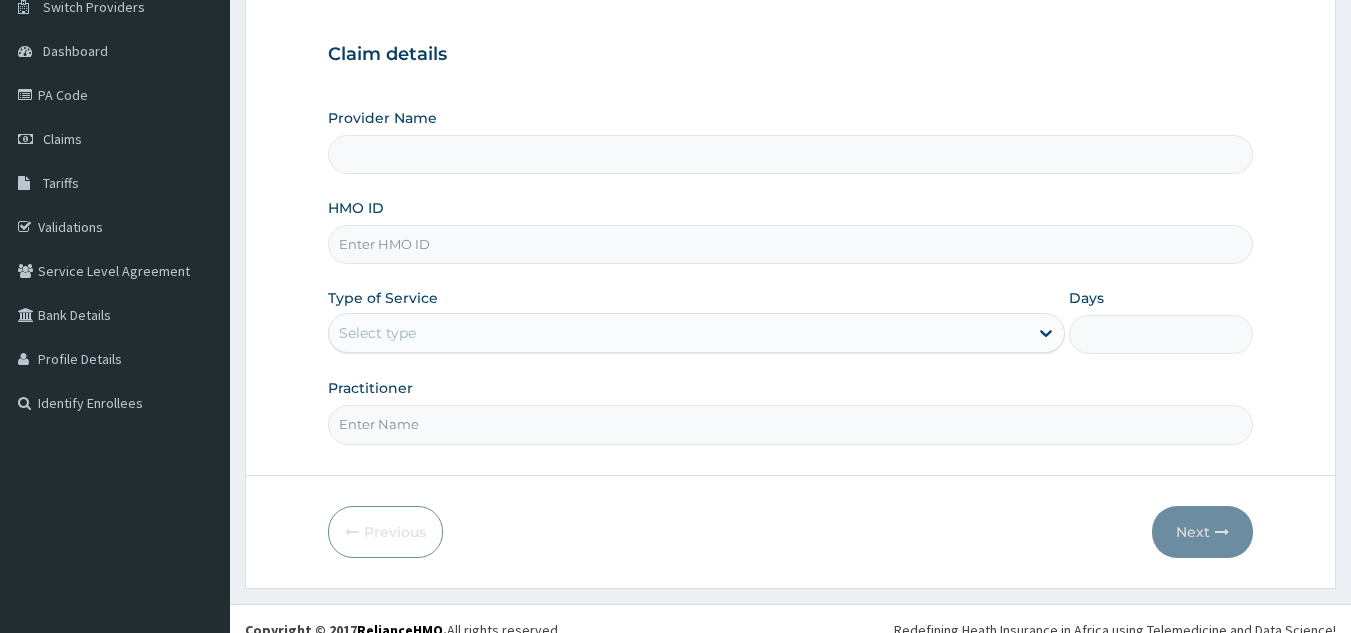 type on "Reliance Family Clinics (RFC) - Lekki" 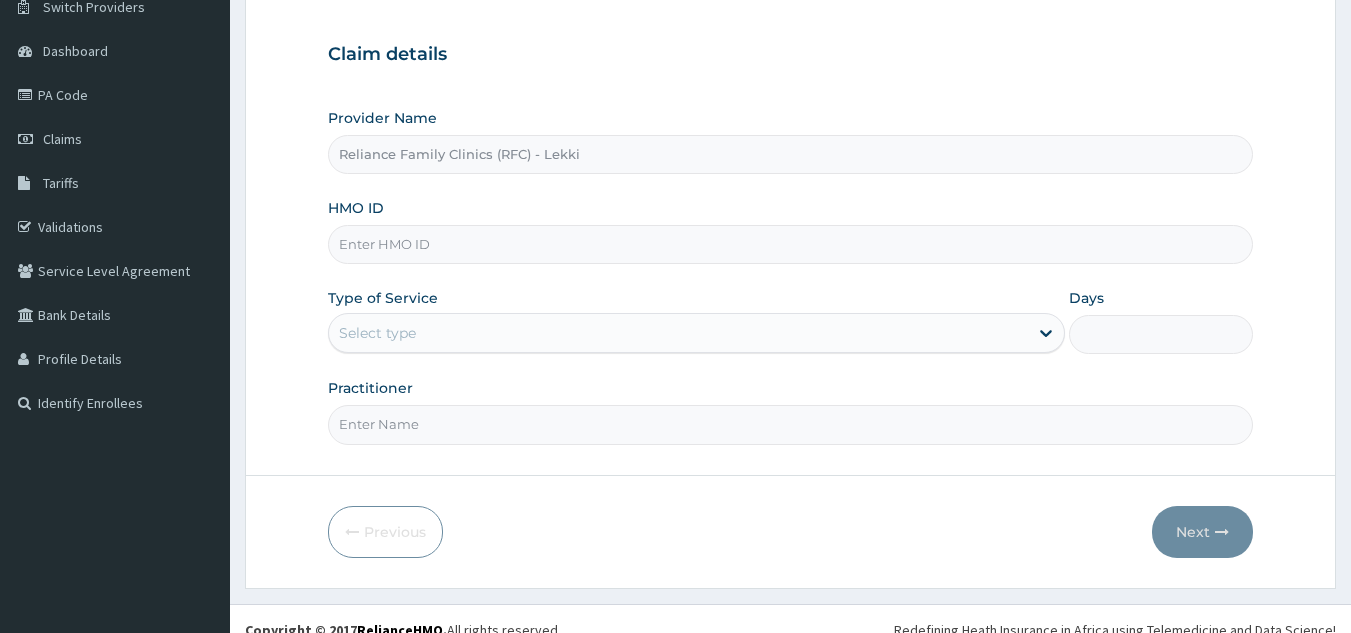 scroll, scrollTop: 168, scrollLeft: 0, axis: vertical 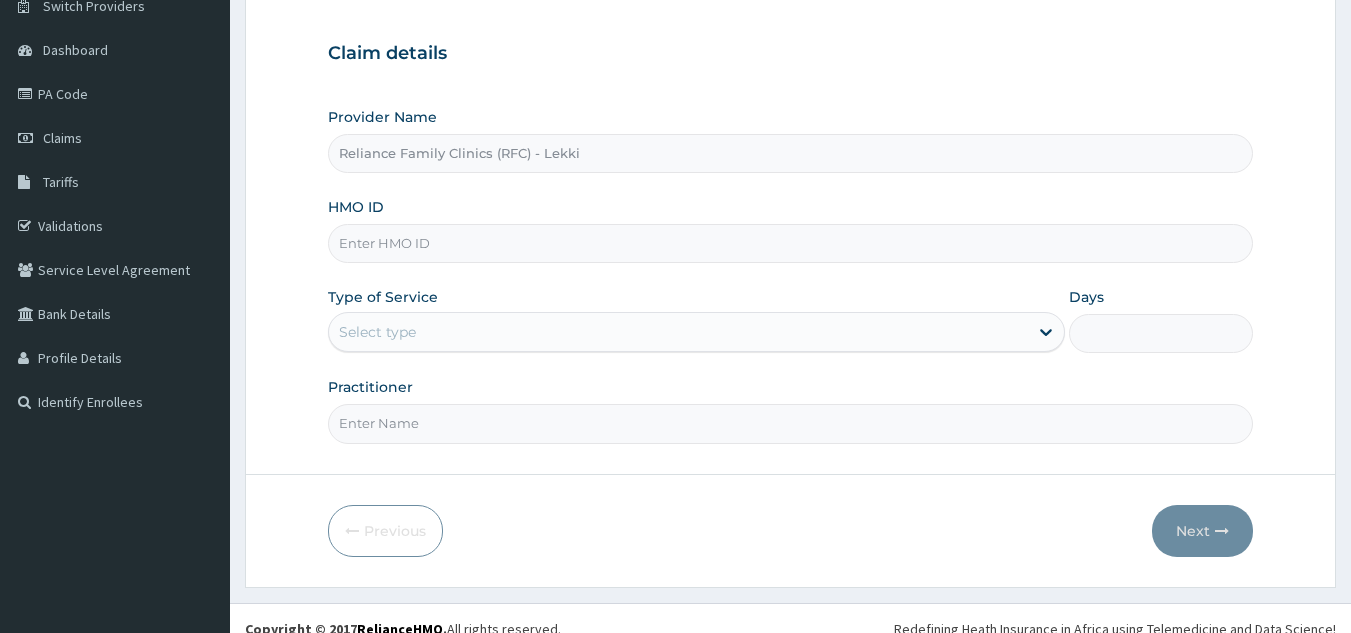 click on "HMO ID" at bounding box center [791, 243] 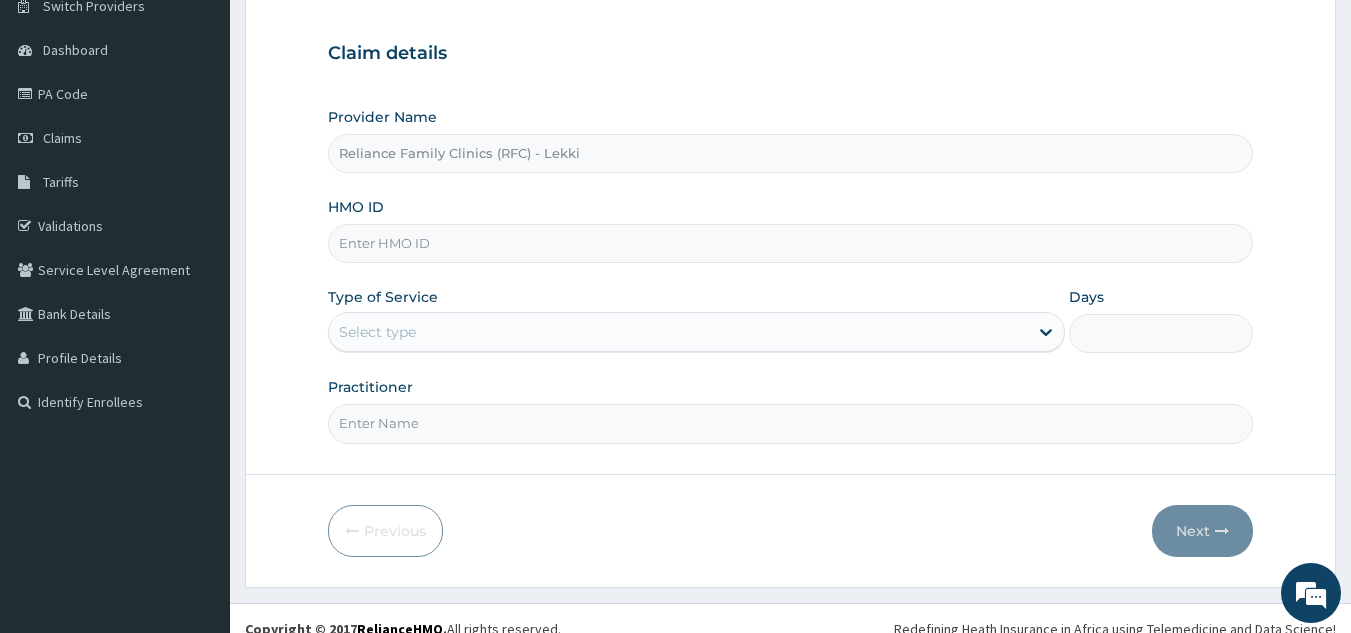 paste on "DTN/10270/A" 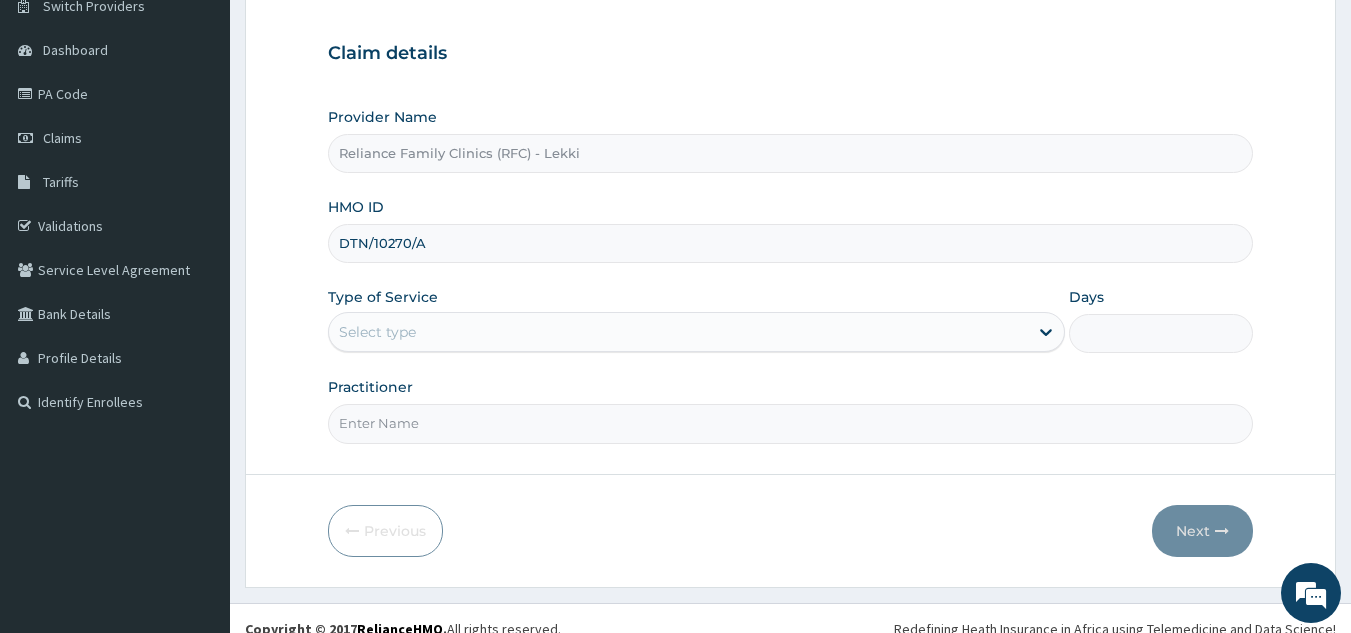 type on "DTN/10270/A" 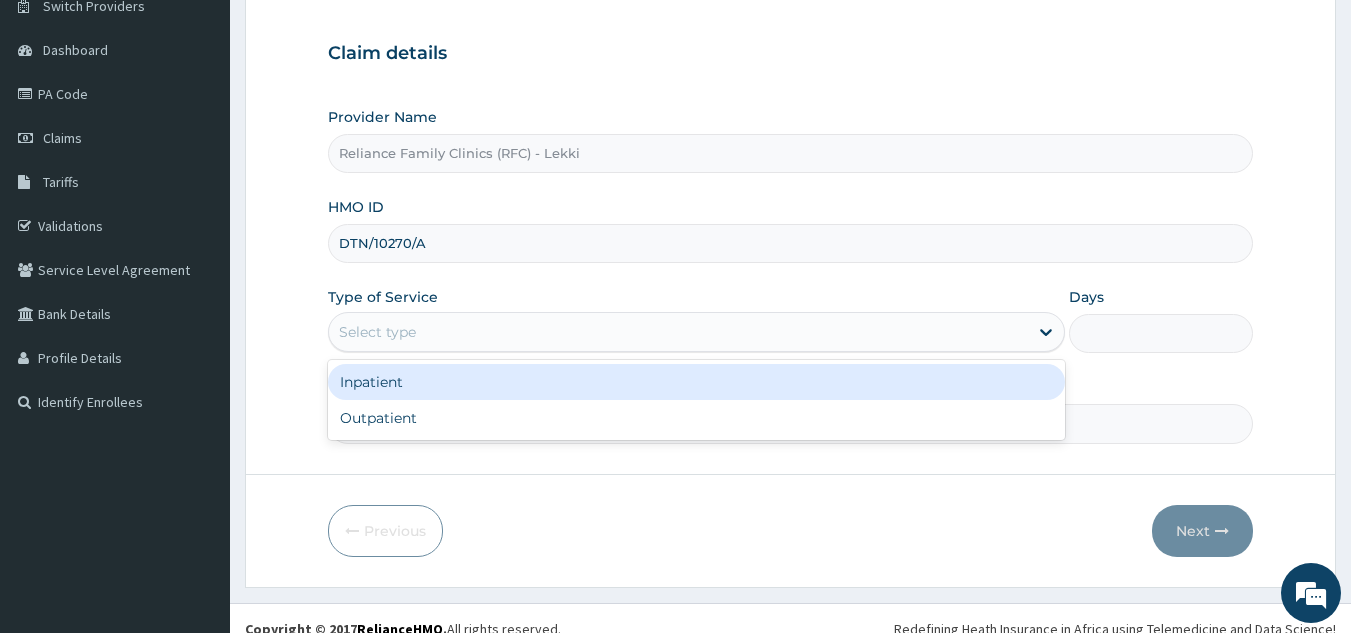 click on "Select type" at bounding box center [678, 332] 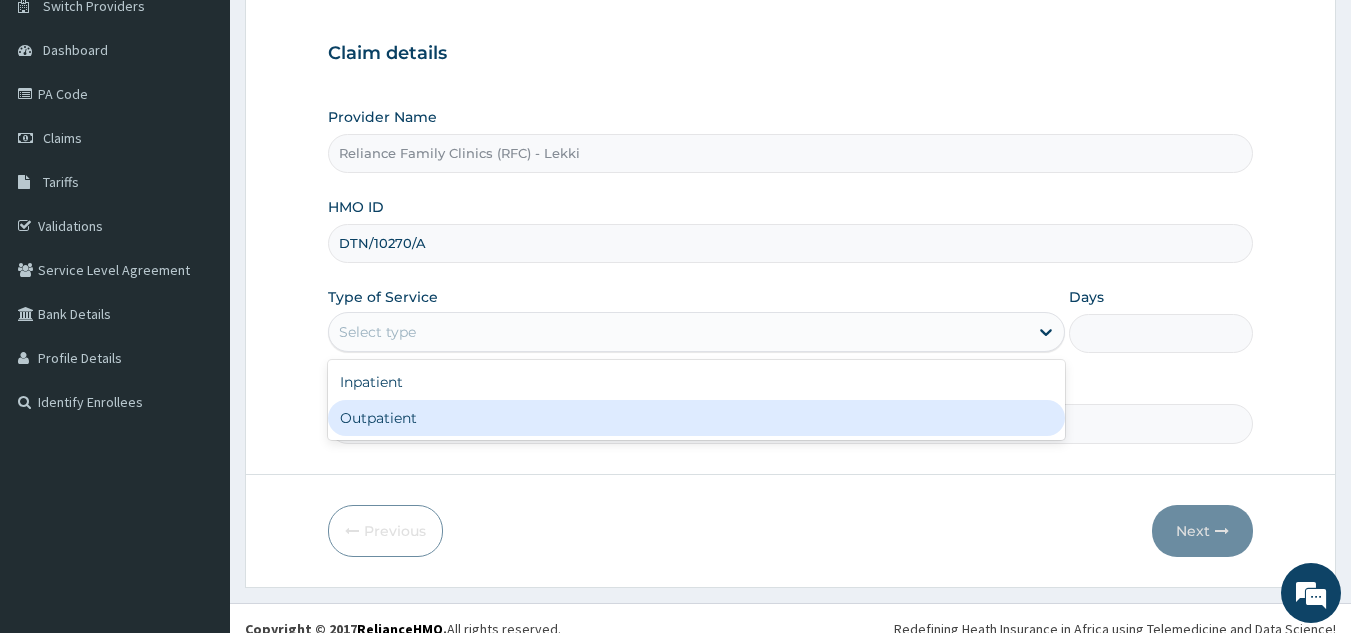 click on "Outpatient" at bounding box center (696, 418) 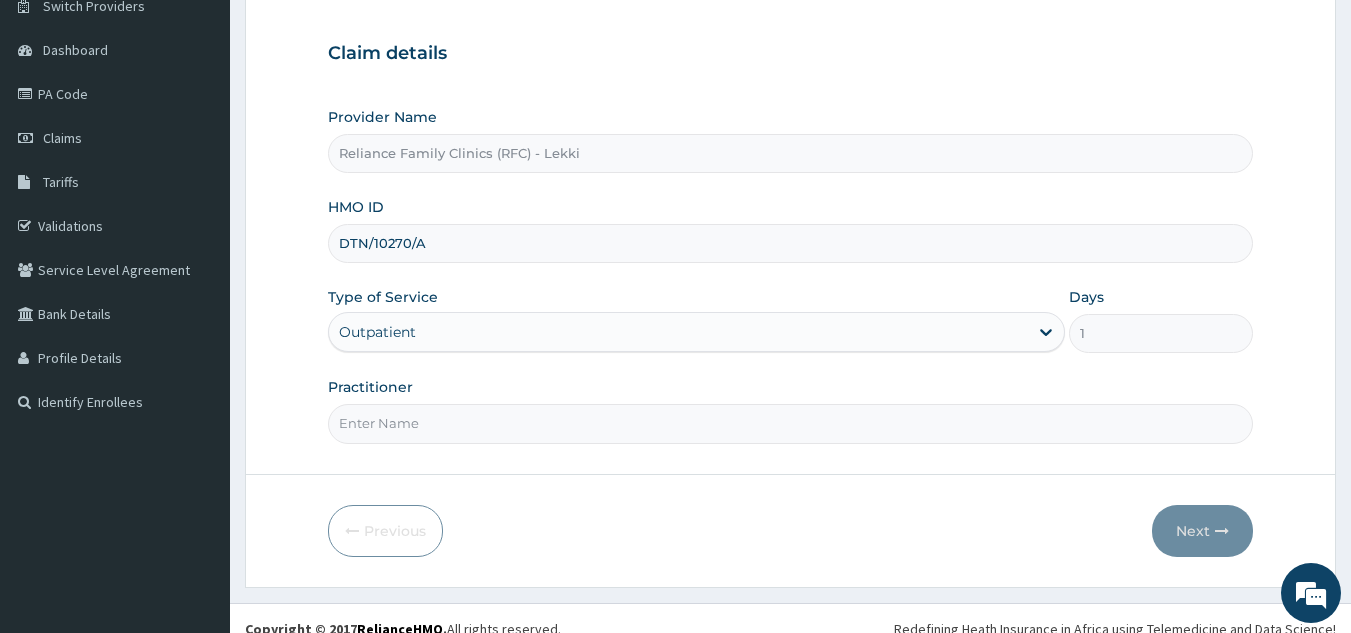click on "Practitioner" at bounding box center (791, 423) 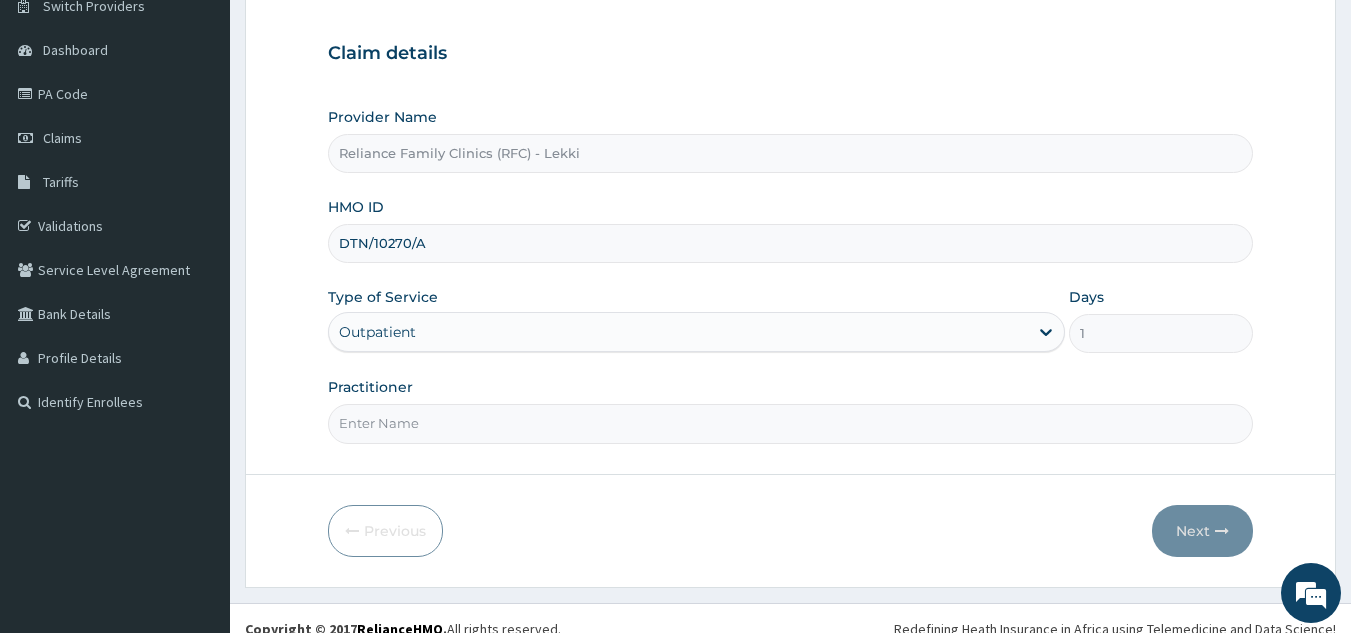 type on "Locum" 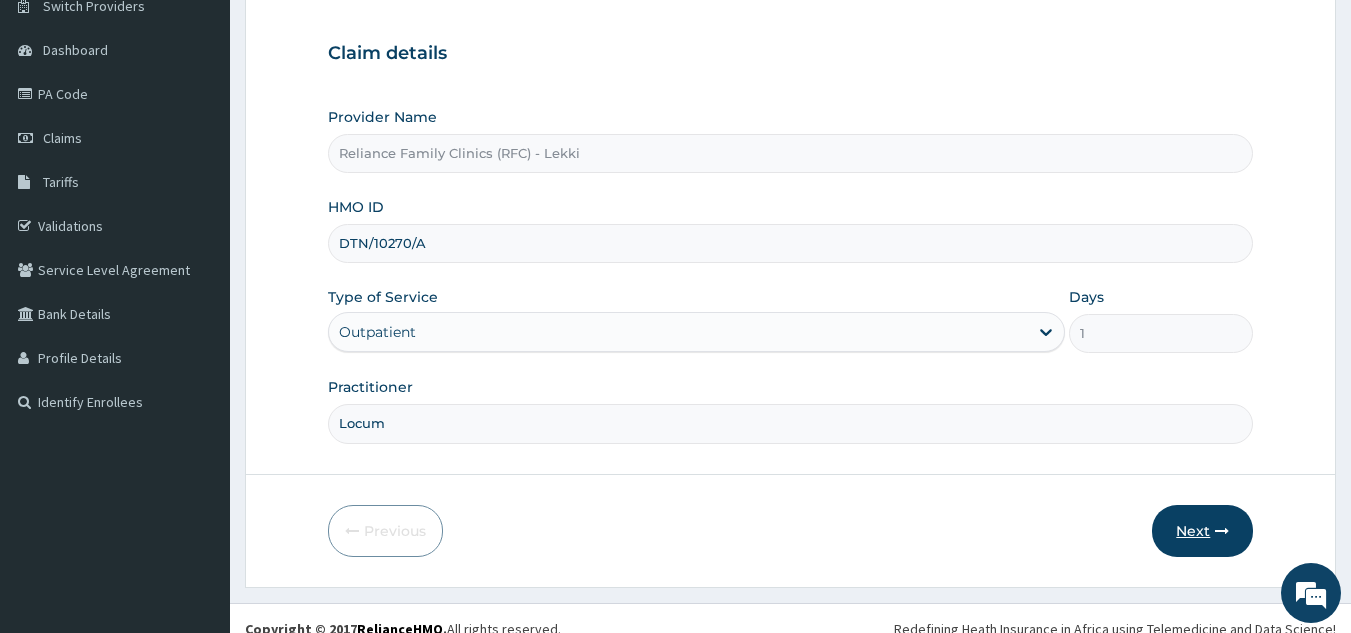 click on "Next" at bounding box center (1202, 531) 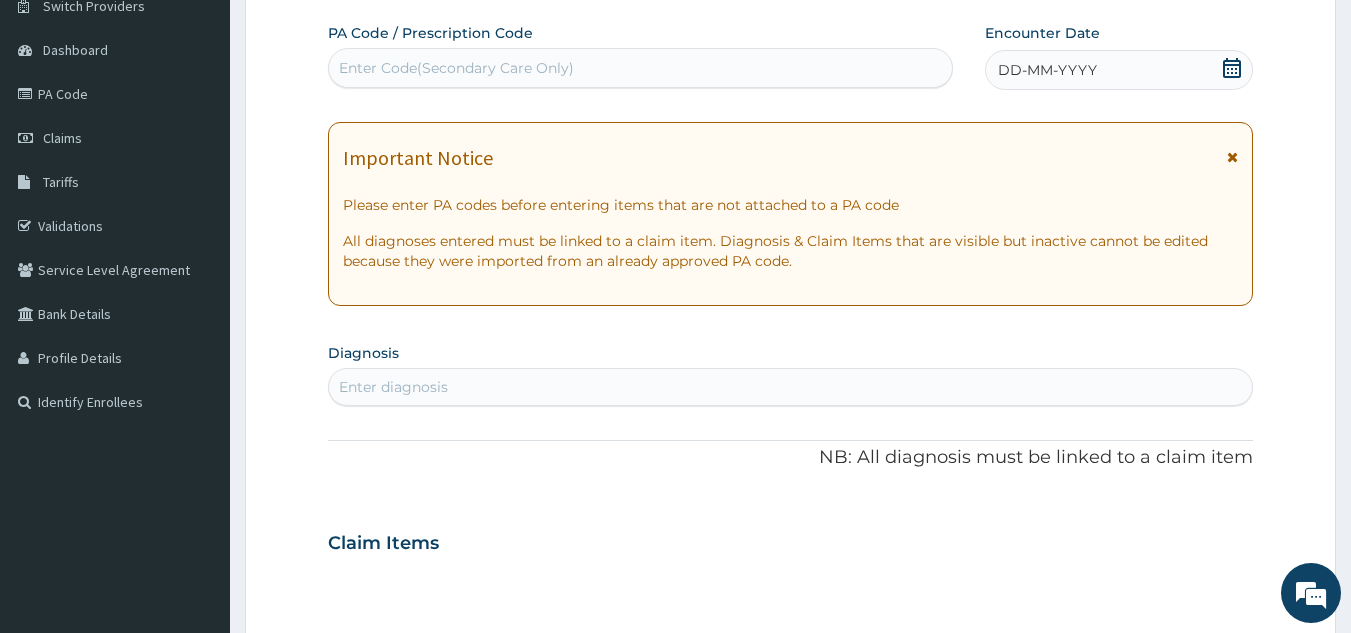 click on "DD-MM-YYYY" at bounding box center (1047, 70) 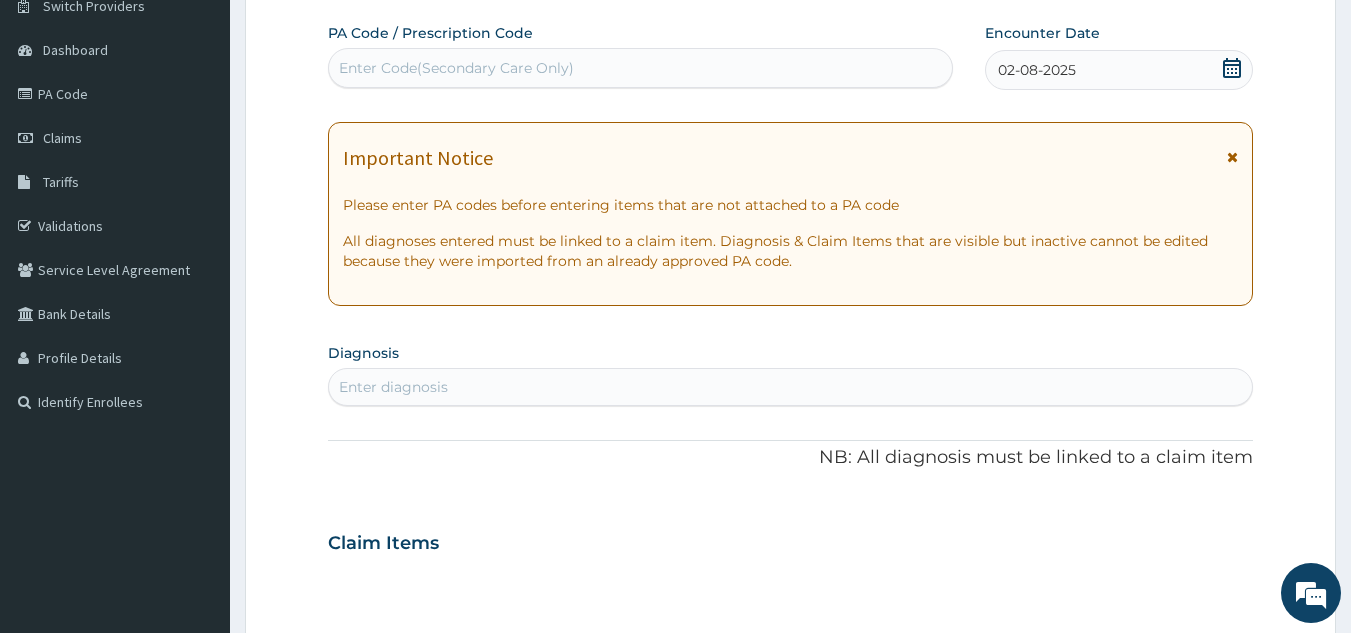 scroll, scrollTop: 0, scrollLeft: 0, axis: both 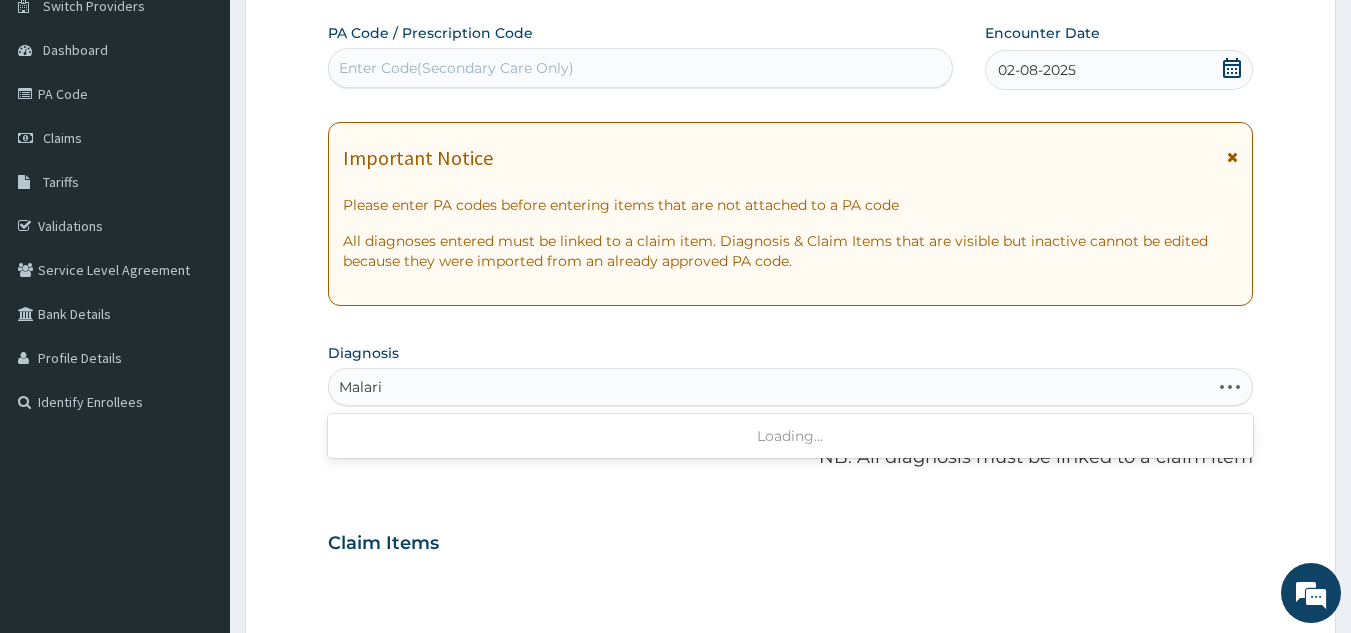 type on "Malaria" 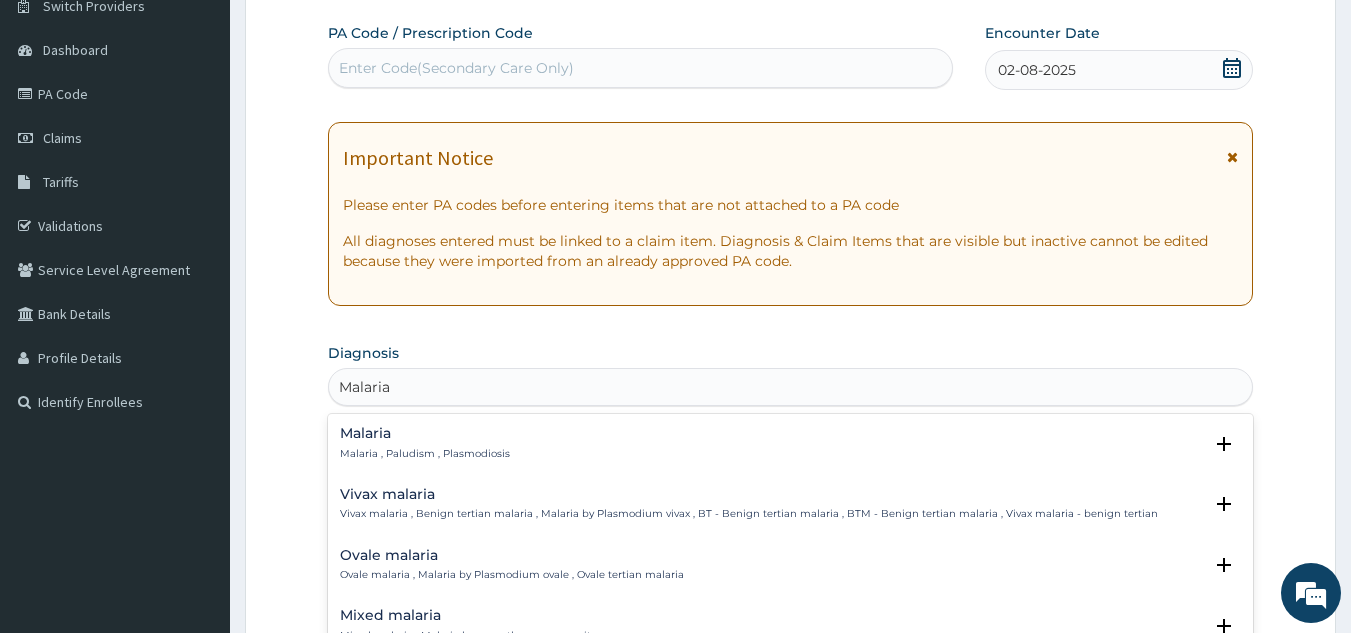 click on "Malaria" at bounding box center (425, 433) 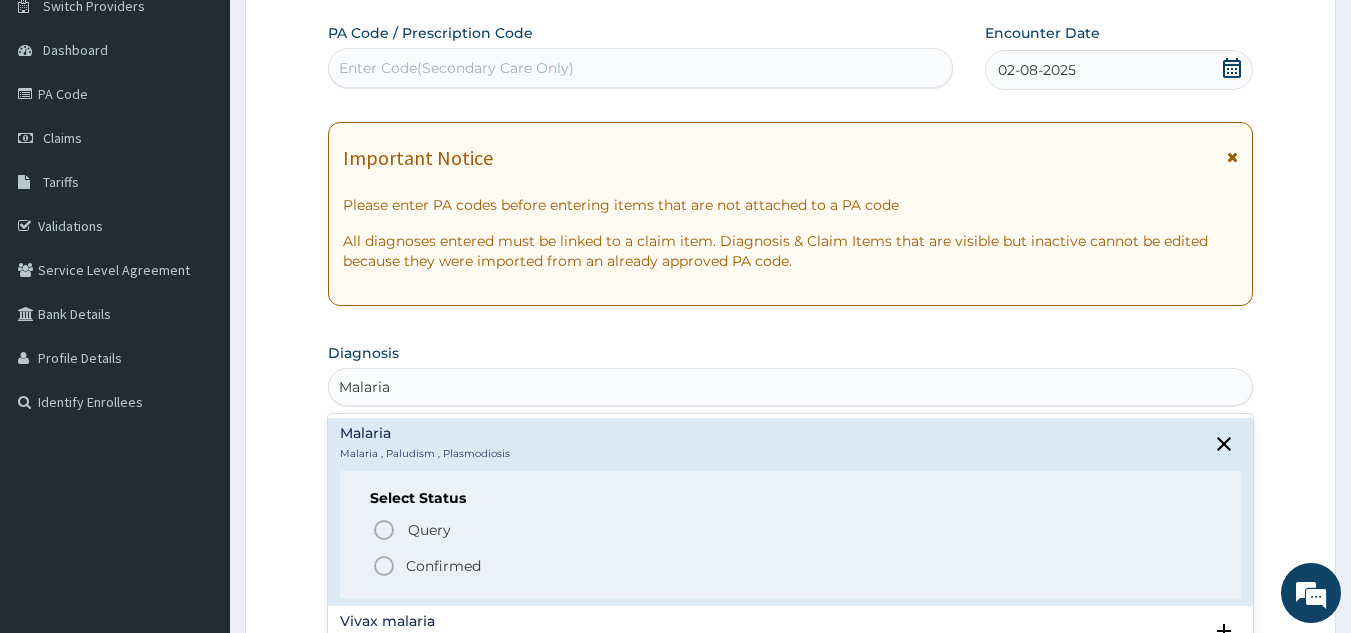 click 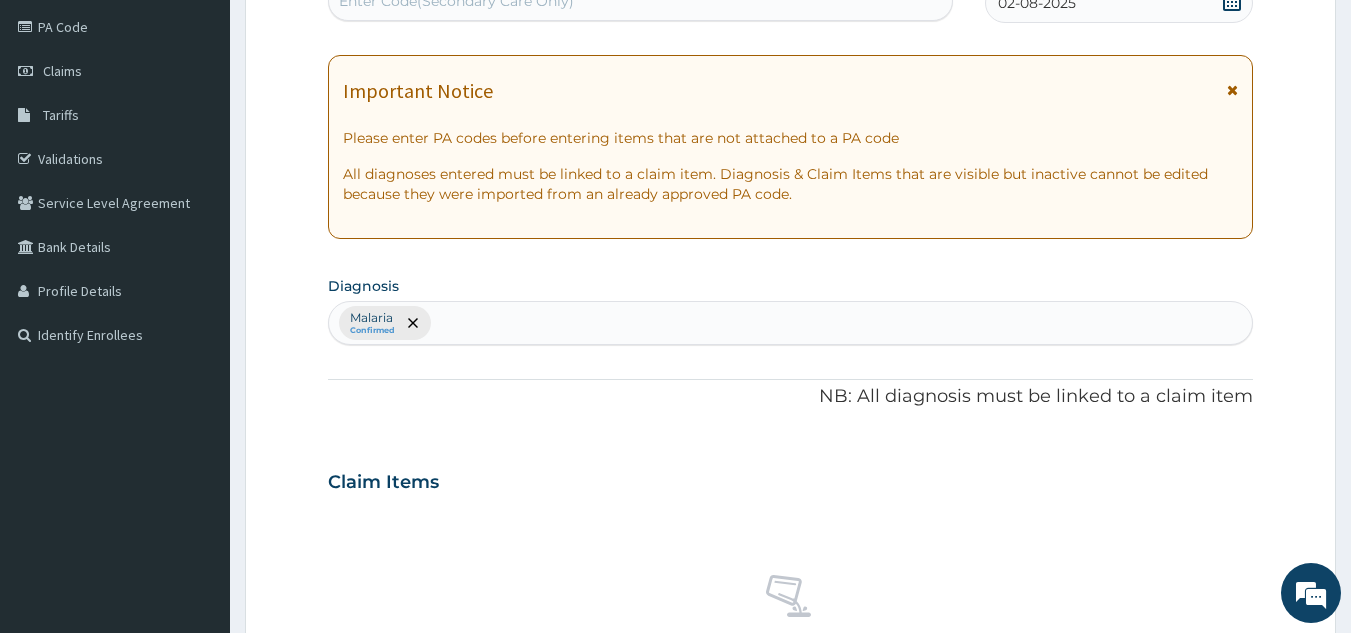 scroll, scrollTop: 237, scrollLeft: 0, axis: vertical 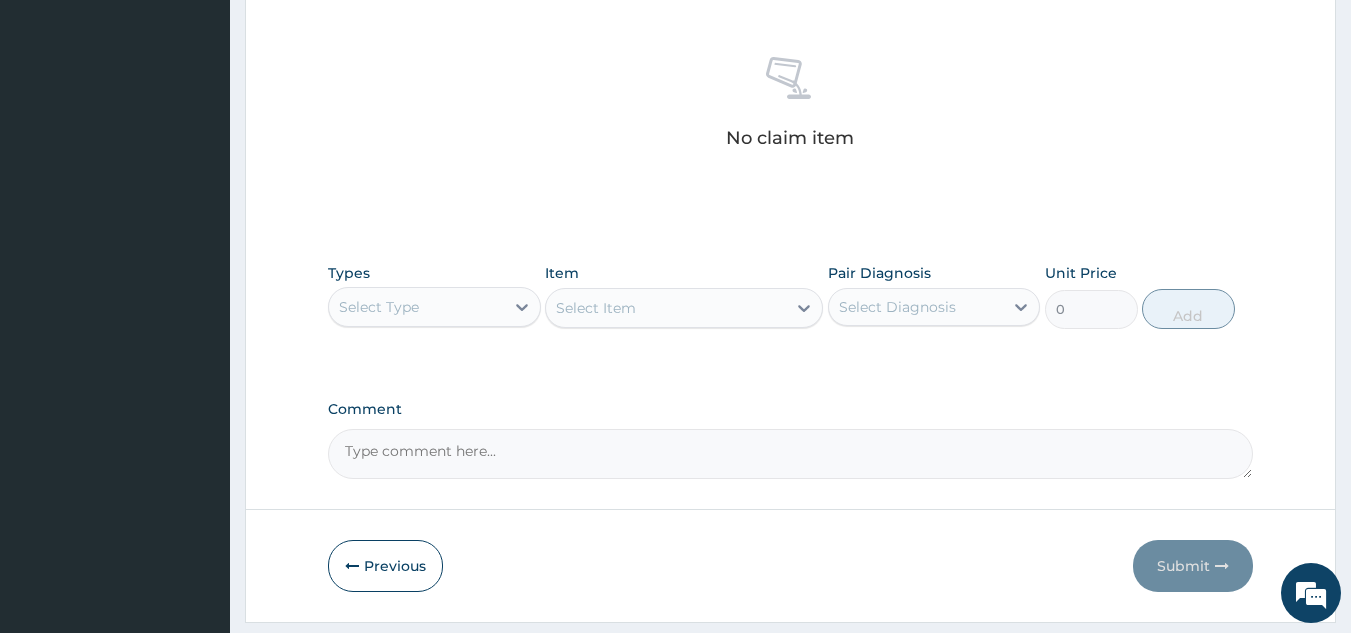 click on "Select Type" at bounding box center (416, 307) 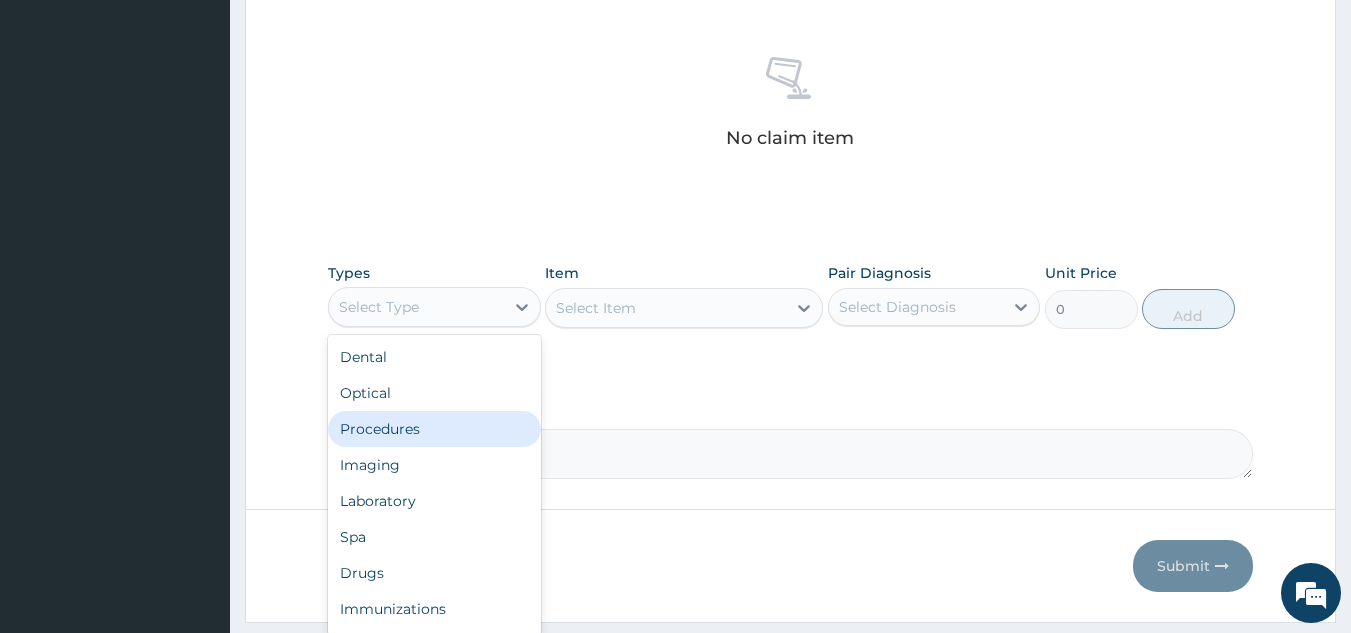 click on "Procedures" at bounding box center [434, 429] 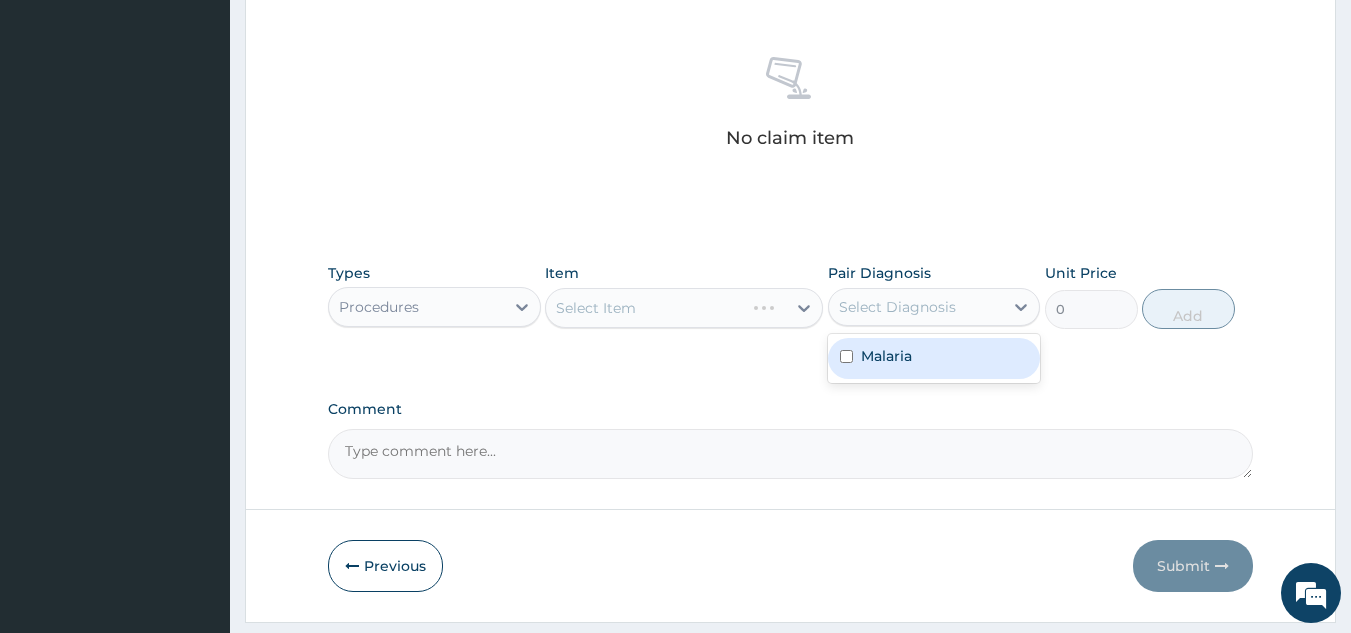click on "Select Diagnosis" at bounding box center (897, 307) 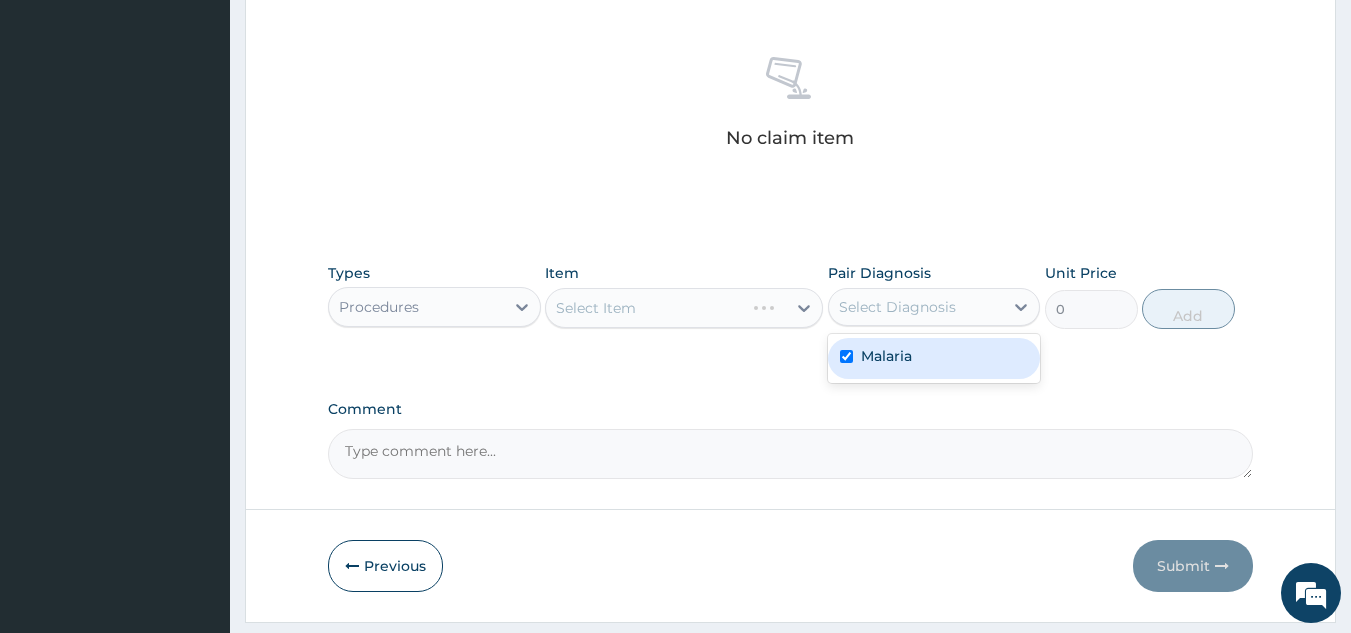 checkbox on "true" 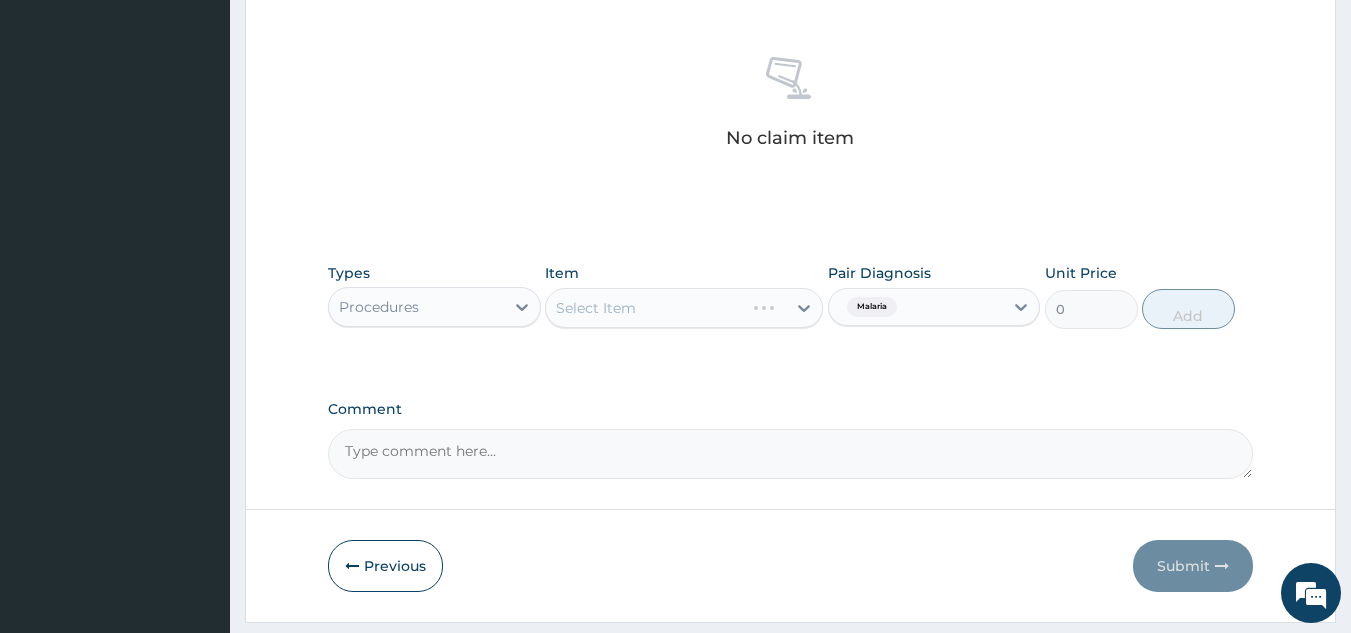 click on "Types Procedures Item Select Item Pair Diagnosis Malaria Unit Price 0 Add" at bounding box center [791, 311] 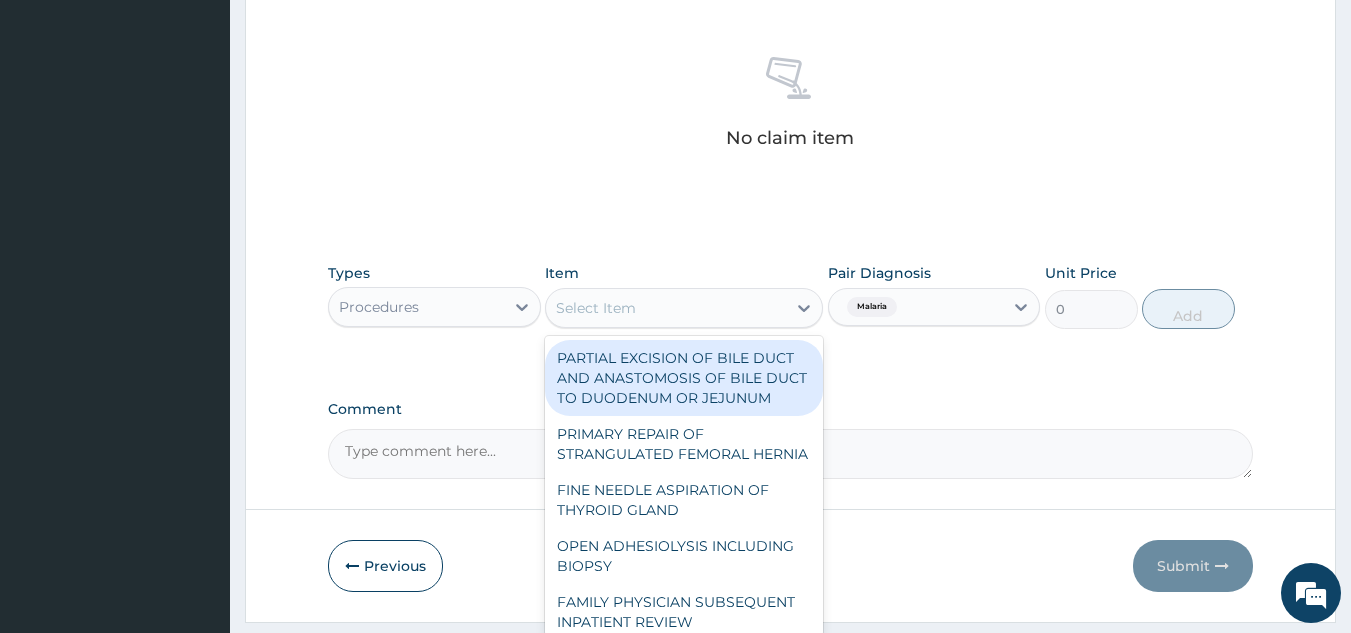 click on "Select Item" at bounding box center [666, 308] 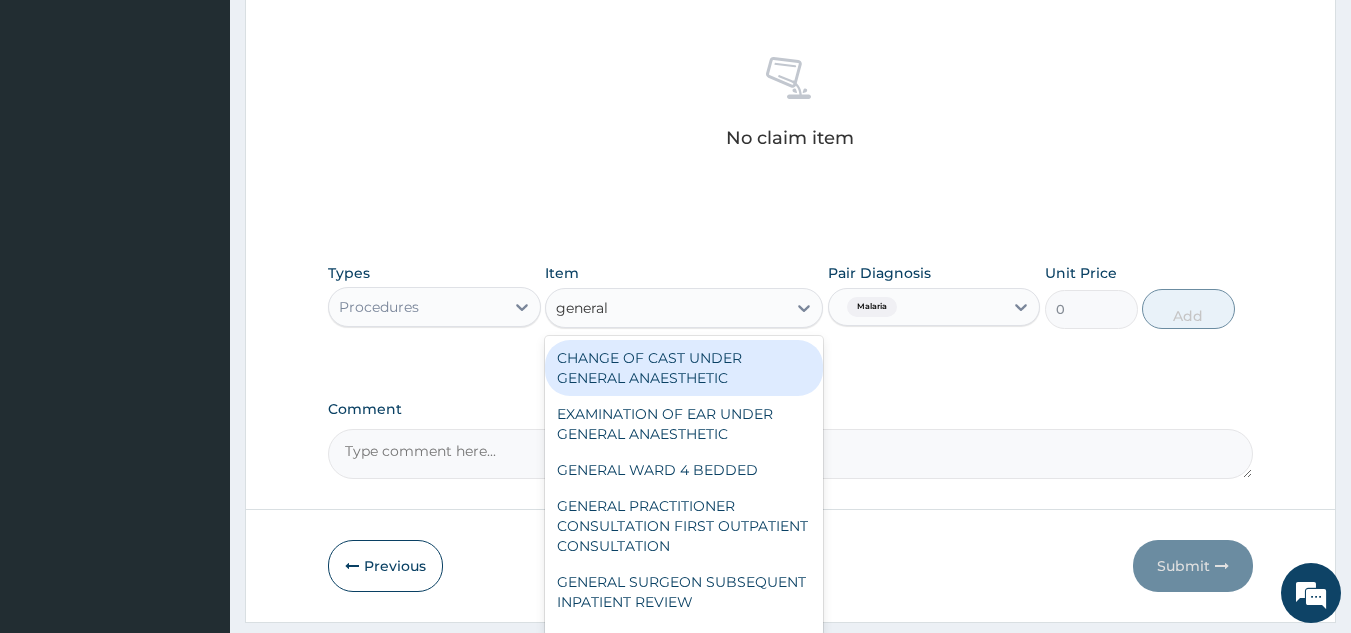 type on "general p" 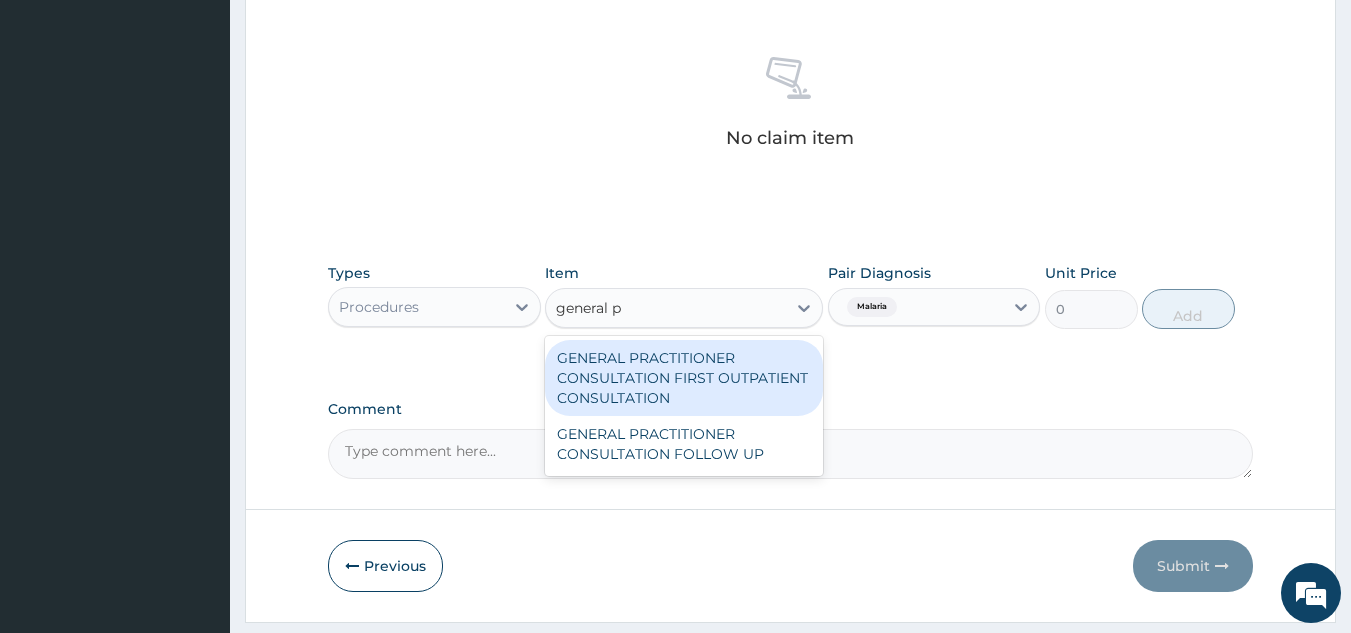 type 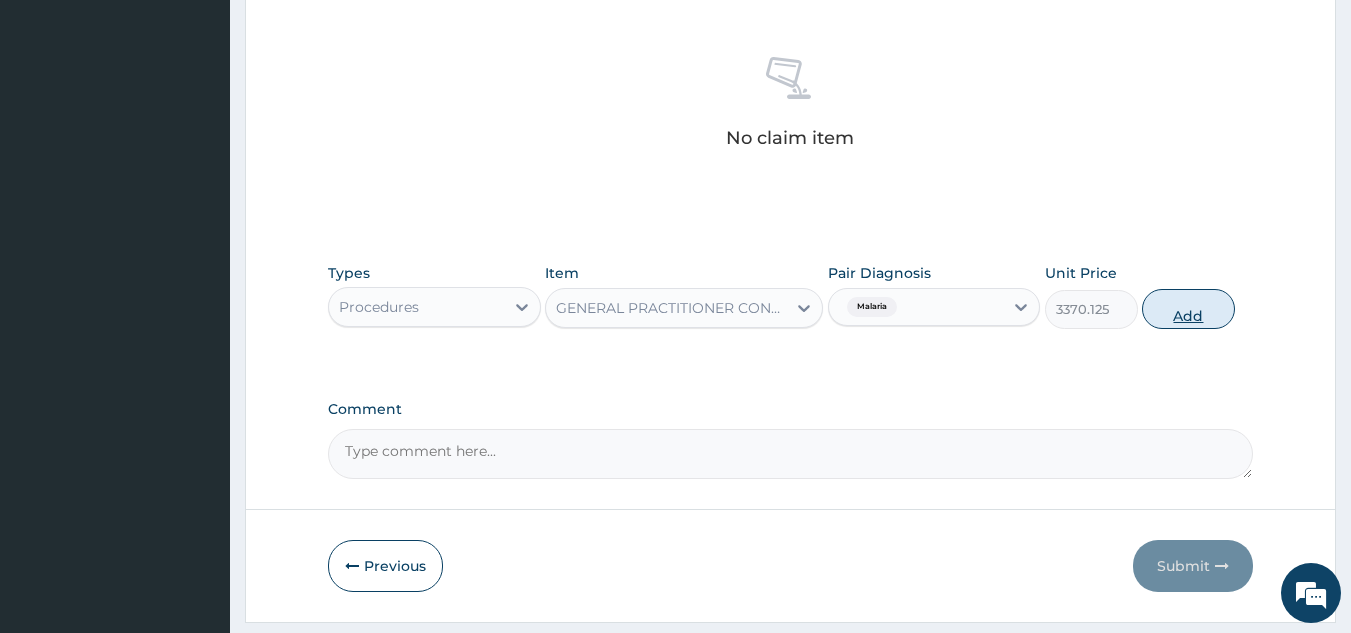 click on "Add" at bounding box center (1188, 309) 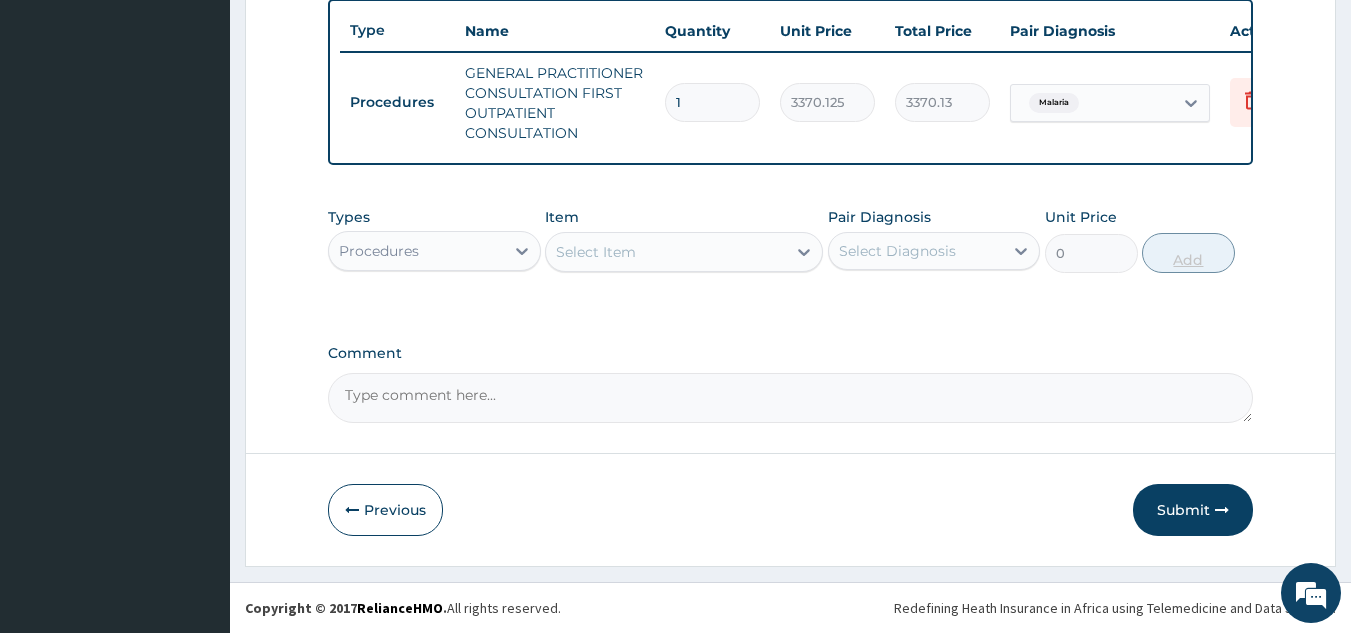 scroll, scrollTop: 760, scrollLeft: 0, axis: vertical 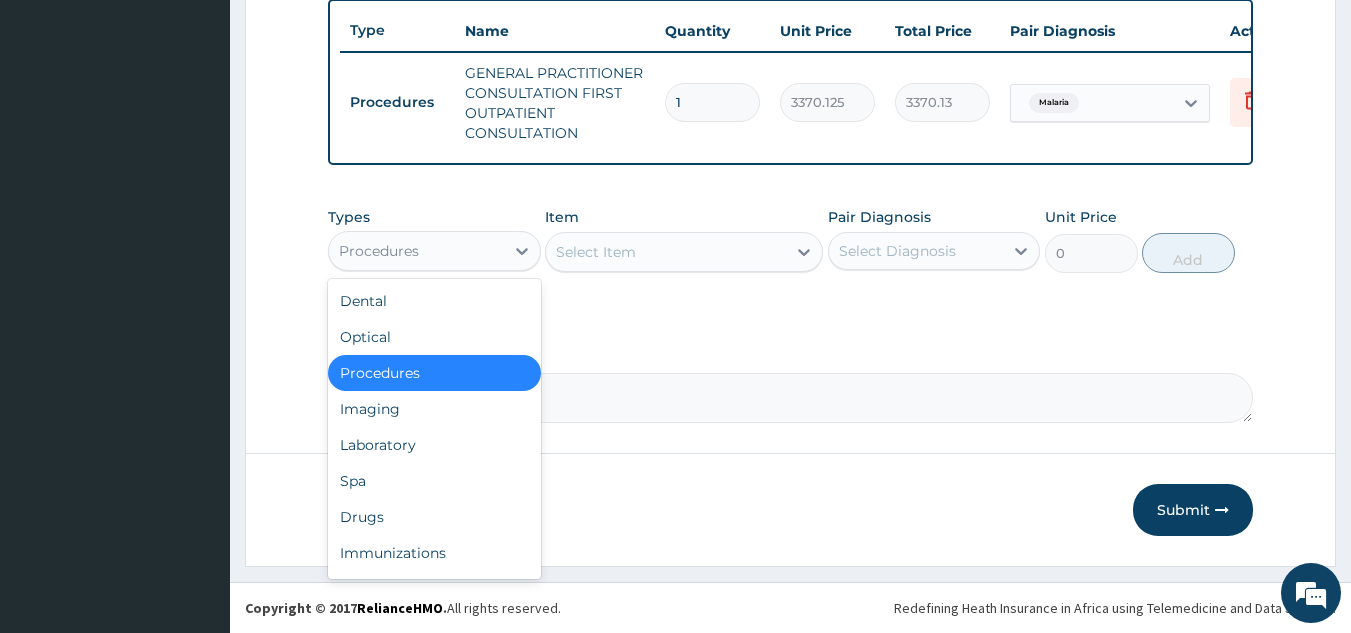 click on "Procedures" at bounding box center (416, 251) 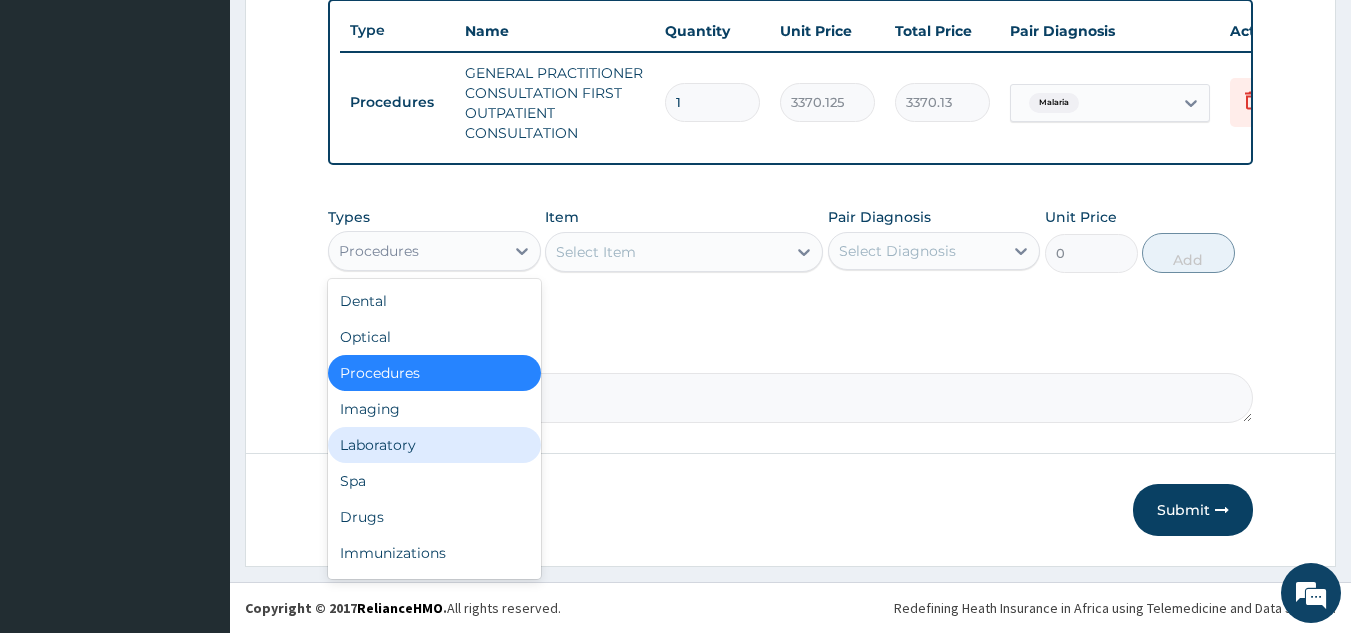 click on "Laboratory" at bounding box center [434, 445] 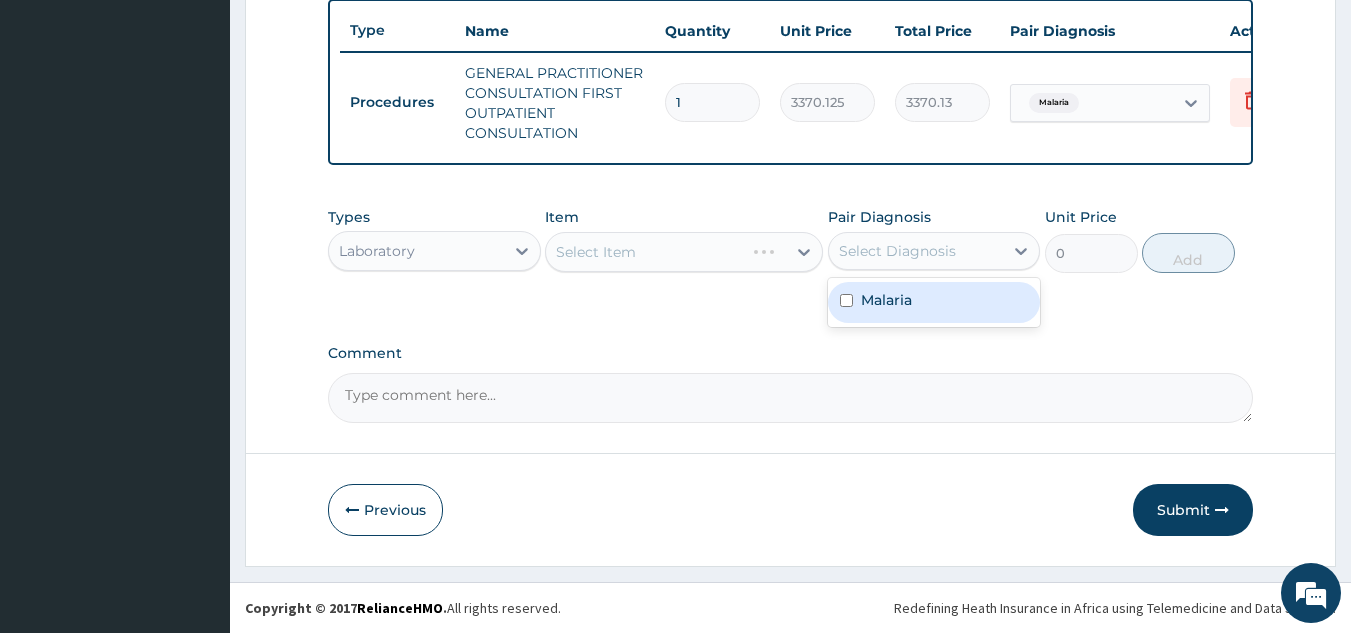 click on "Select Diagnosis" at bounding box center [897, 251] 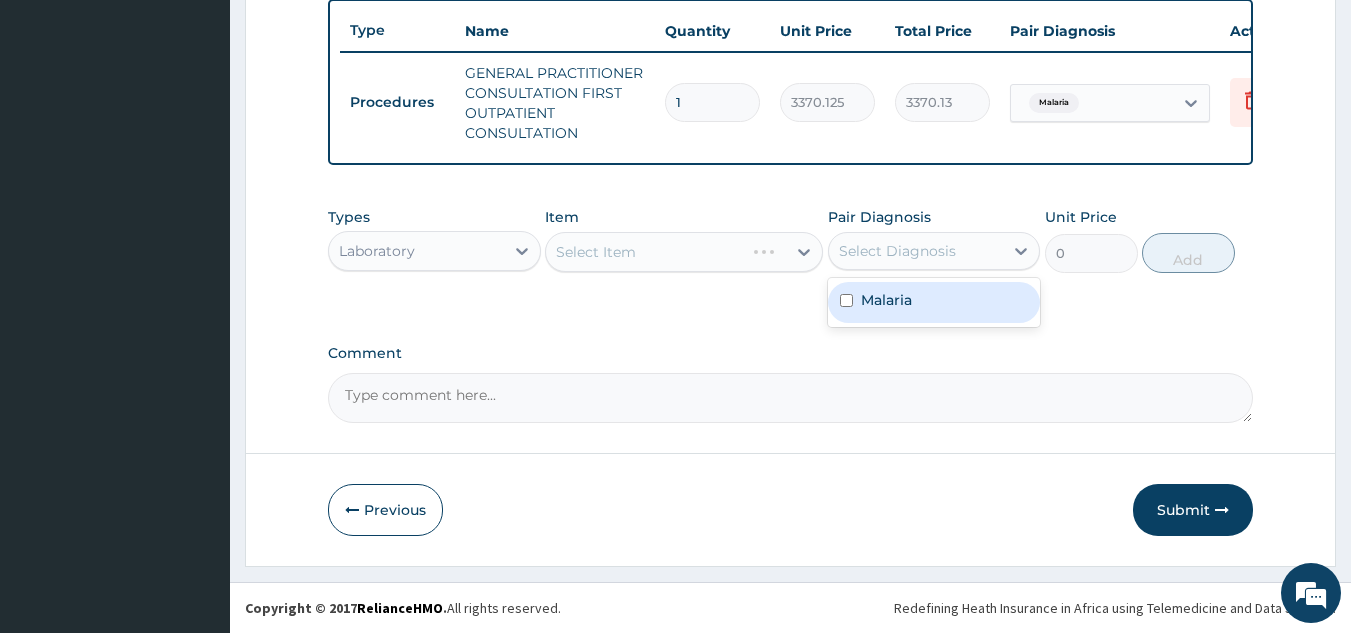 click on "Malaria" at bounding box center [934, 302] 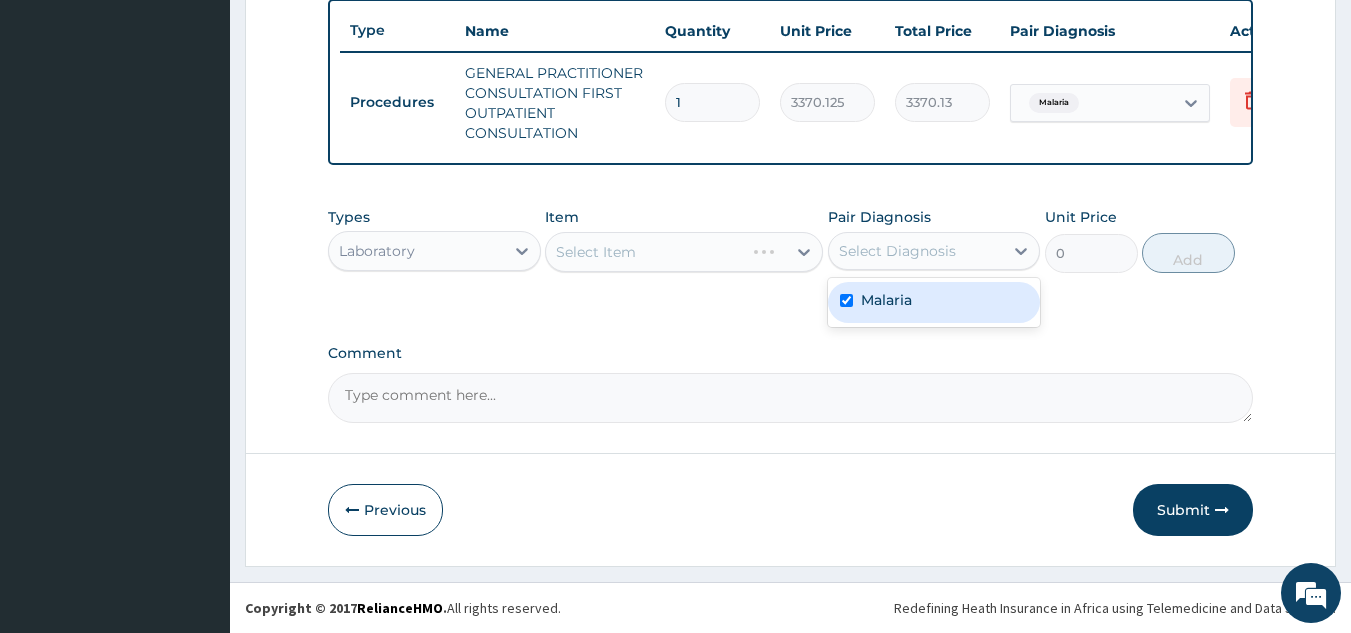 checkbox on "true" 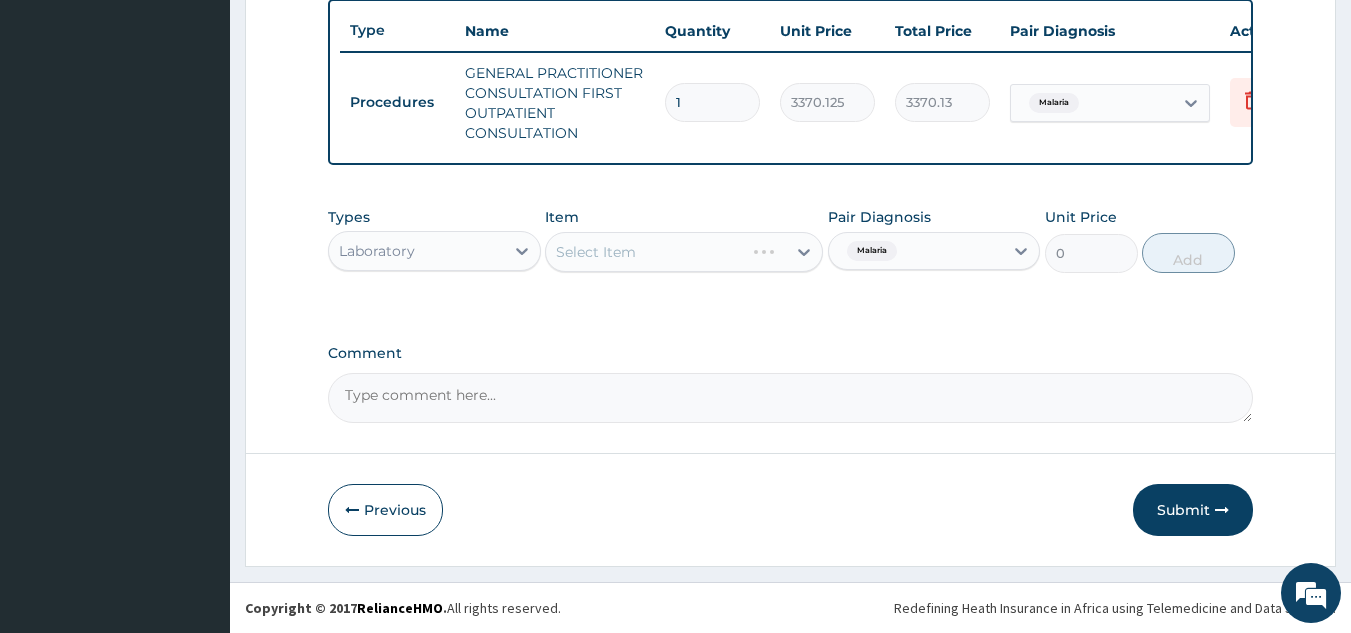 click on "Select Item" at bounding box center (684, 252) 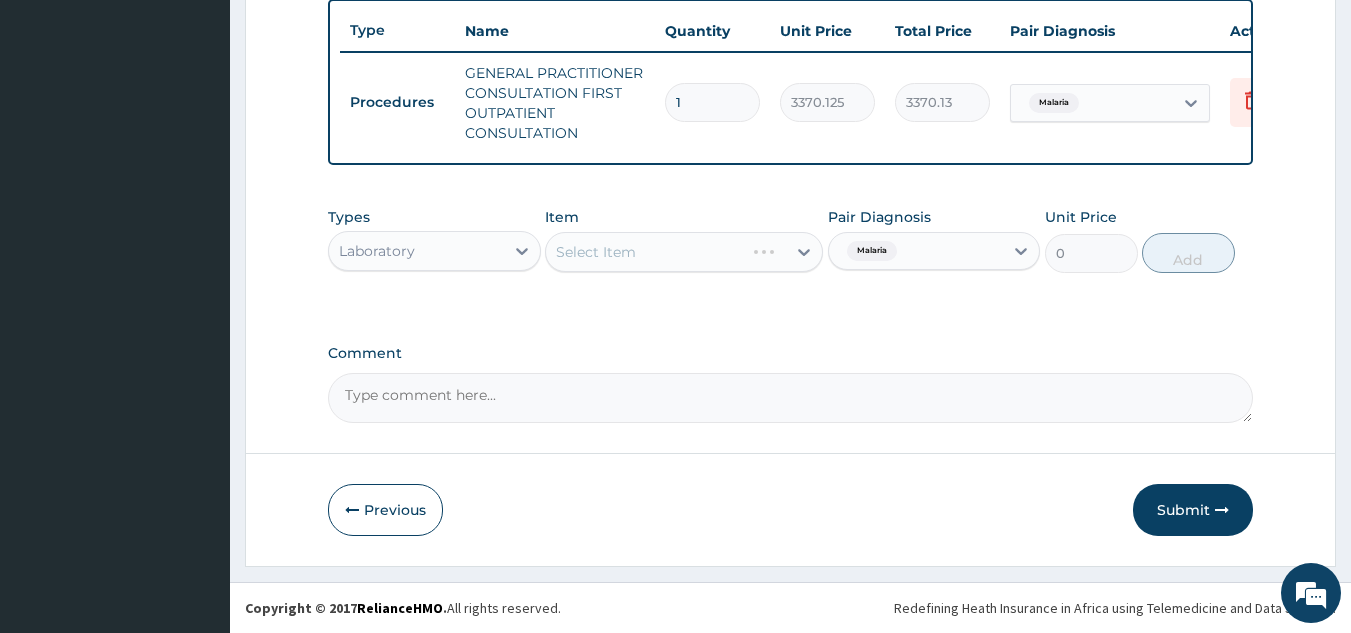 click on "Select Item" at bounding box center (684, 252) 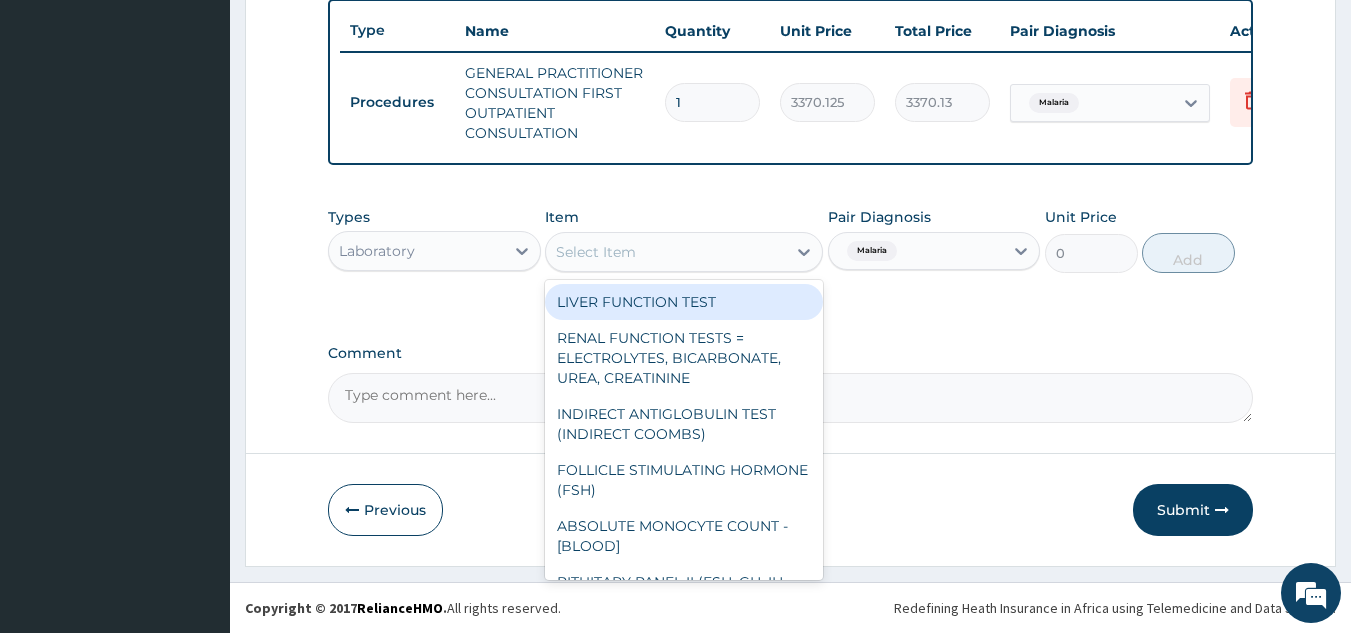 click on "Select Item" at bounding box center (666, 252) 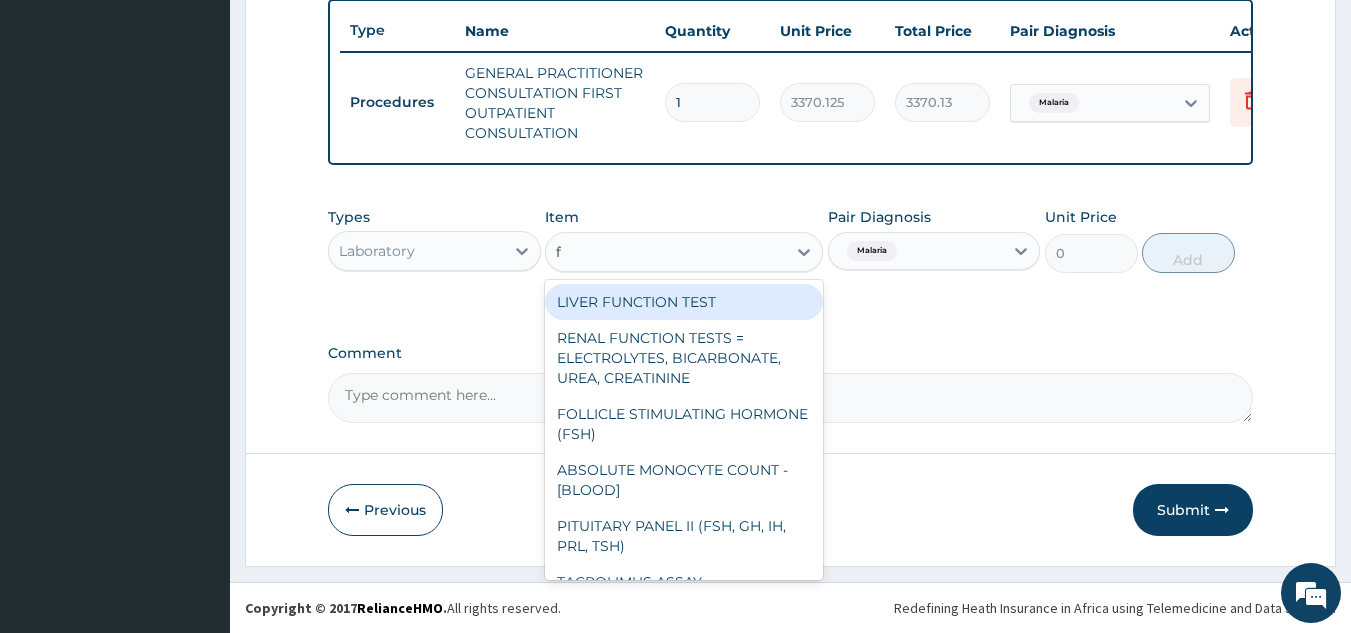 click on "f f" at bounding box center (666, 252) 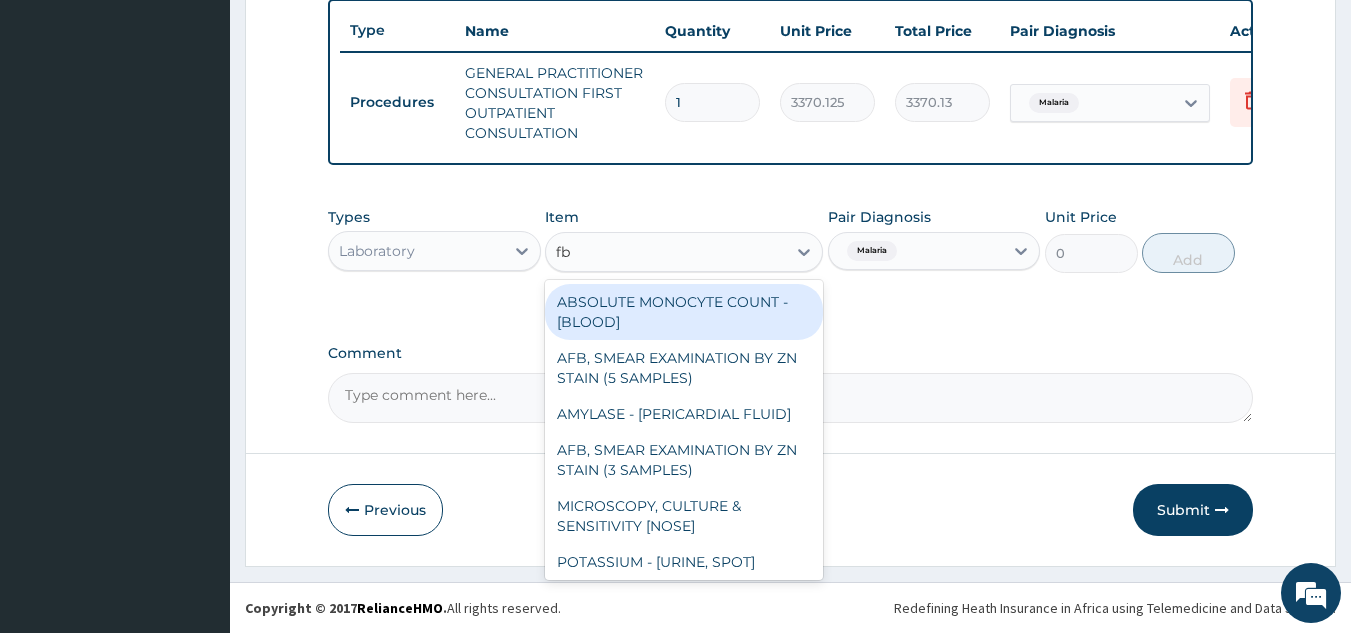 type on "fbc" 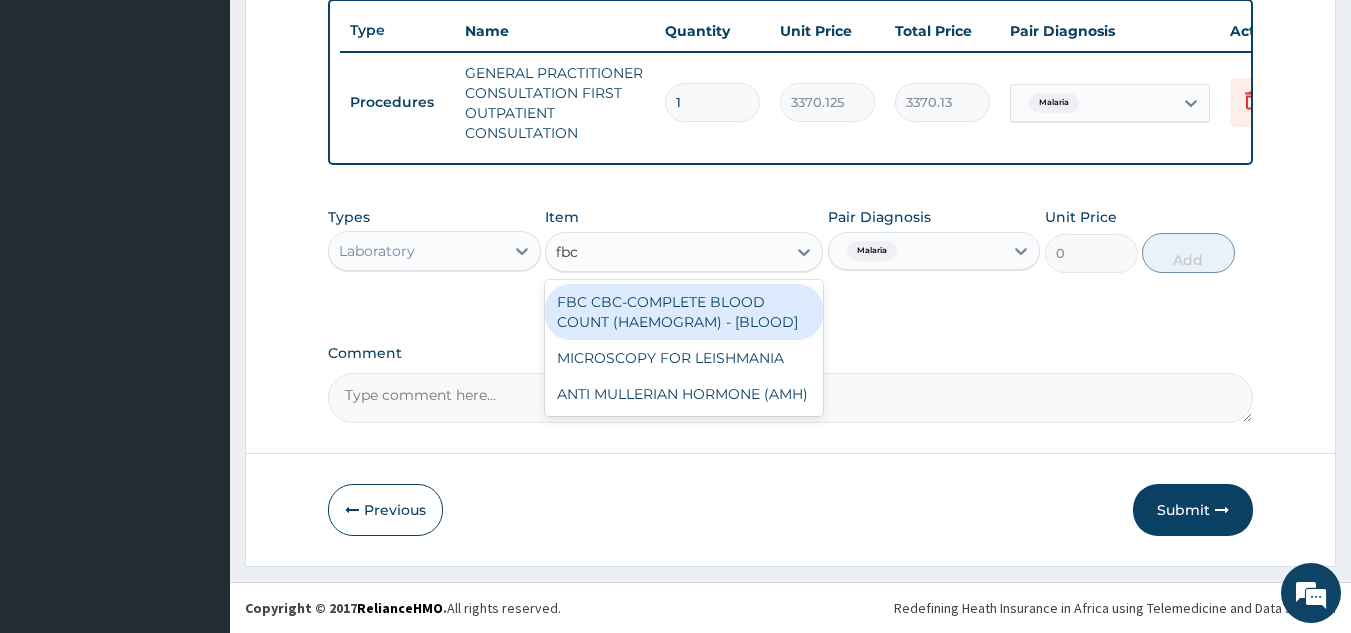 type 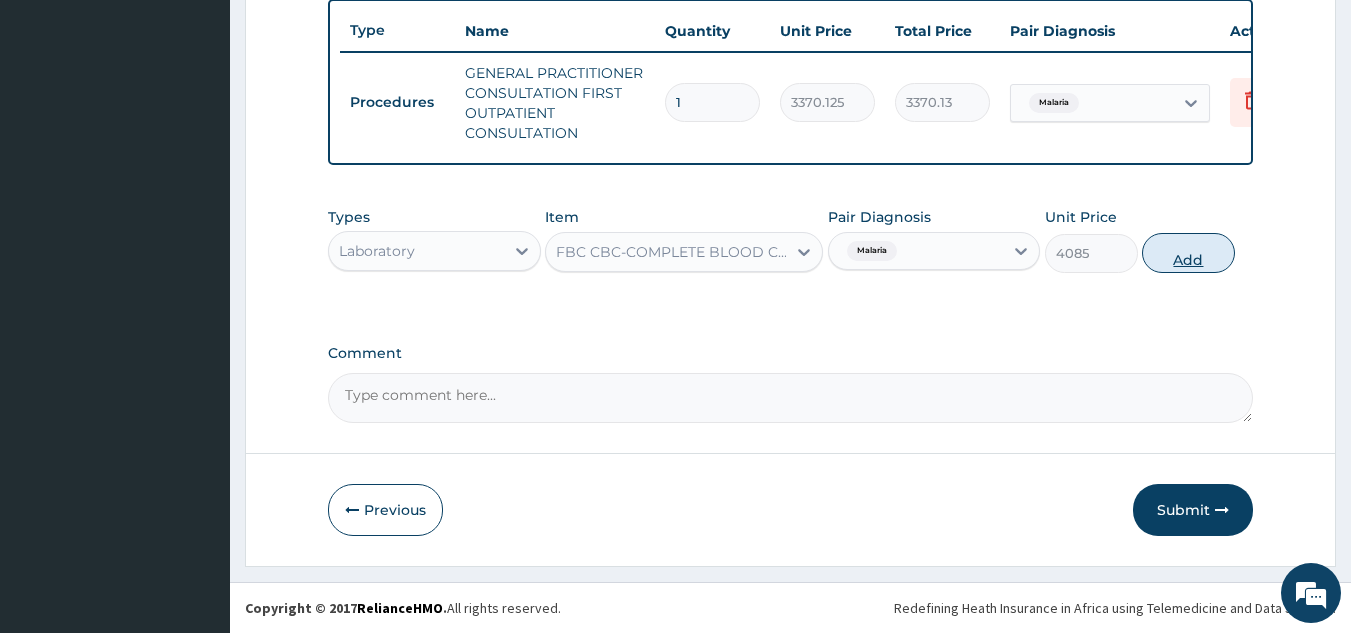 click on "Add" at bounding box center (1188, 253) 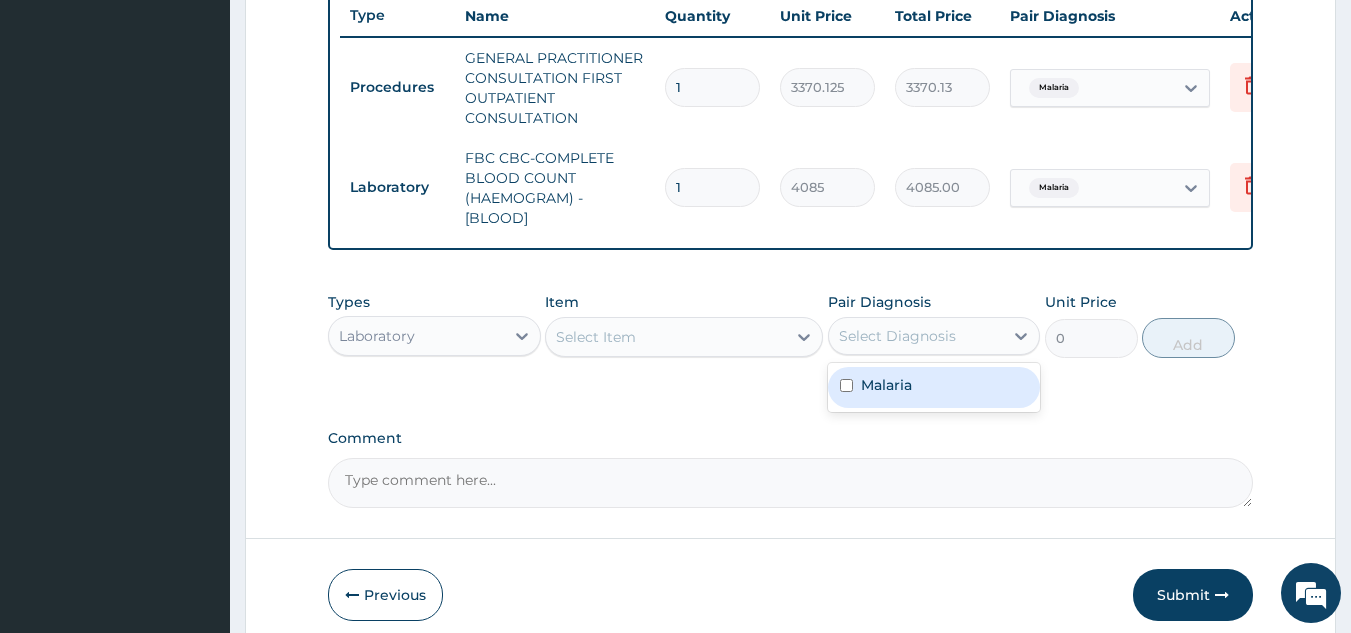 click on "Select Diagnosis" at bounding box center (916, 336) 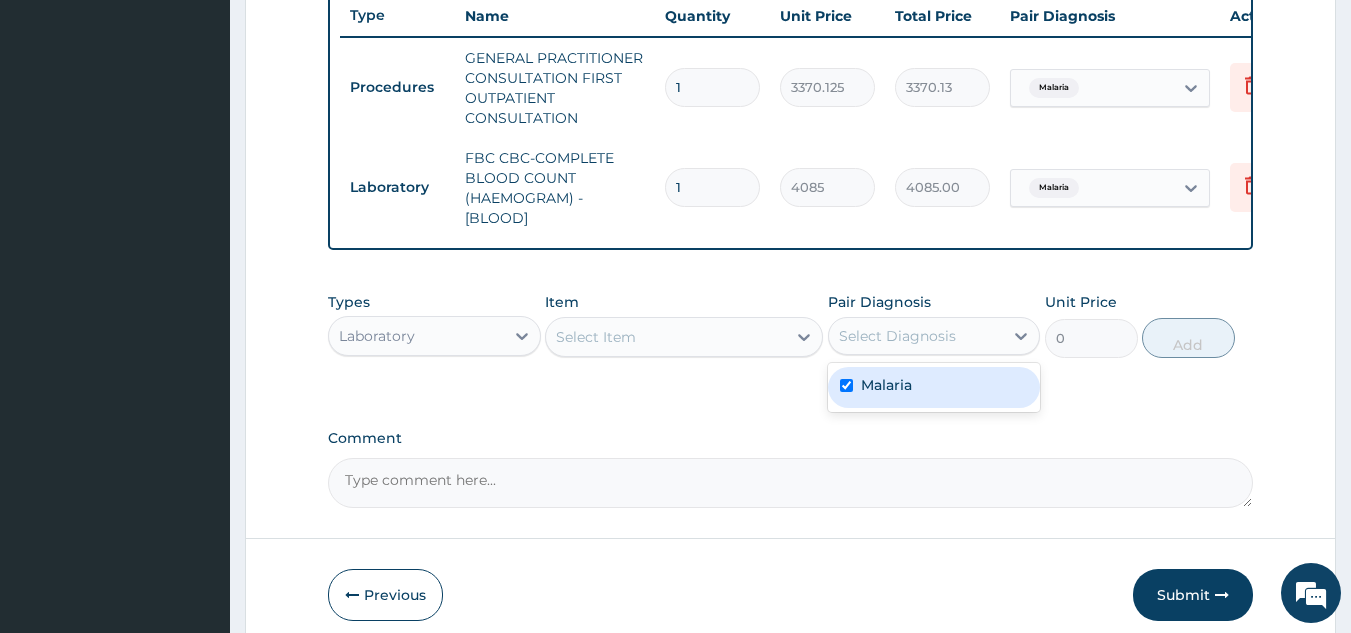 checkbox on "true" 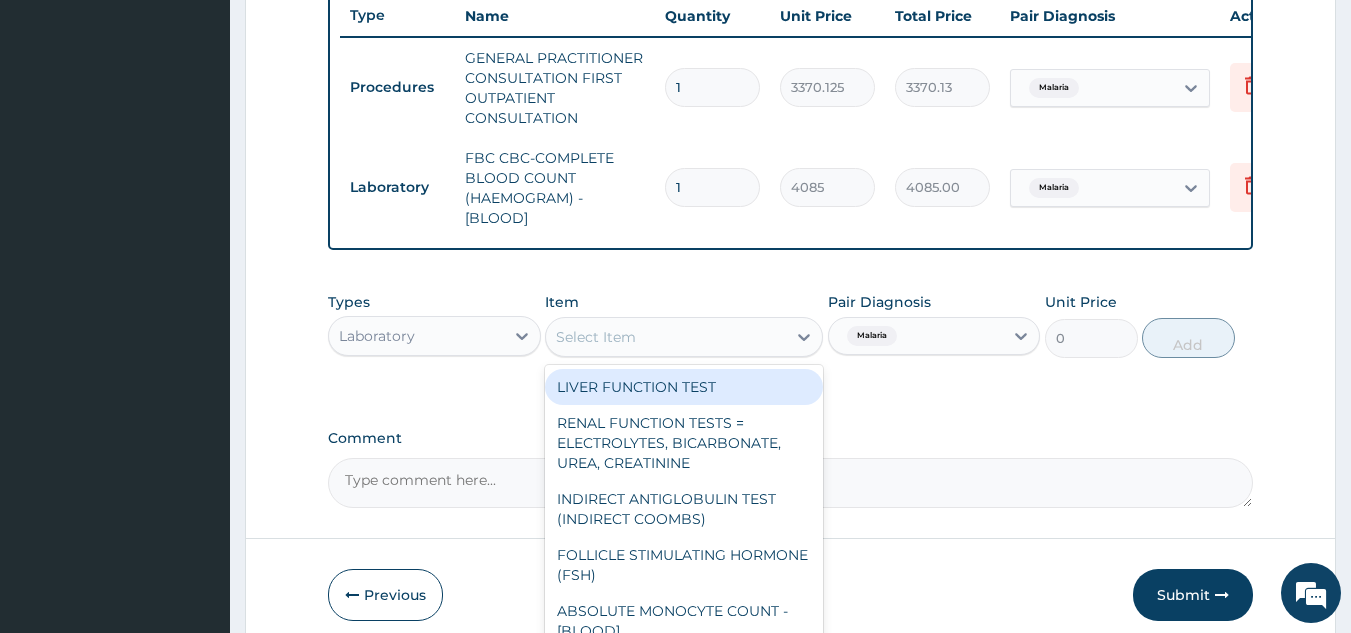 click on "Select Item" at bounding box center (666, 337) 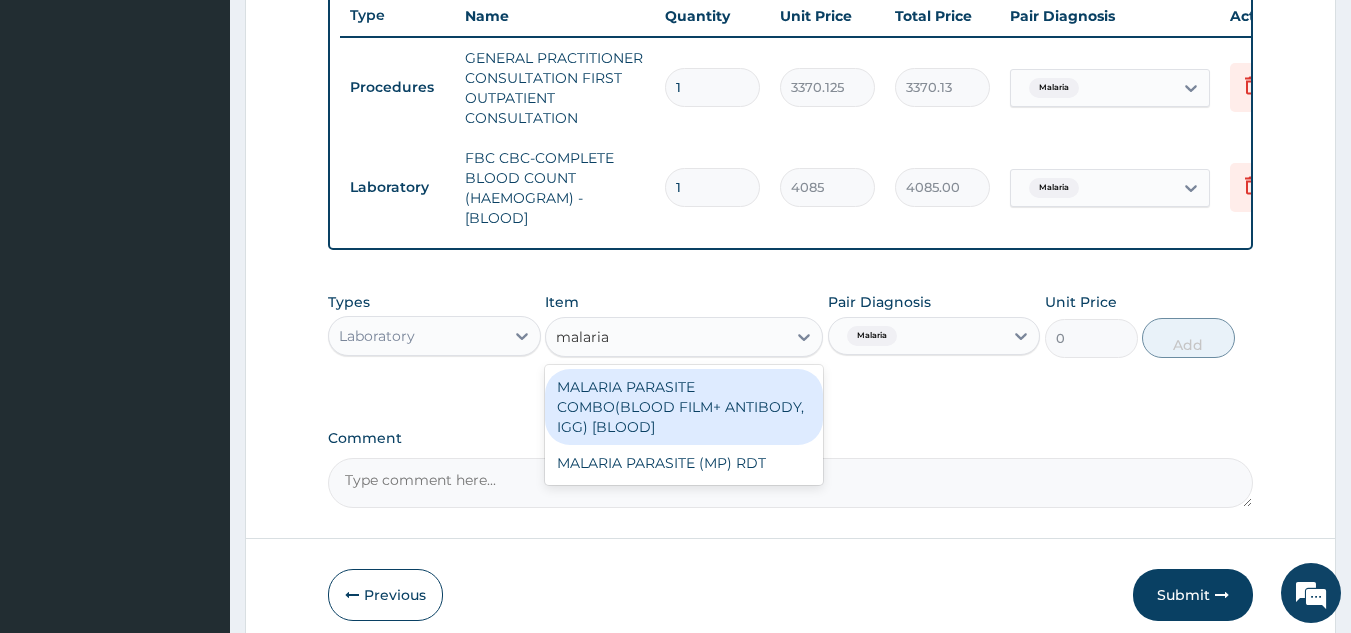 type on "malaria p" 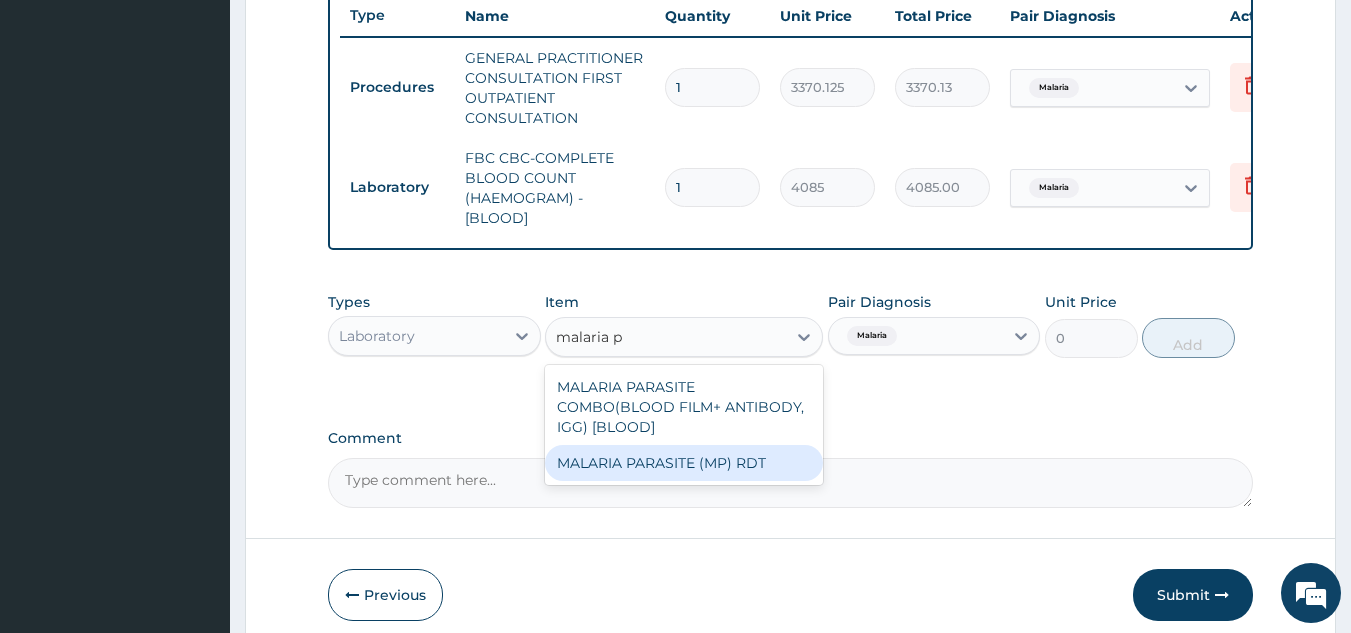 type 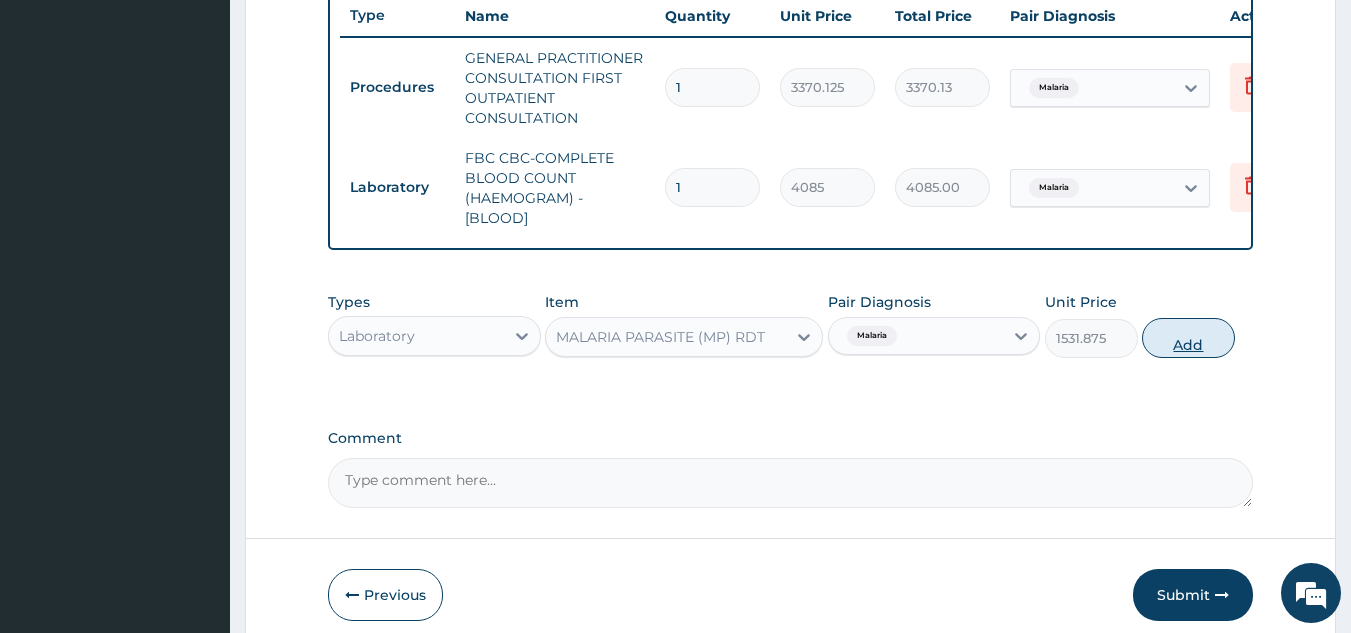 click on "Add" at bounding box center [1188, 338] 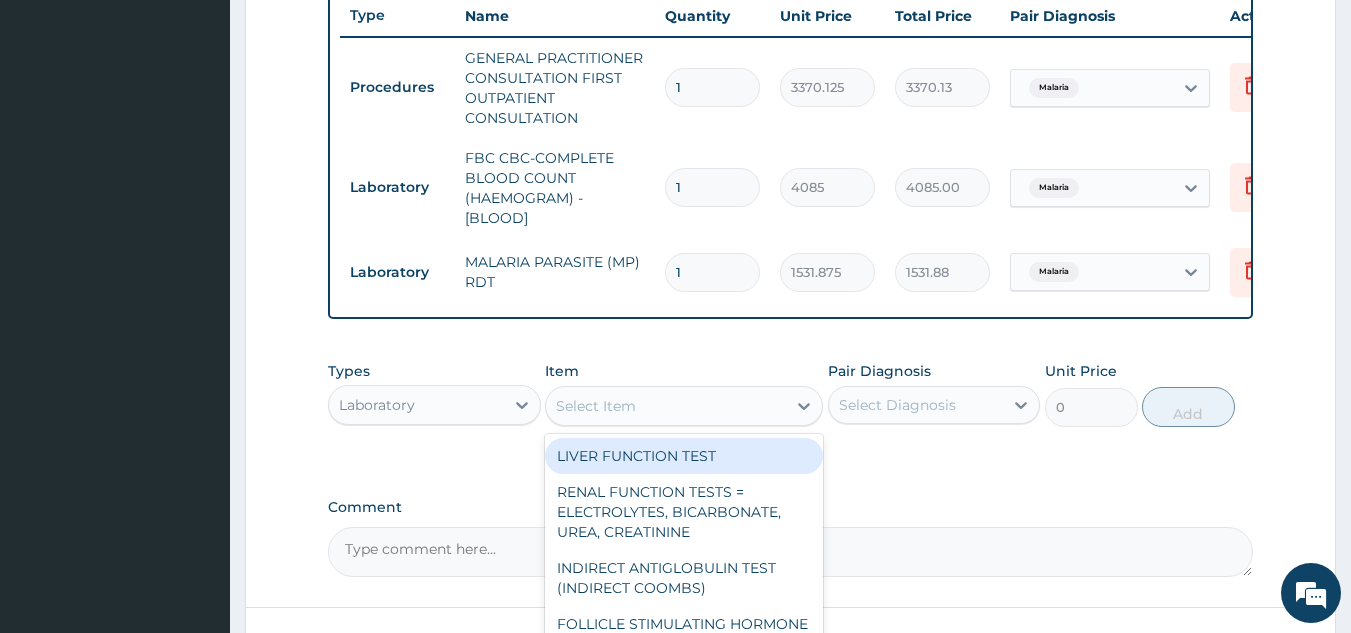 click on "Select Item" at bounding box center [596, 406] 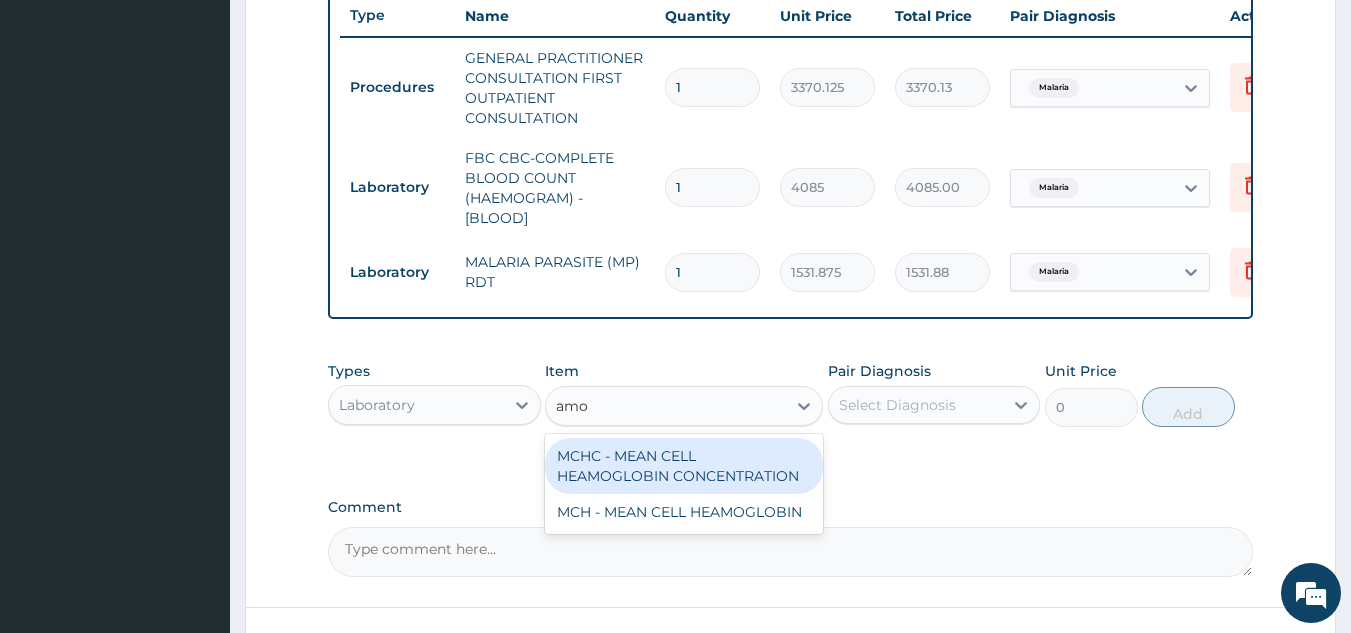 type on "amo" 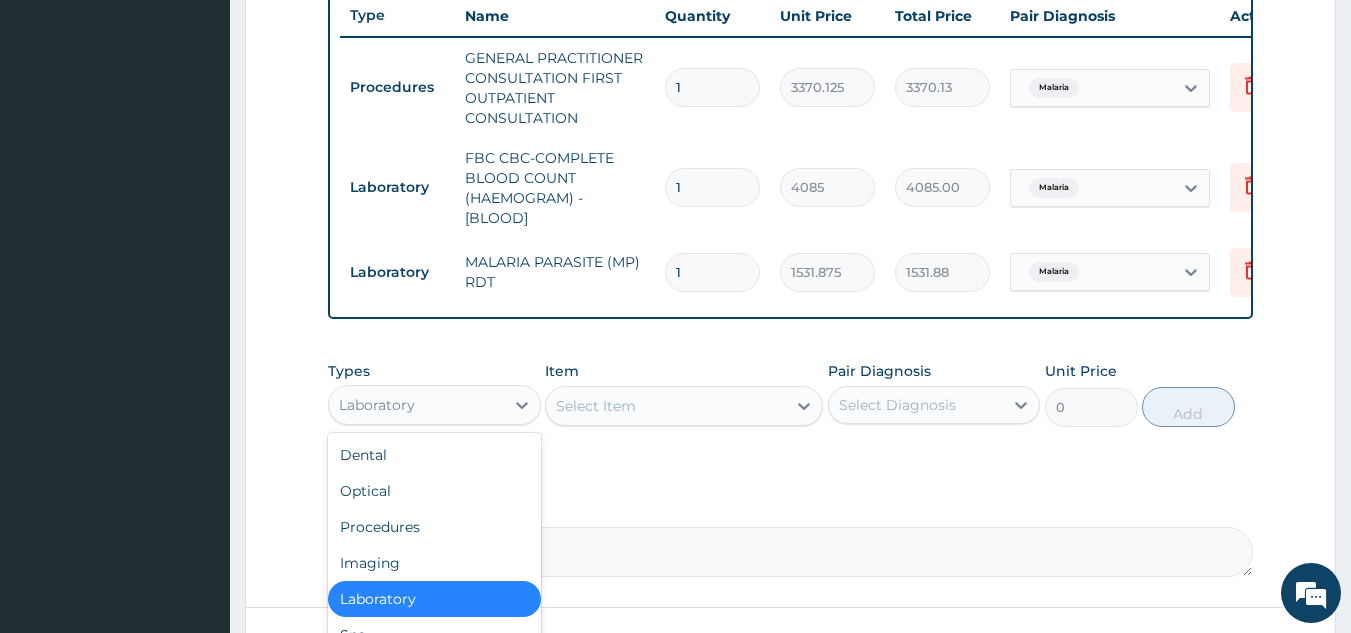 click on "Laboratory" at bounding box center (416, 405) 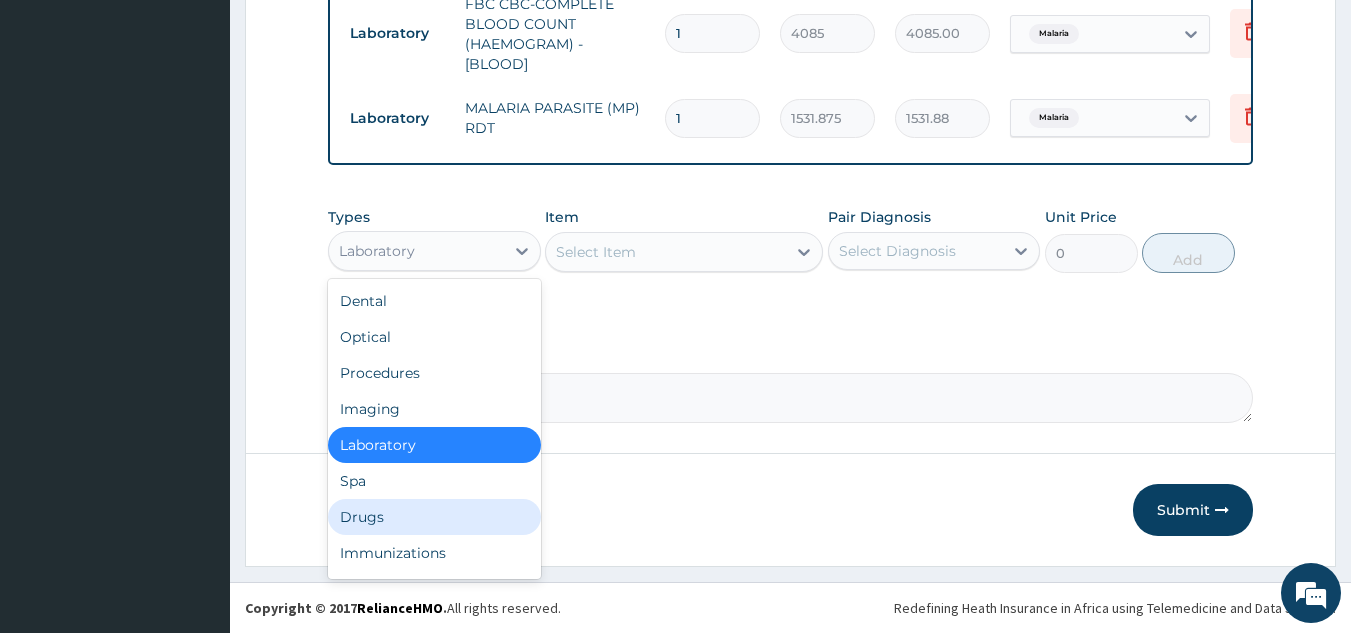 click on "Drugs" at bounding box center [434, 517] 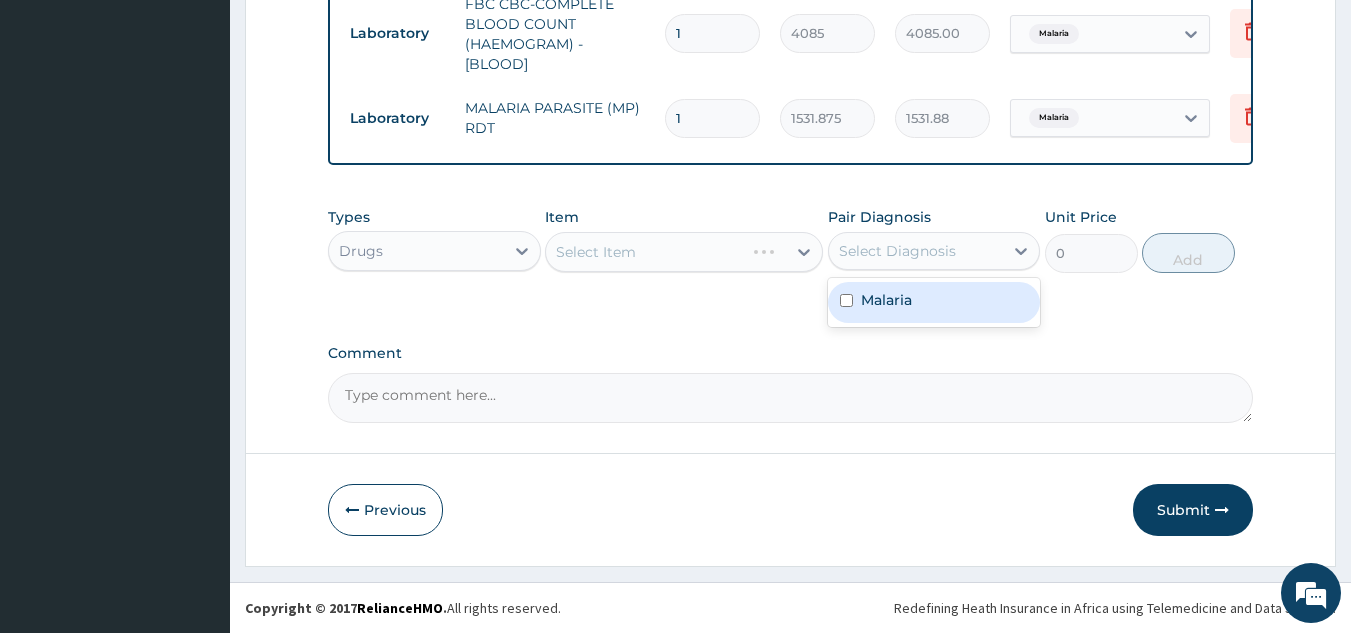 click on "Select Diagnosis" at bounding box center (897, 251) 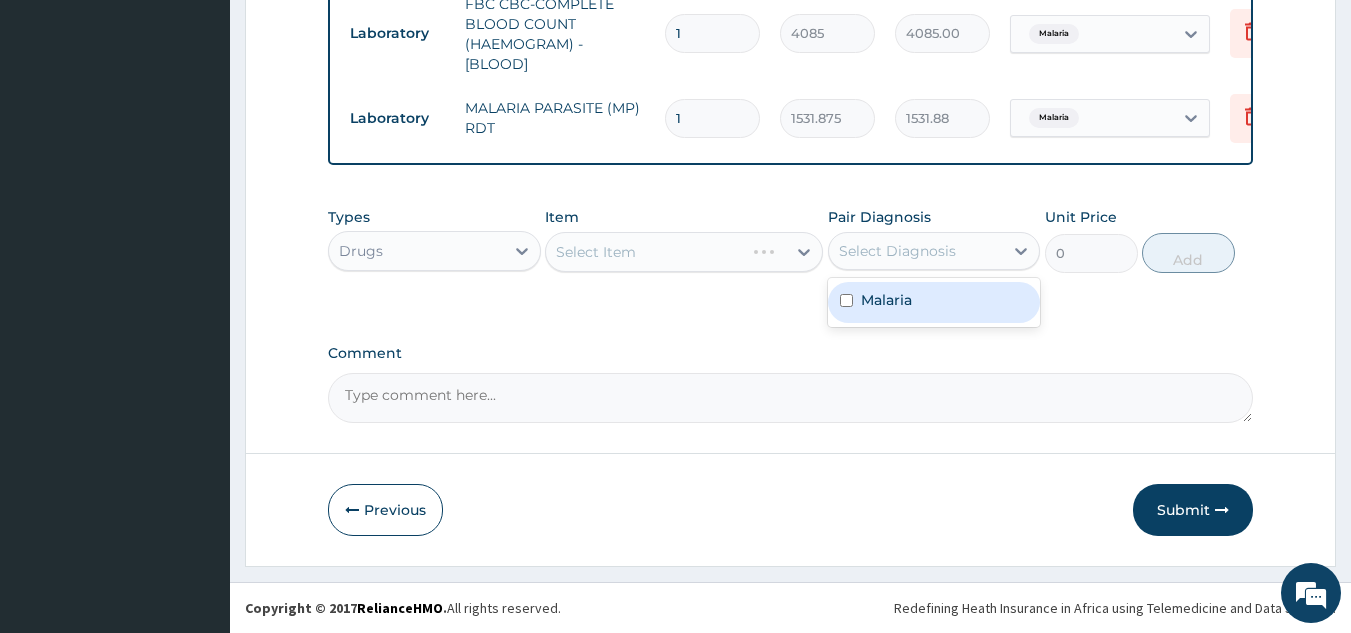 click on "Malaria" at bounding box center [886, 300] 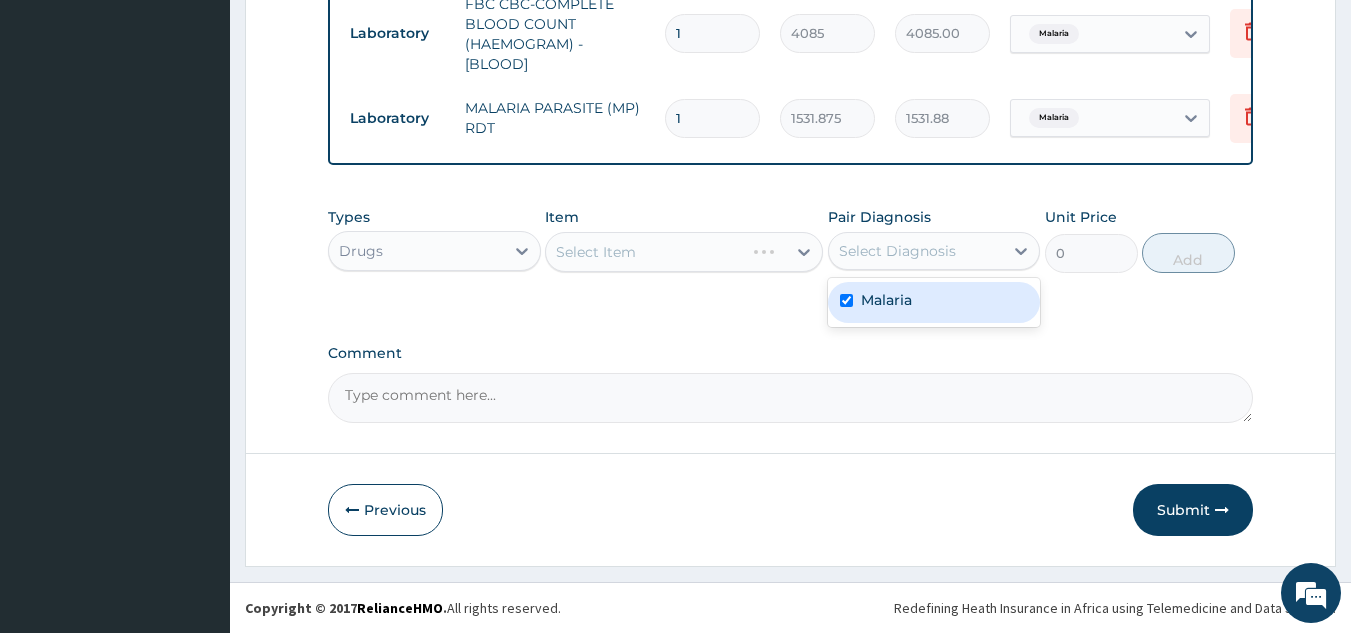 checkbox on "true" 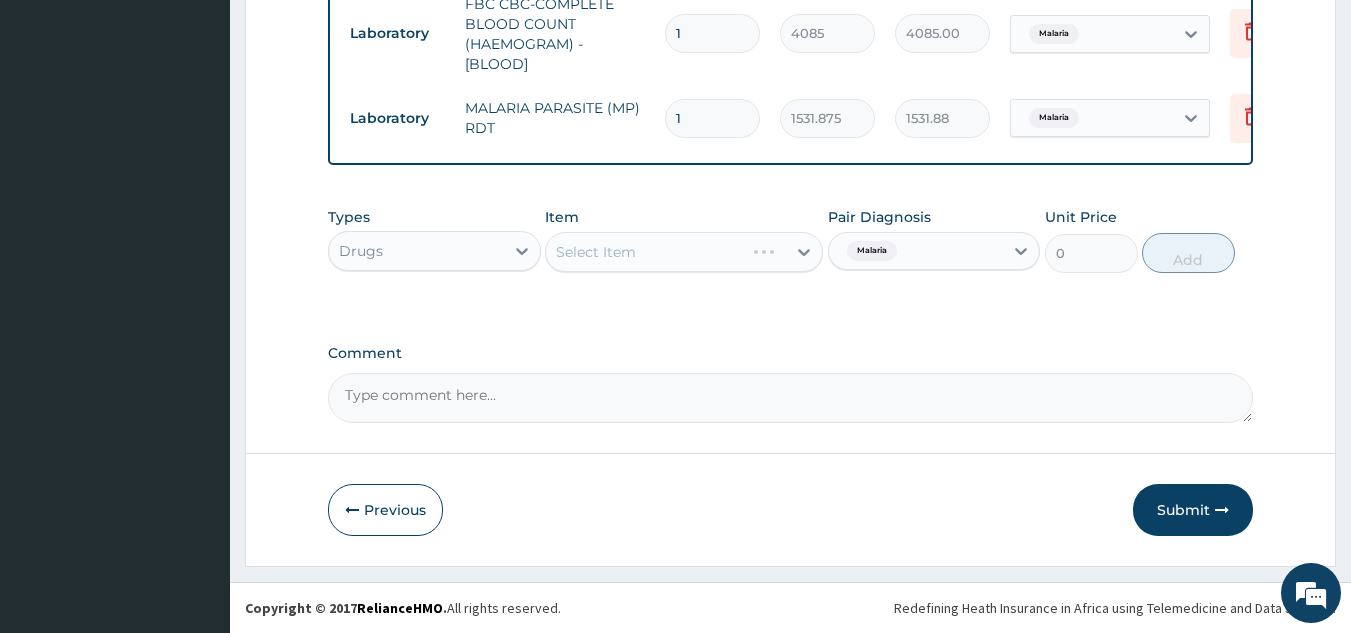 click on "Types Drugs Item Select Item Pair Diagnosis Malaria Unit Price 0 Add" at bounding box center [791, 255] 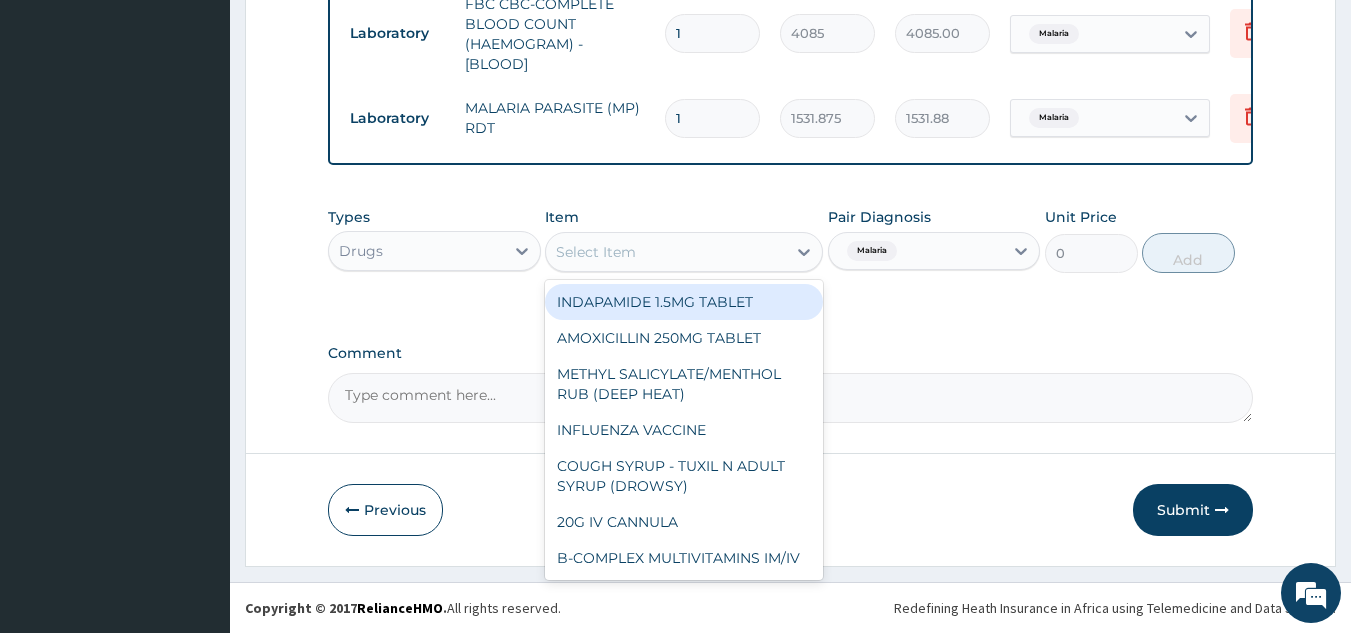 click on "Select Item" at bounding box center (666, 252) 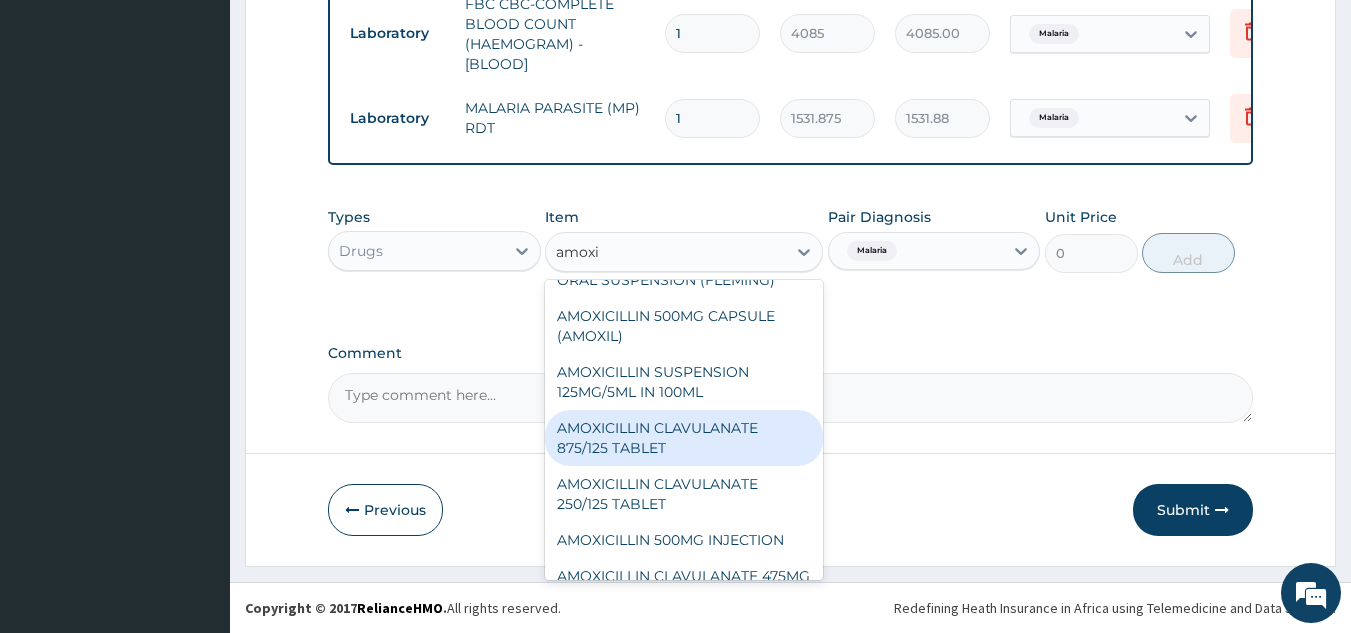 scroll, scrollTop: 0, scrollLeft: 0, axis: both 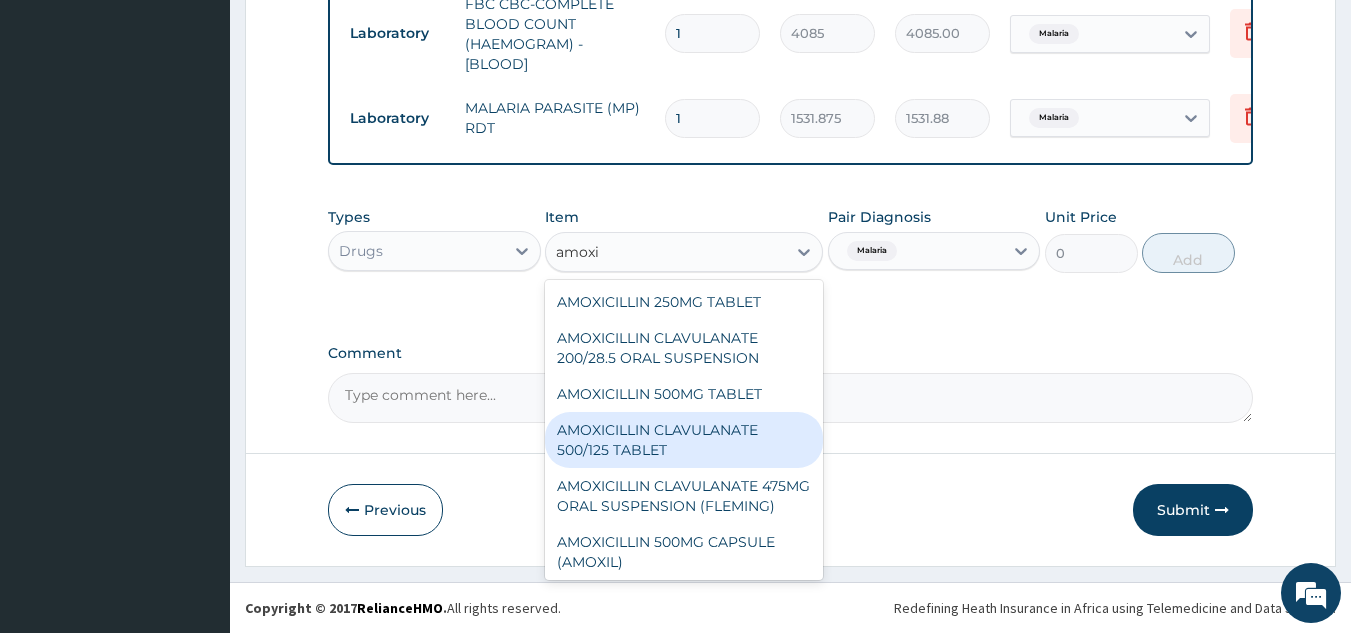 type on "amoxil" 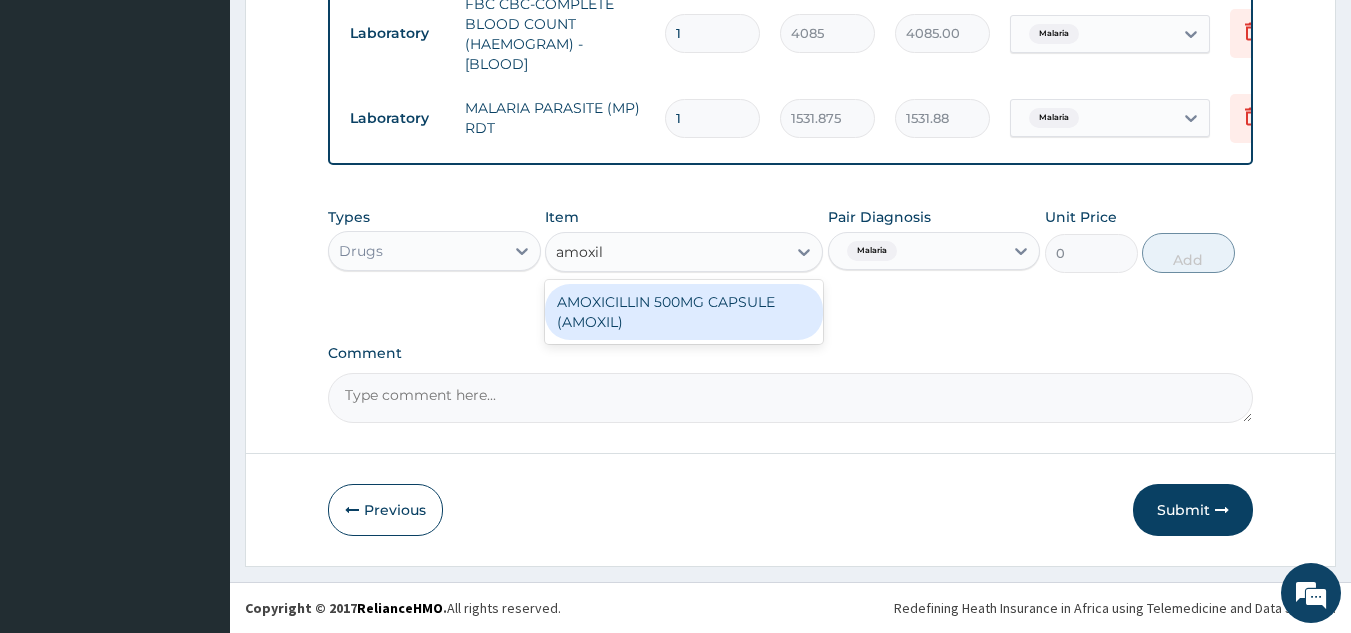 click on "AMOXICILLIN 500MG CAPSULE (AMOXIL)" at bounding box center (684, 312) 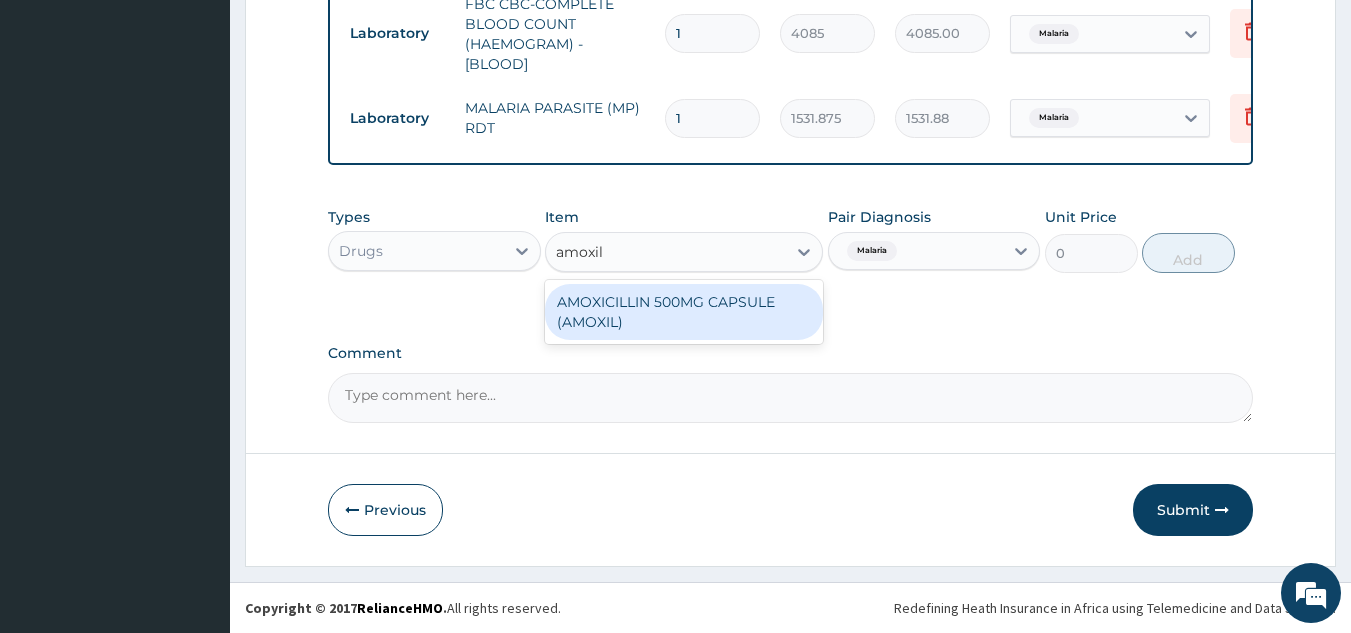 type 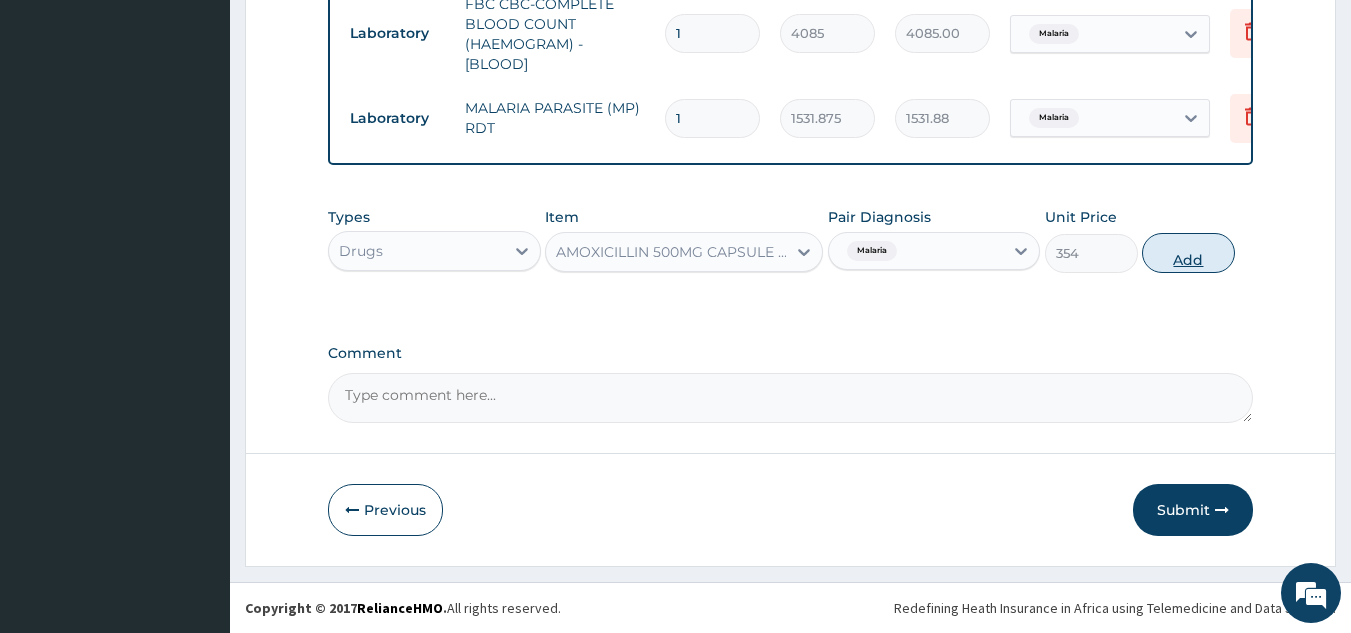 click on "Add" at bounding box center [1188, 253] 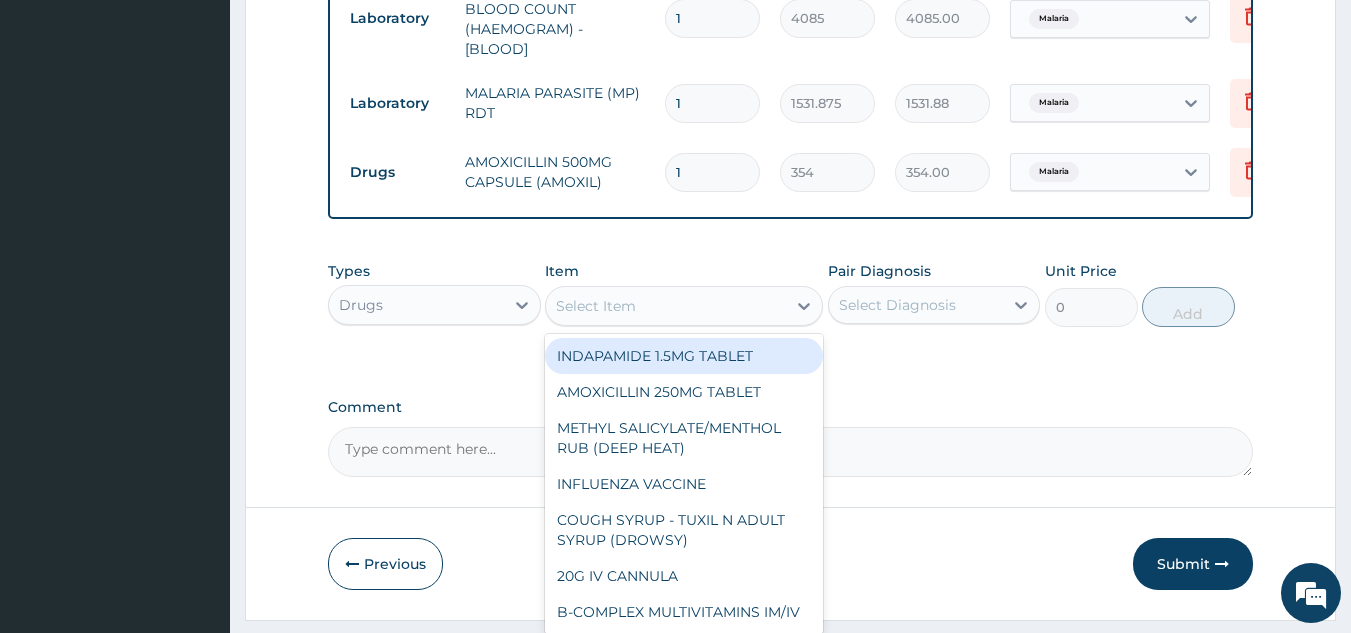 click on "Select Item" at bounding box center [596, 306] 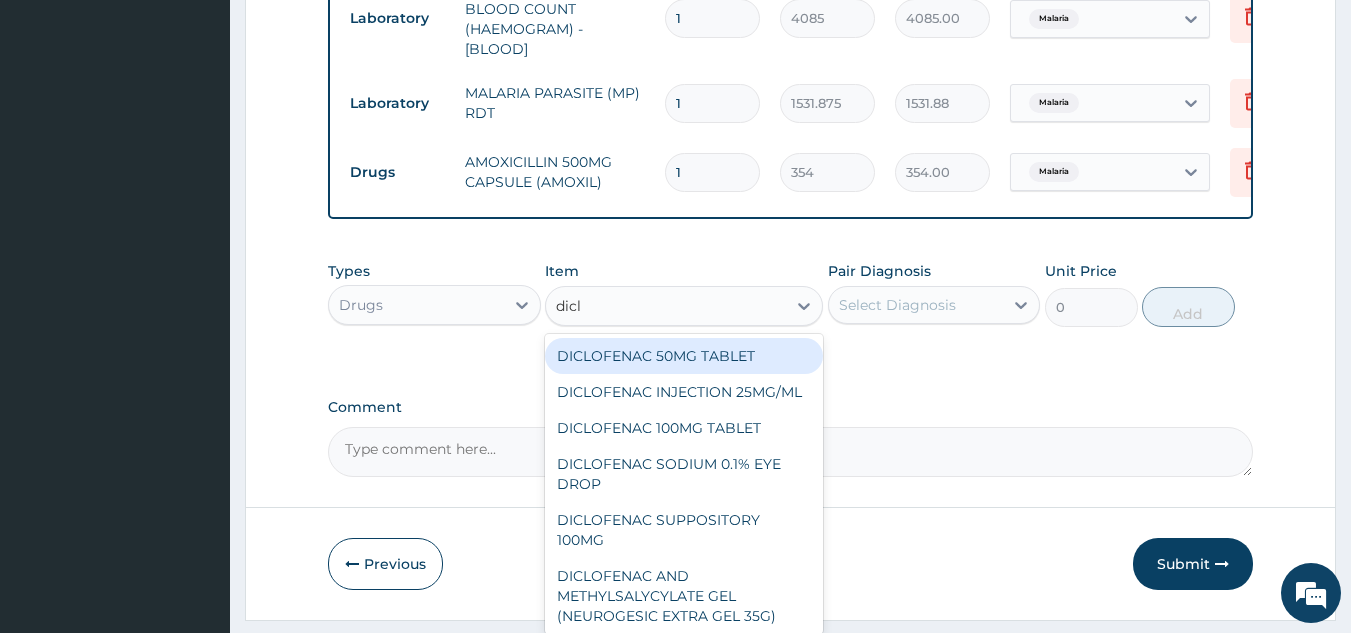 type on "dicl" 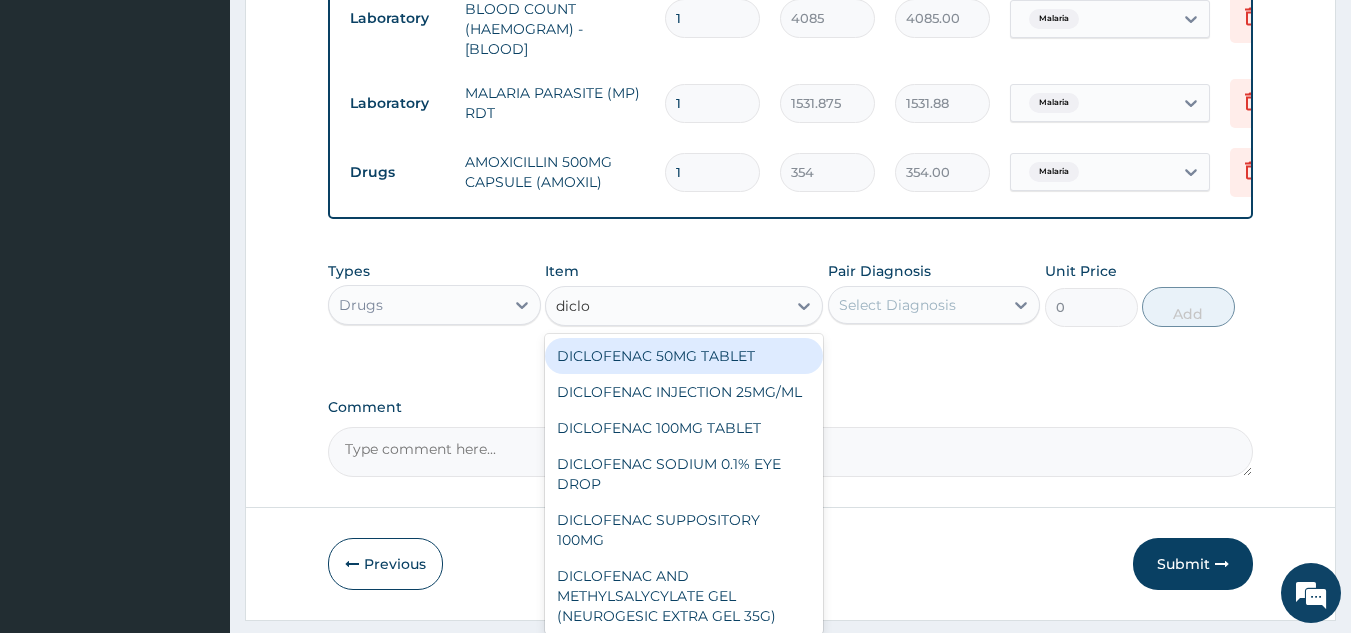 scroll, scrollTop: 998, scrollLeft: 0, axis: vertical 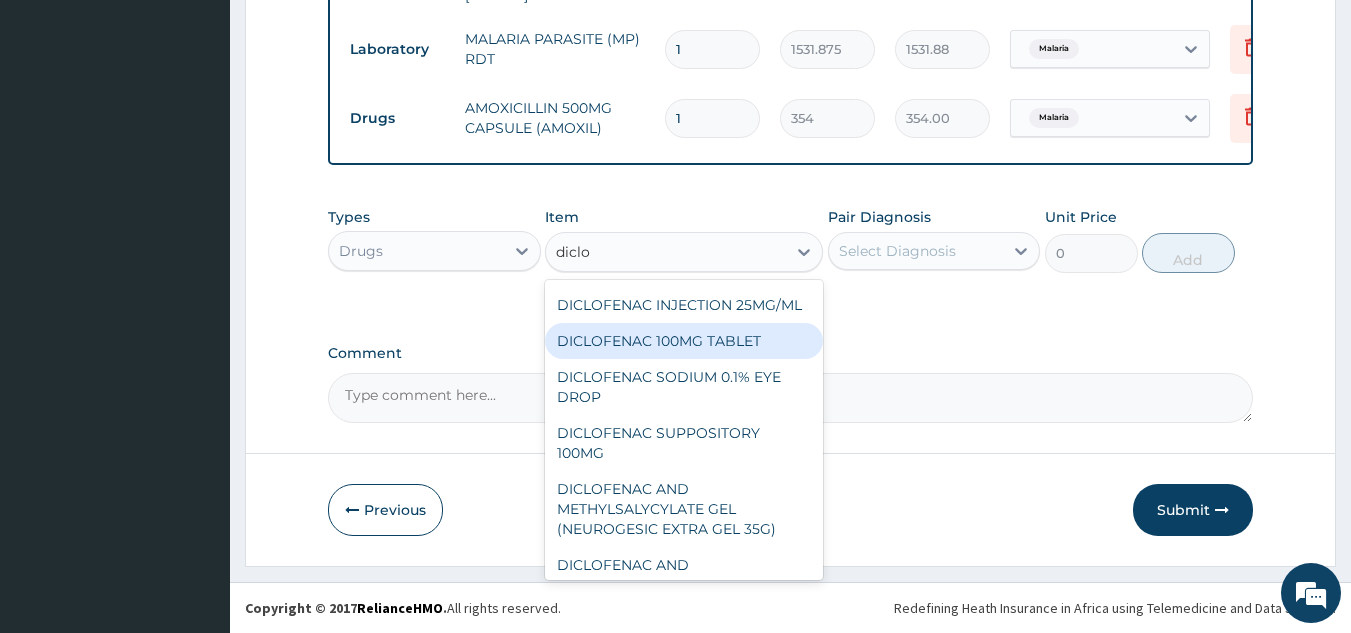 click on "DICLOFENAC 100MG TABLET" at bounding box center [684, 341] 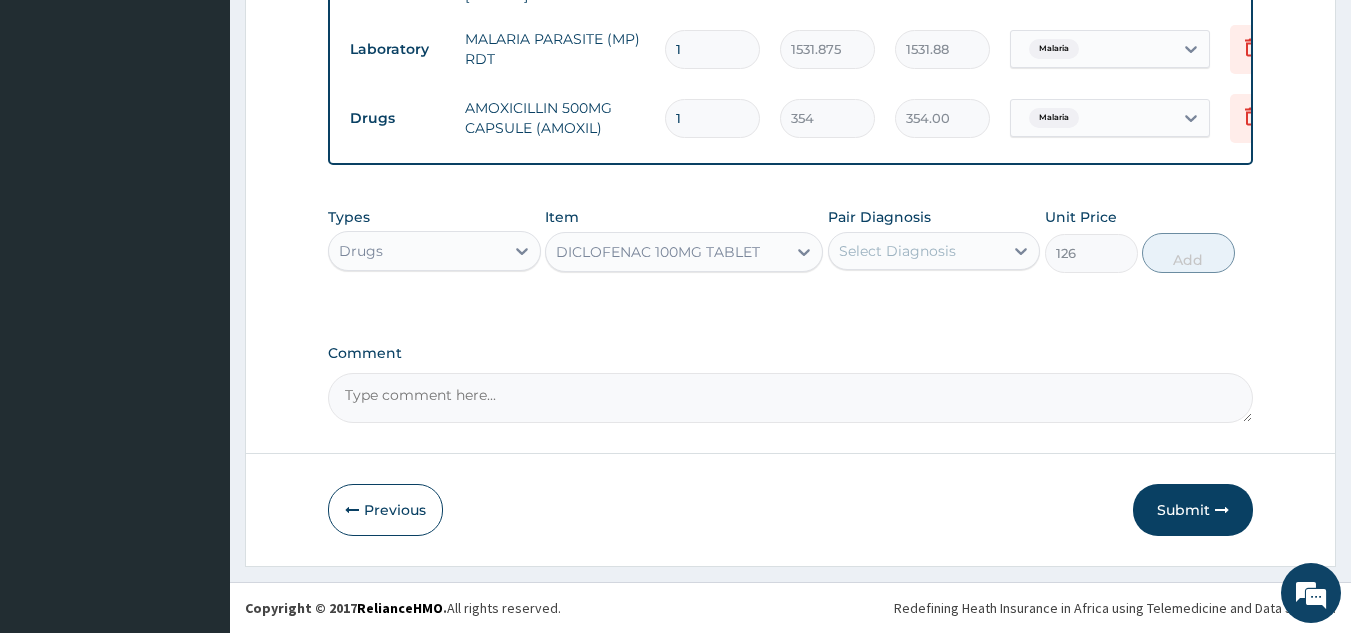 click on "Select Diagnosis" at bounding box center (916, 251) 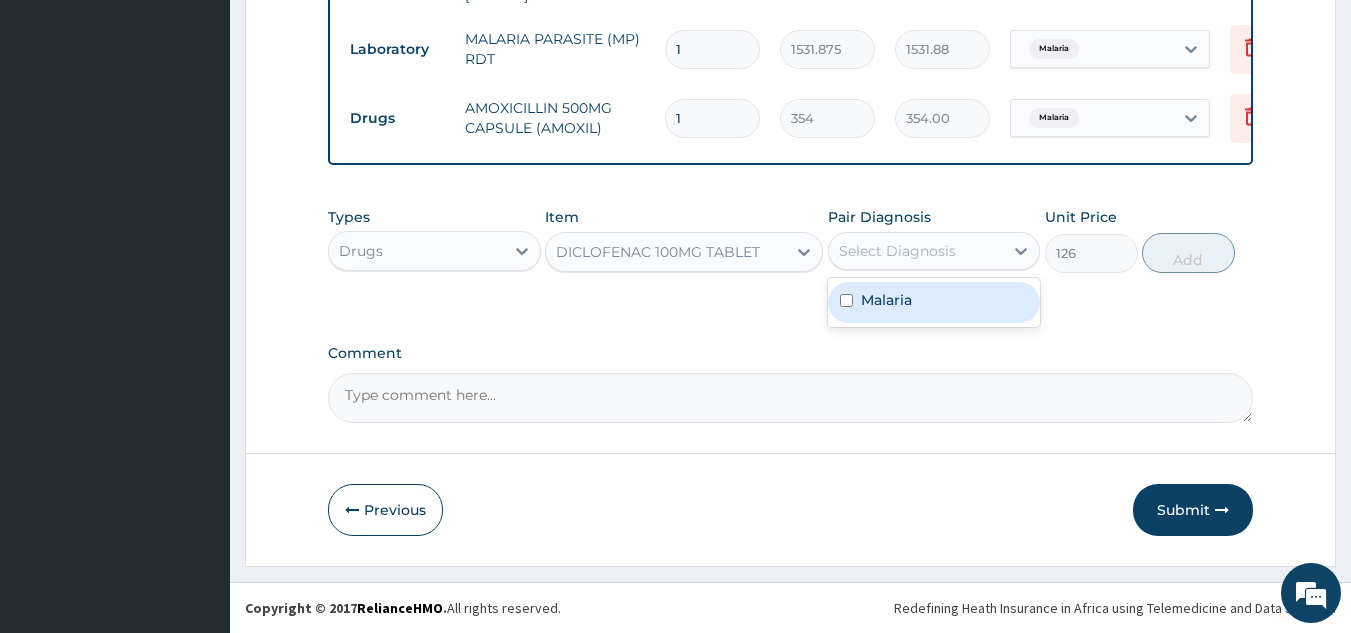 click on "Malaria" at bounding box center (886, 300) 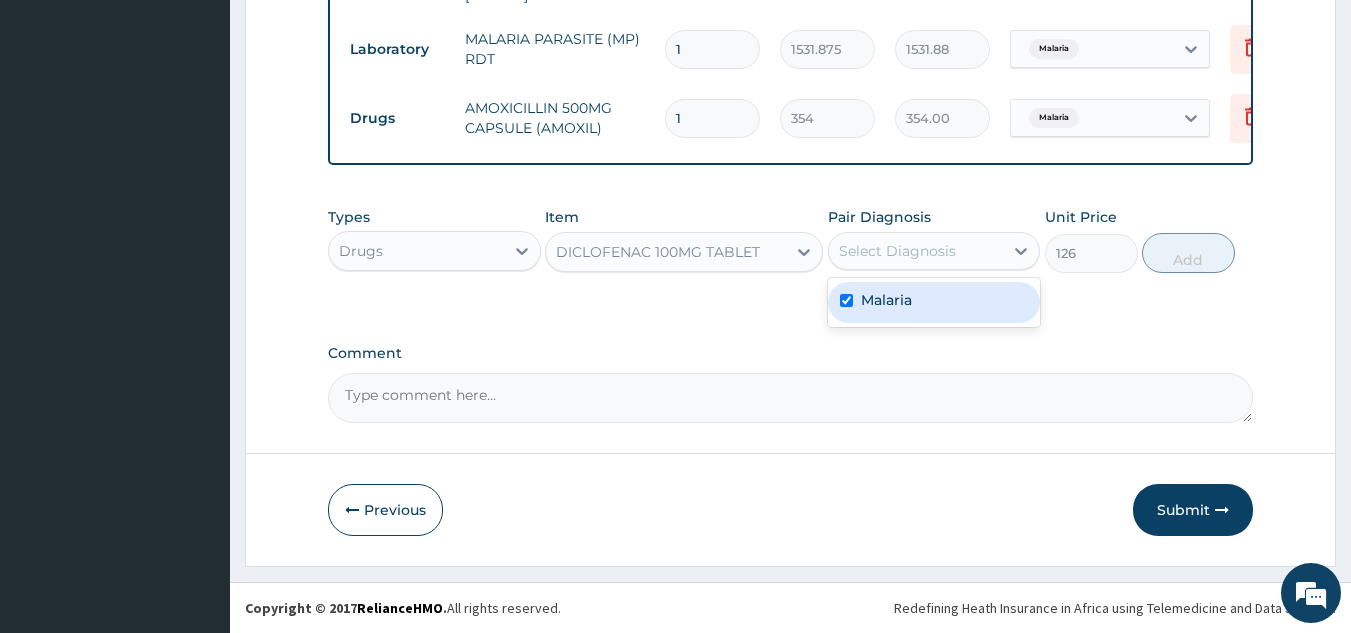 checkbox on "true" 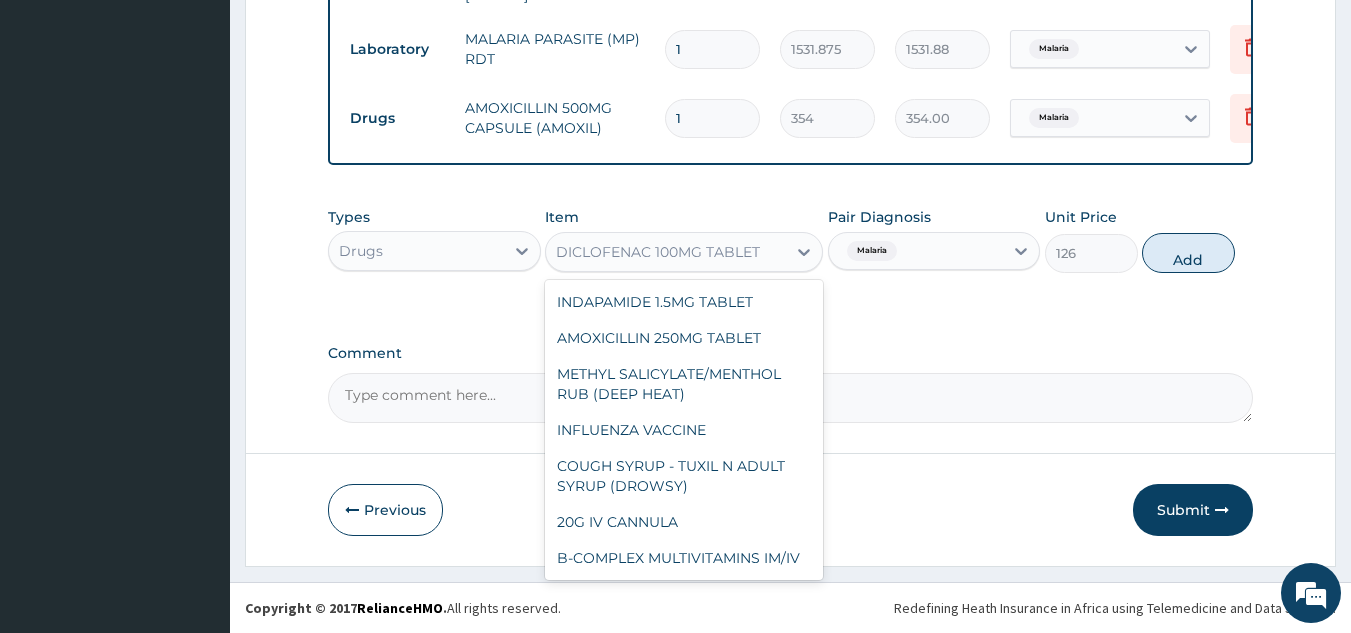 click on "DICLOFENAC 100MG TABLET" at bounding box center [658, 252] 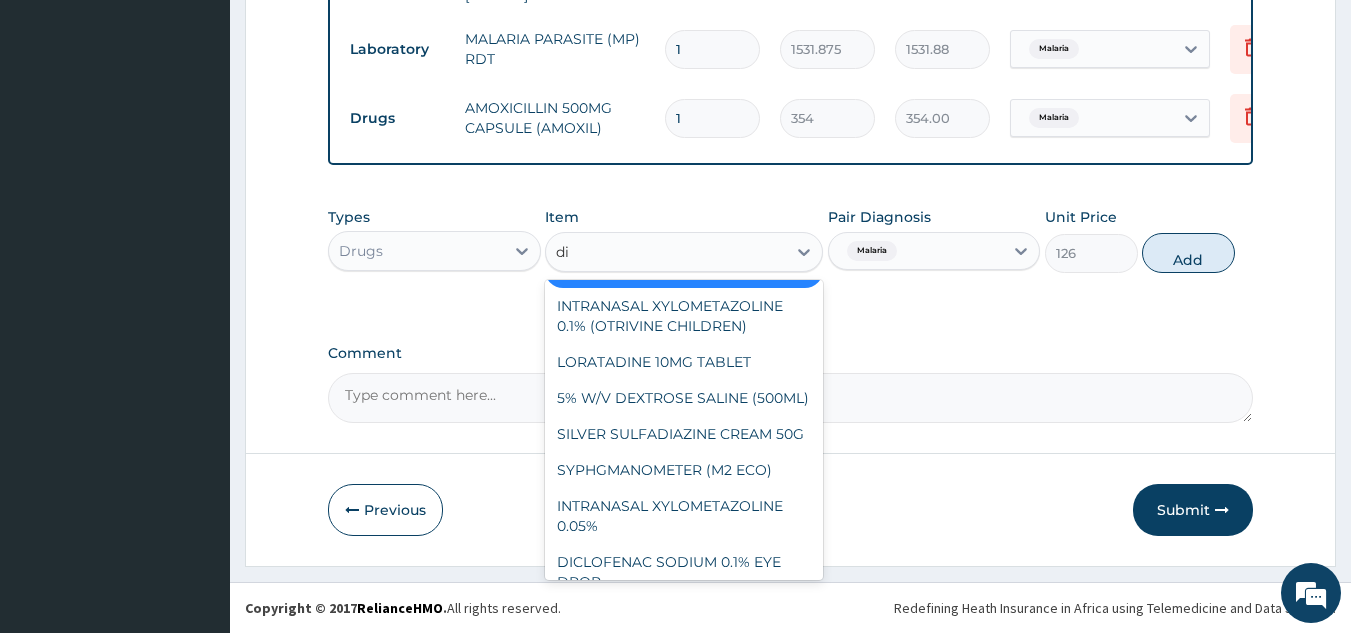 scroll, scrollTop: 748, scrollLeft: 0, axis: vertical 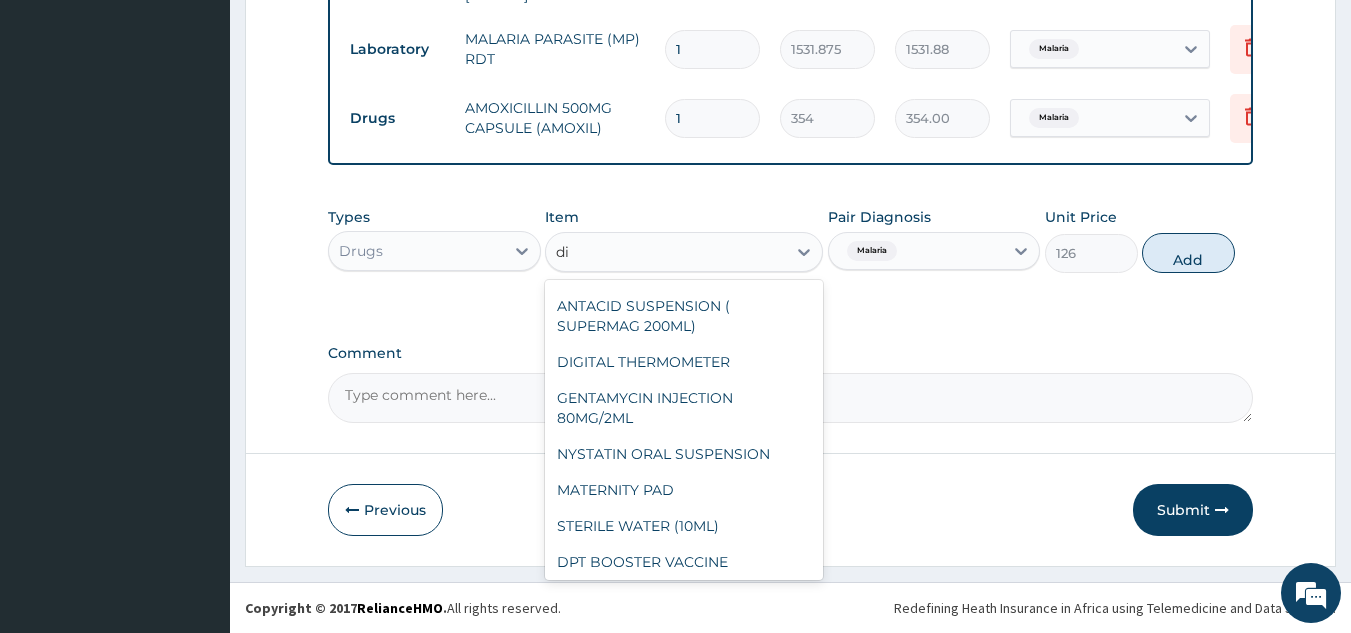 type on "dic" 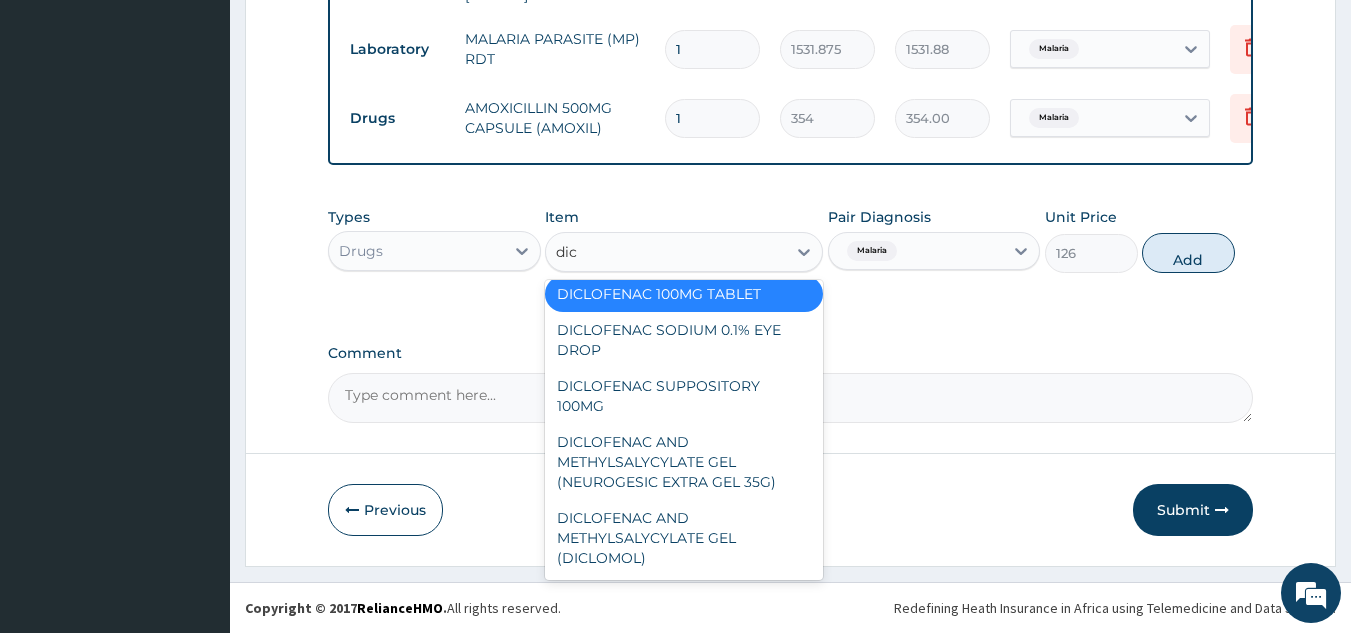 scroll, scrollTop: 0, scrollLeft: 0, axis: both 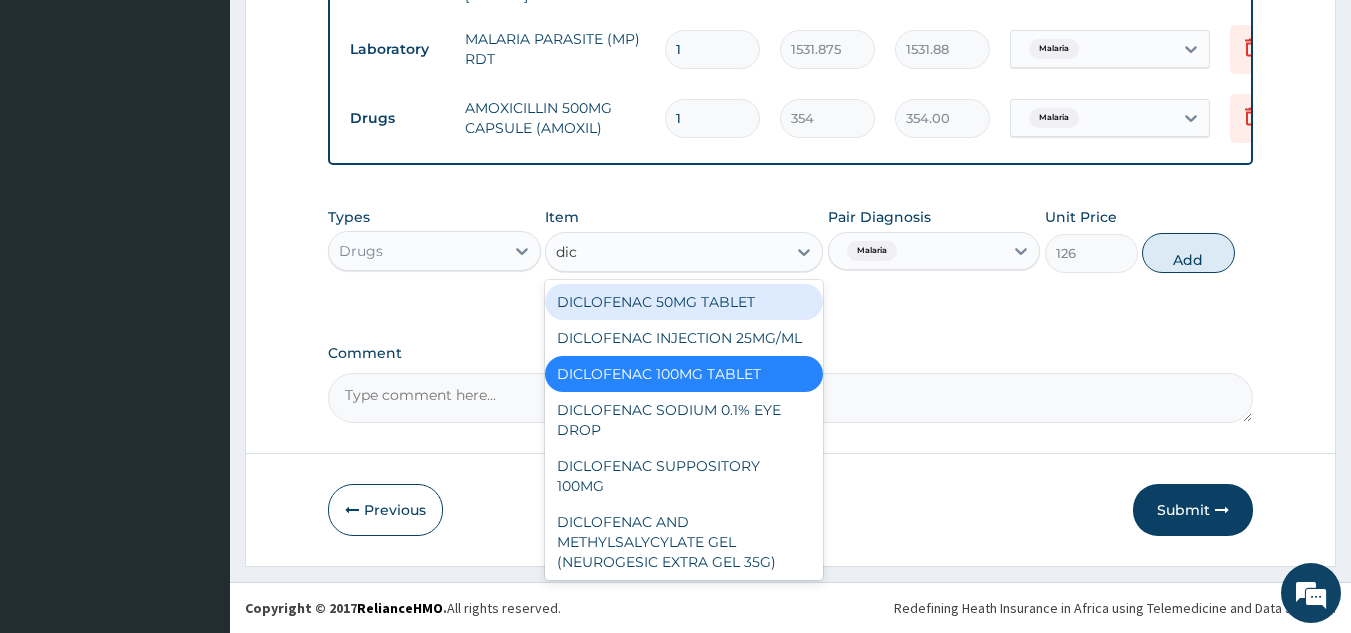 type 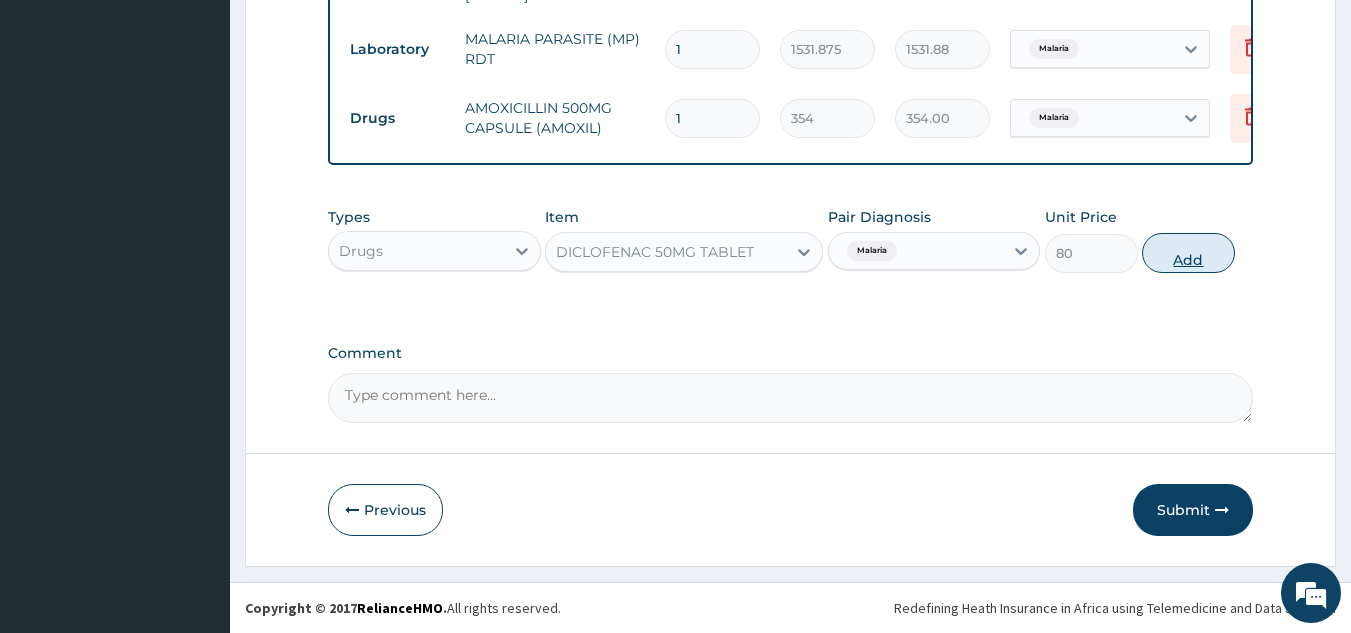 click on "Add" at bounding box center (1188, 253) 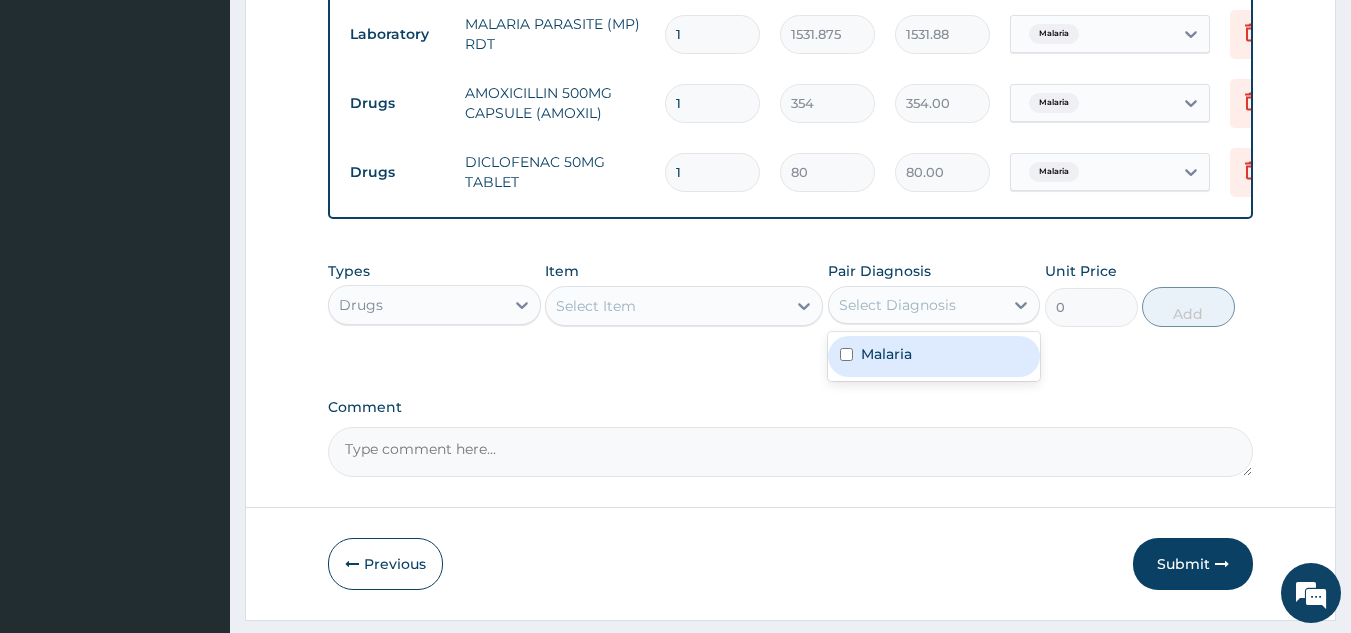click on "Select Diagnosis" at bounding box center [916, 305] 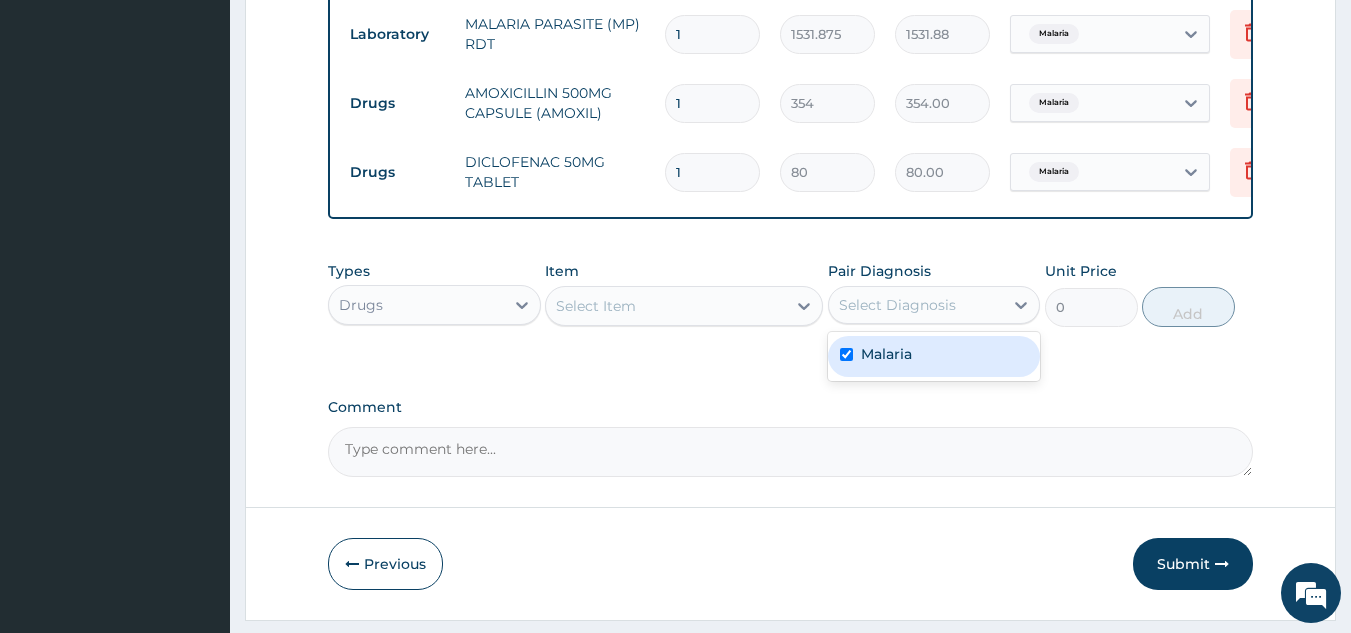 checkbox on "true" 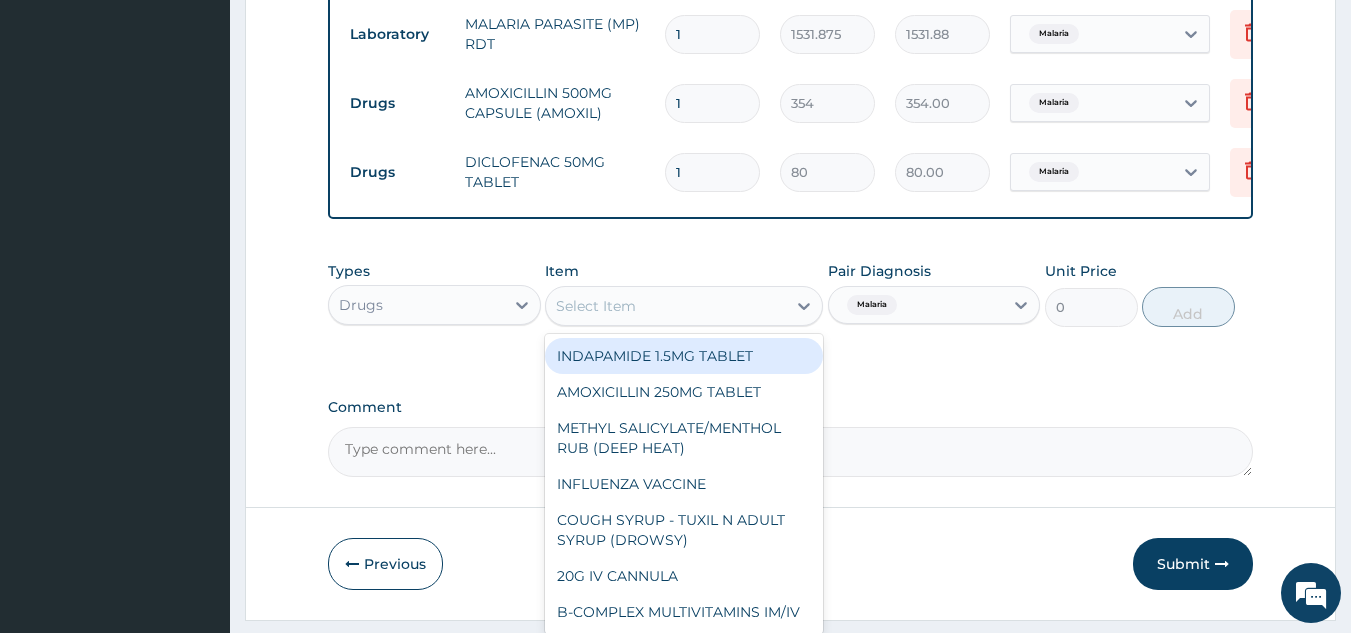 click on "Select Item" at bounding box center [666, 306] 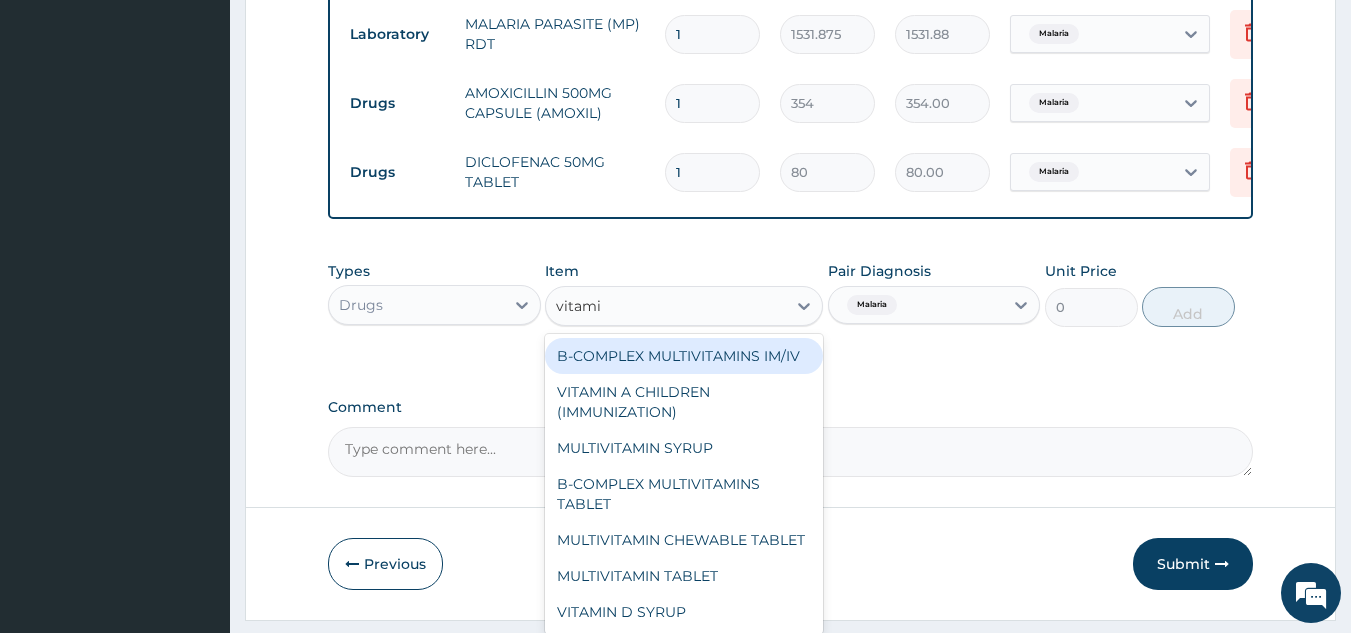 type on "vitamin" 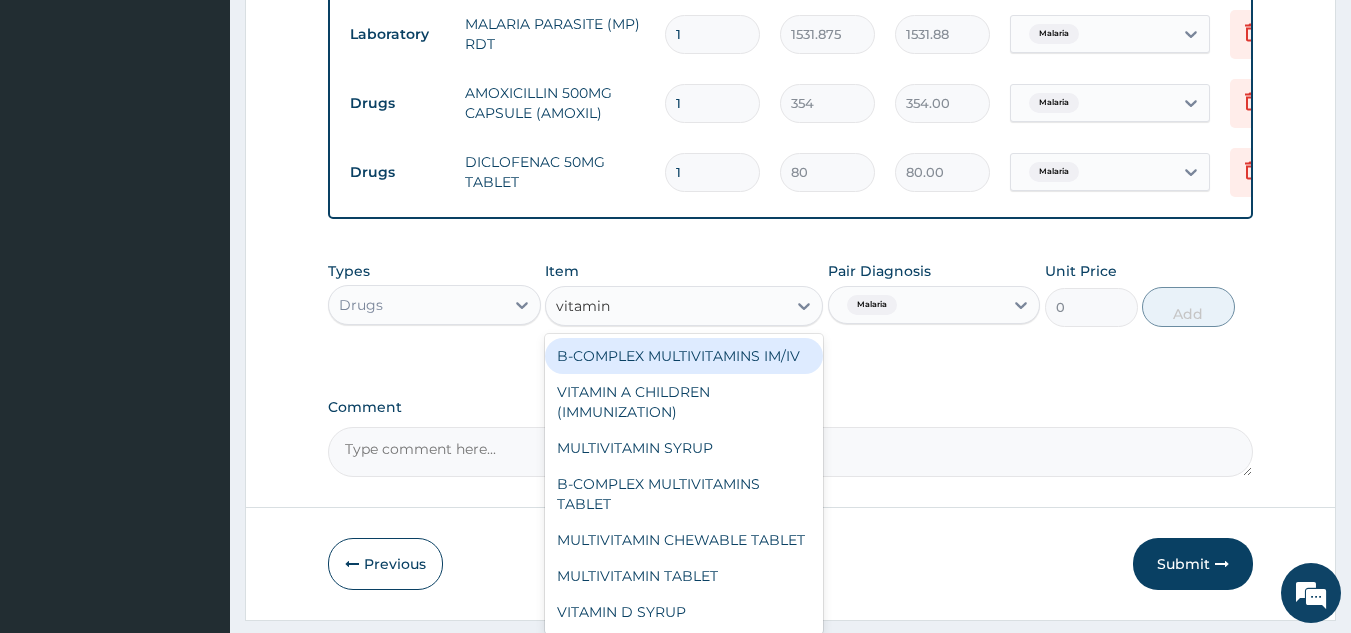 scroll, scrollTop: 1067, scrollLeft: 0, axis: vertical 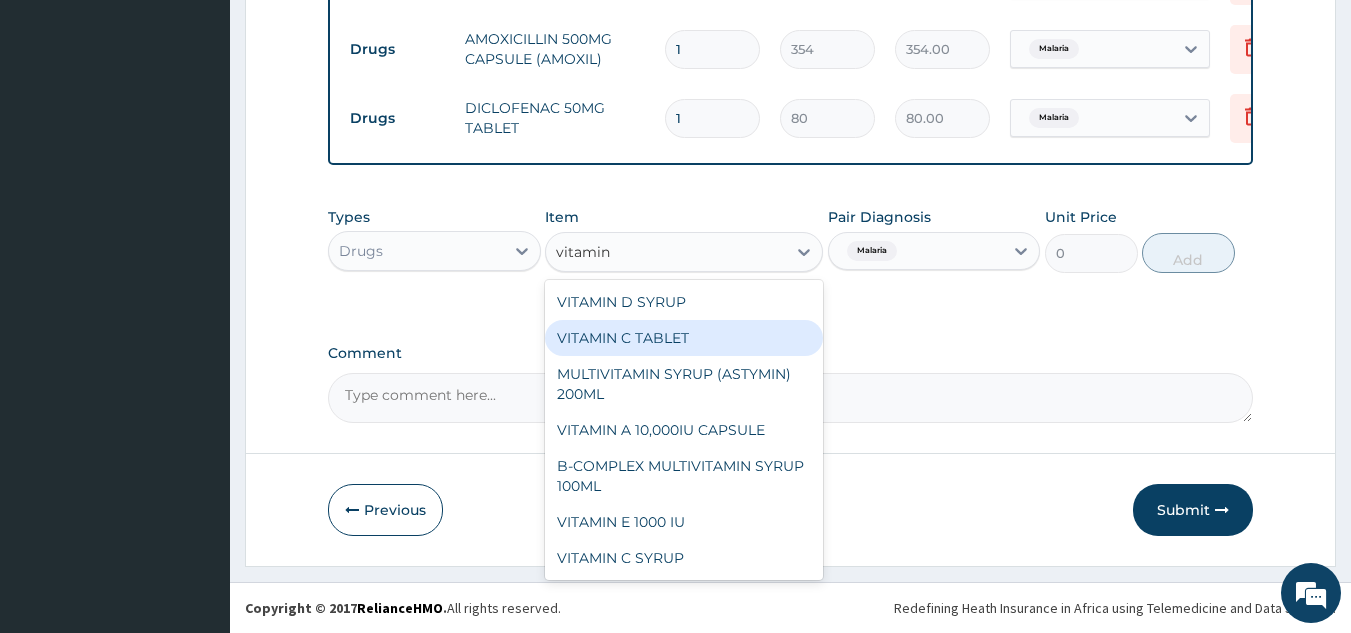 click on "VITAMIN C TABLET" at bounding box center (684, 338) 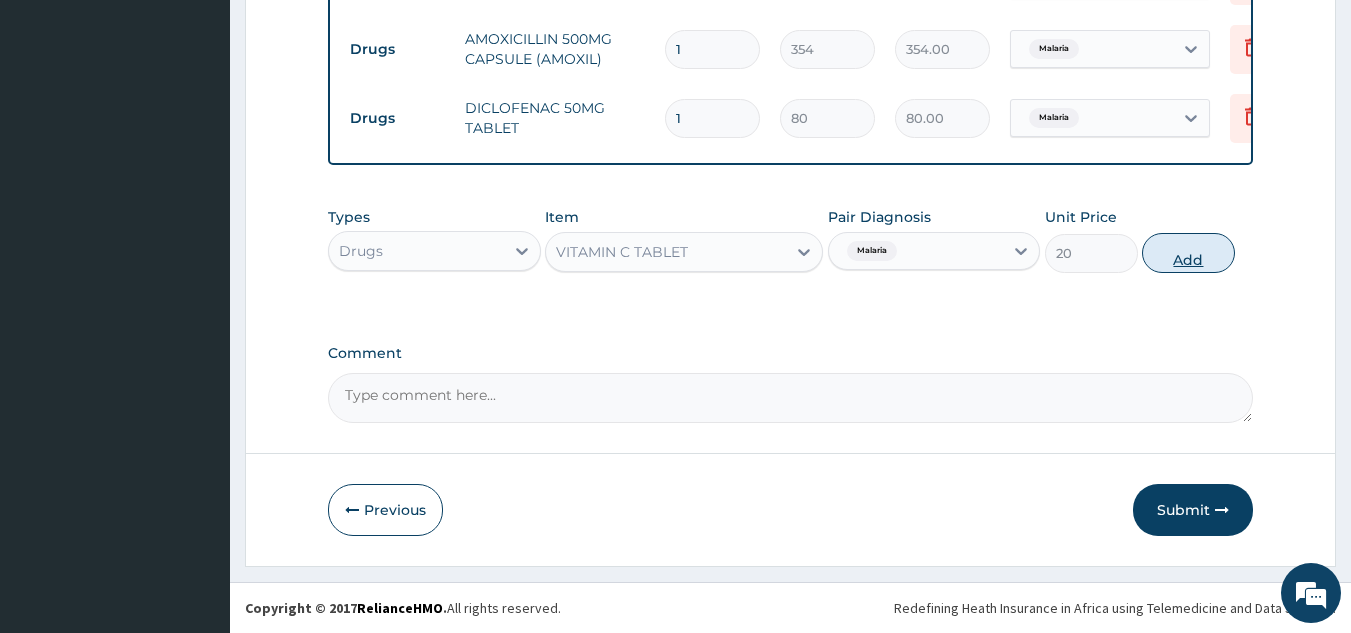 click on "Add" at bounding box center (1188, 253) 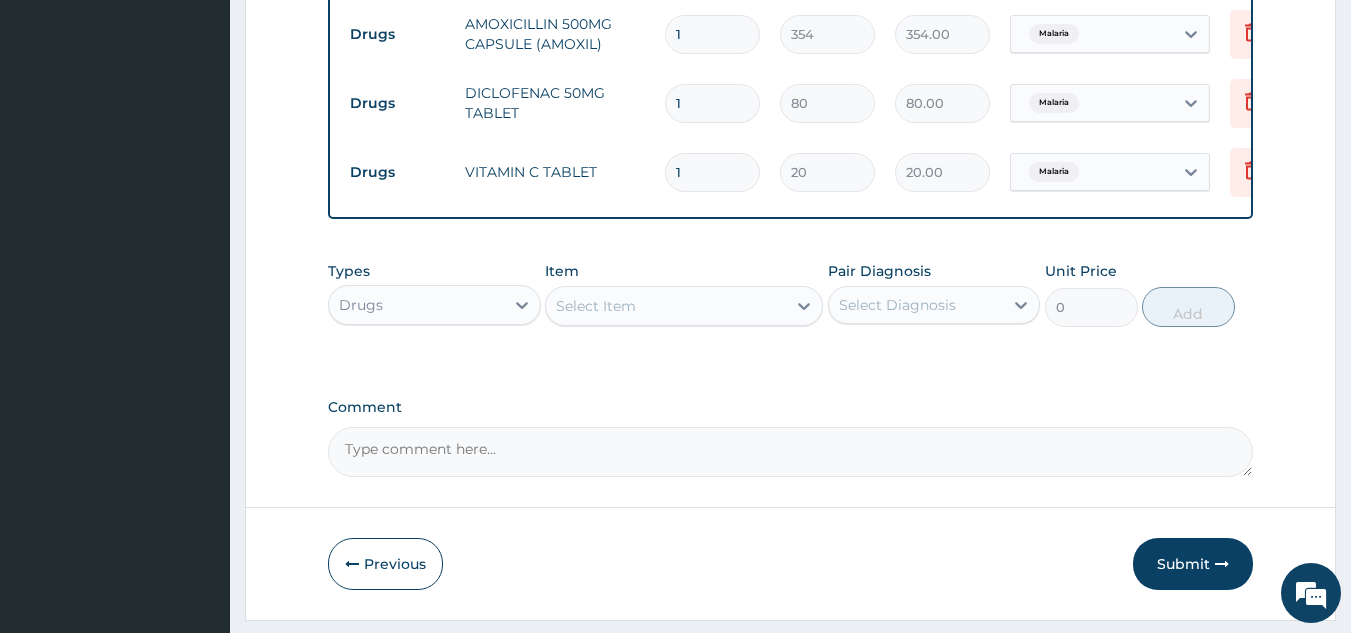 click on "1" at bounding box center [712, 34] 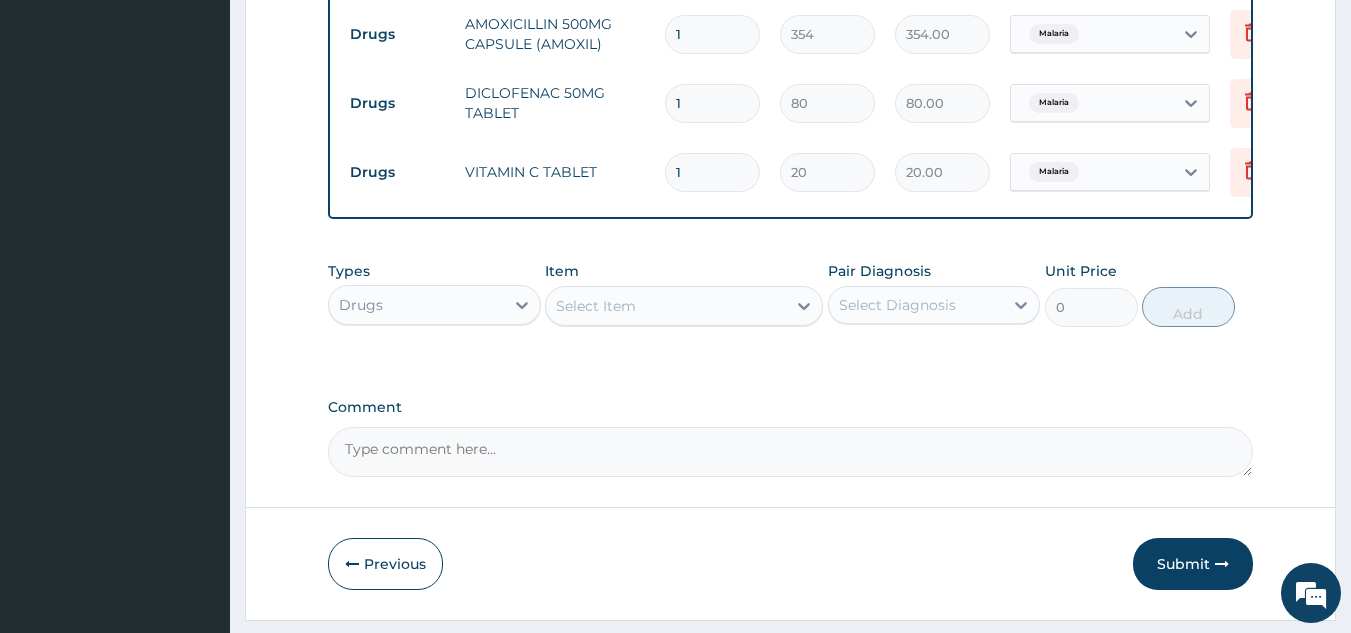 type on "10" 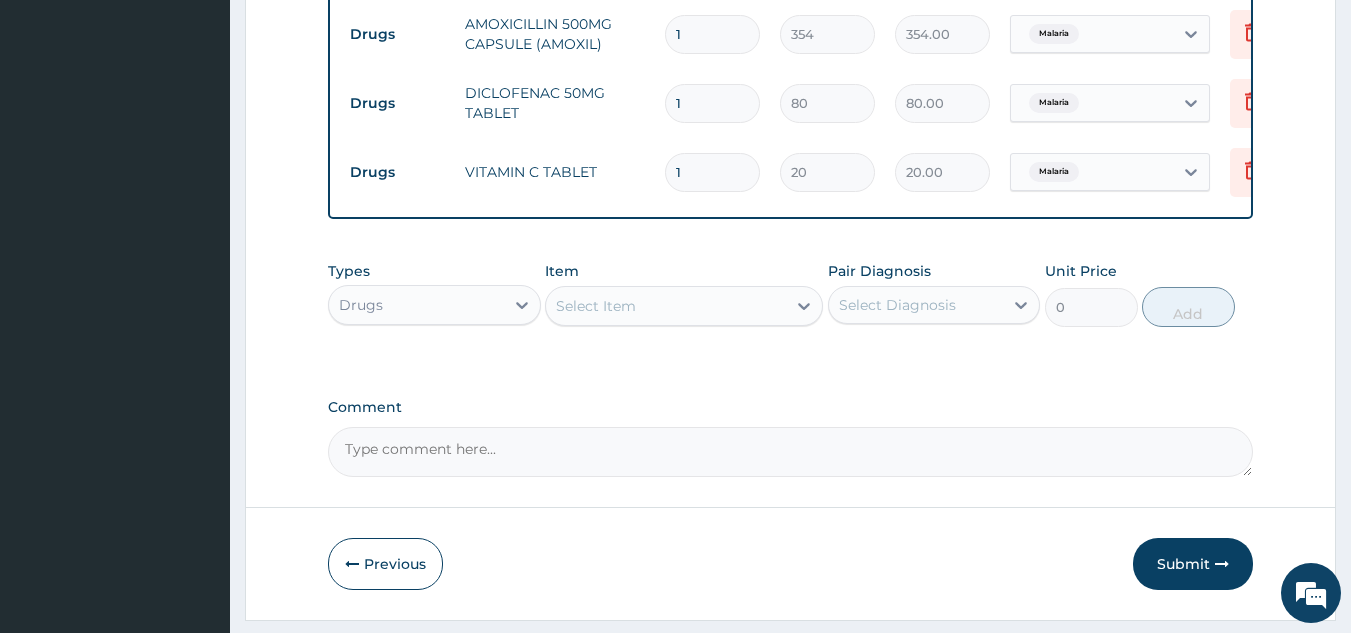 type on "3540.00" 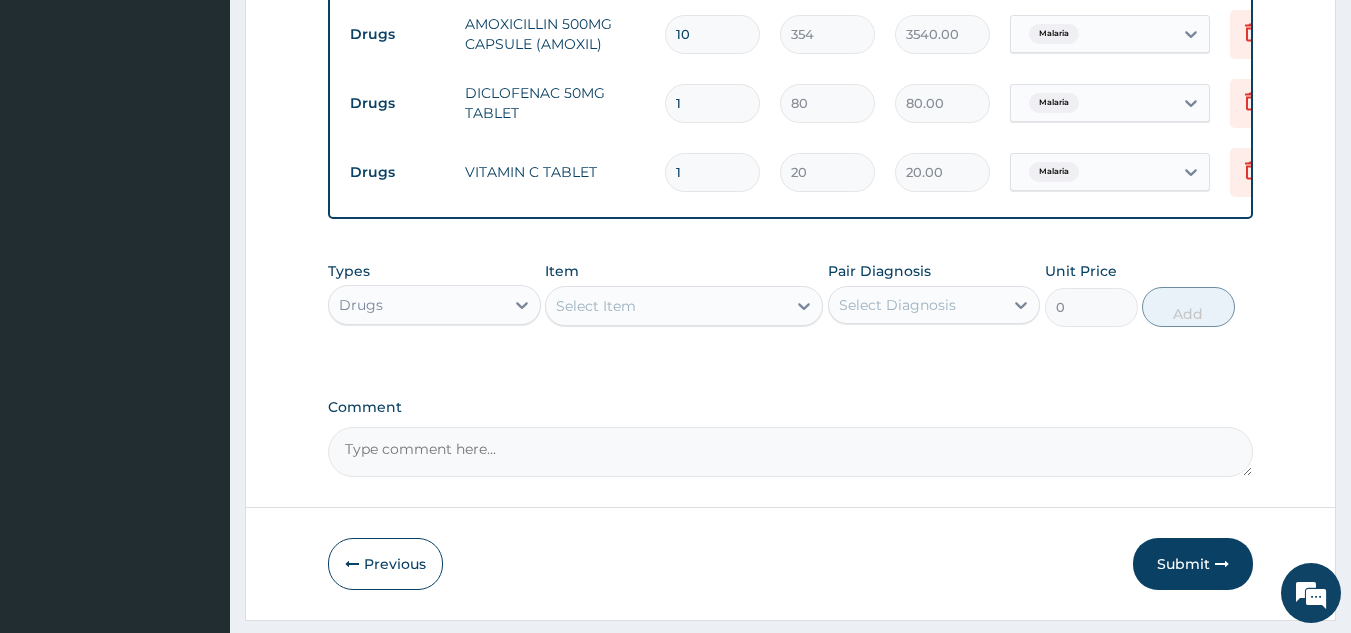 type on "10" 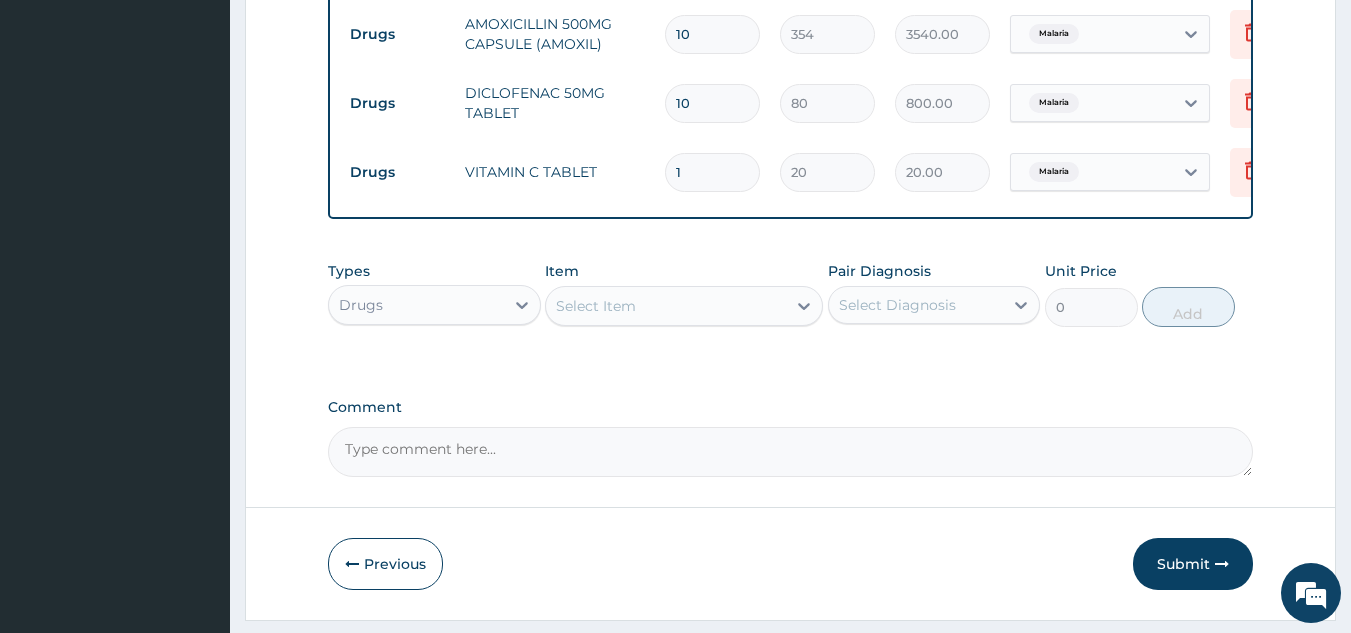 type on "10" 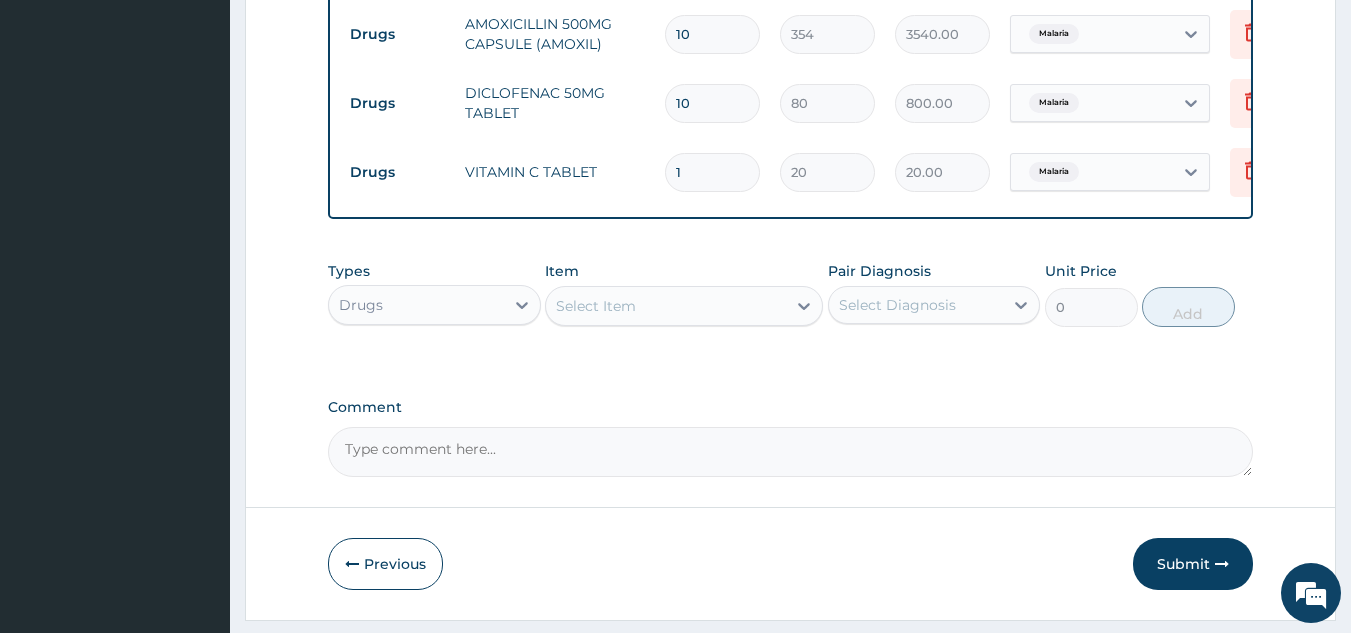 type 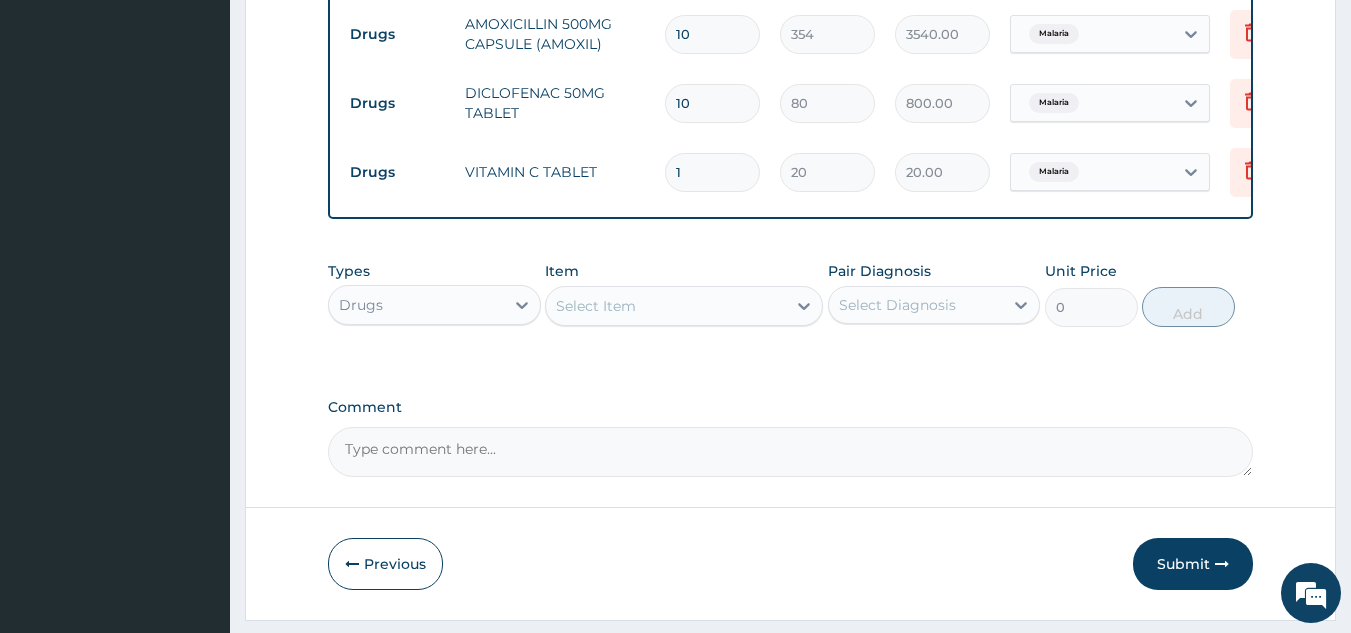 type on "0.00" 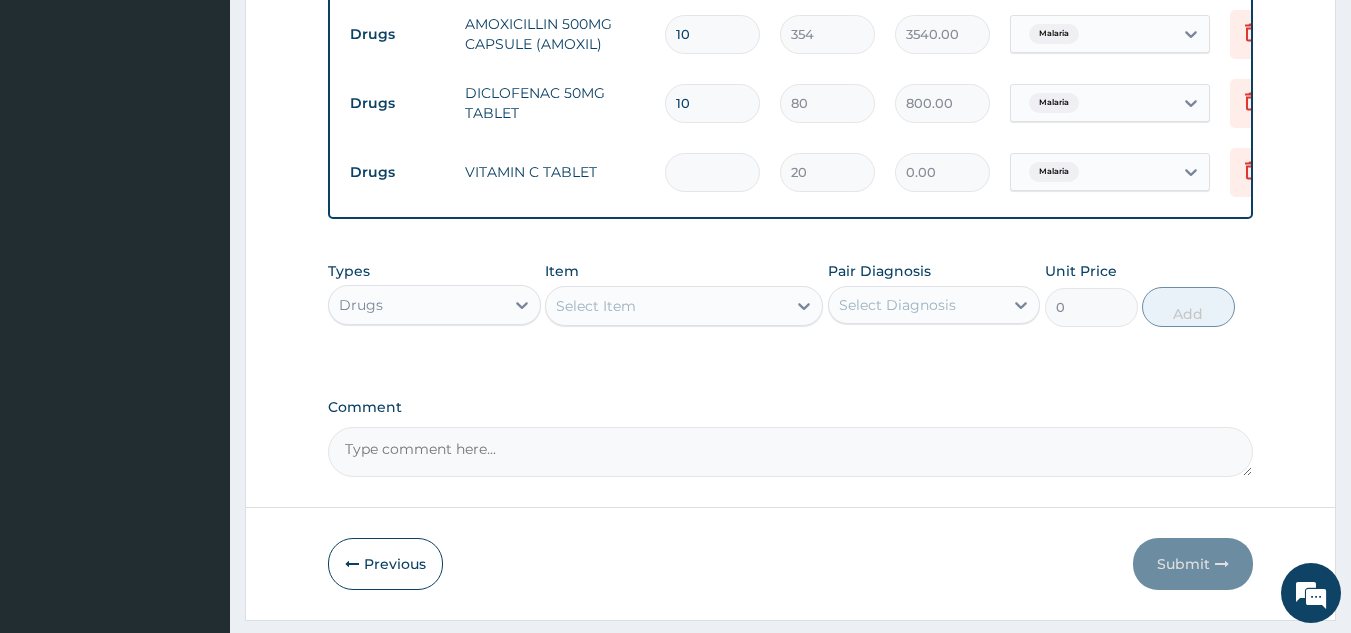 type on "6" 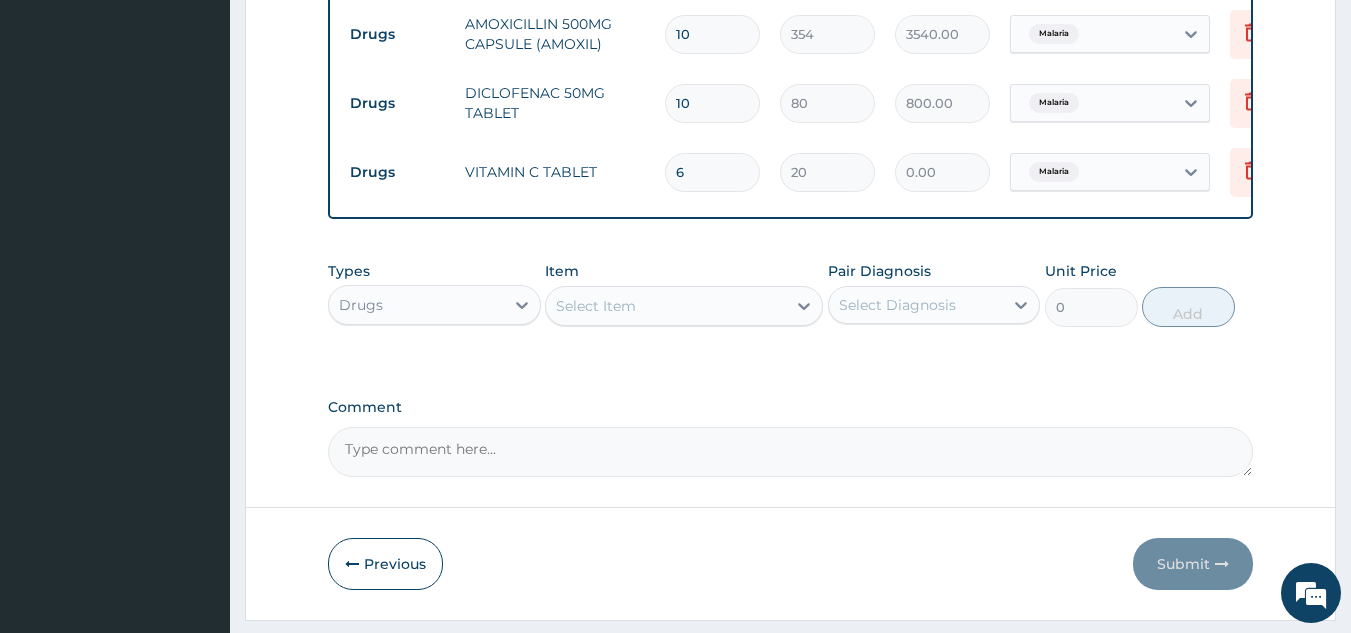type on "120.00" 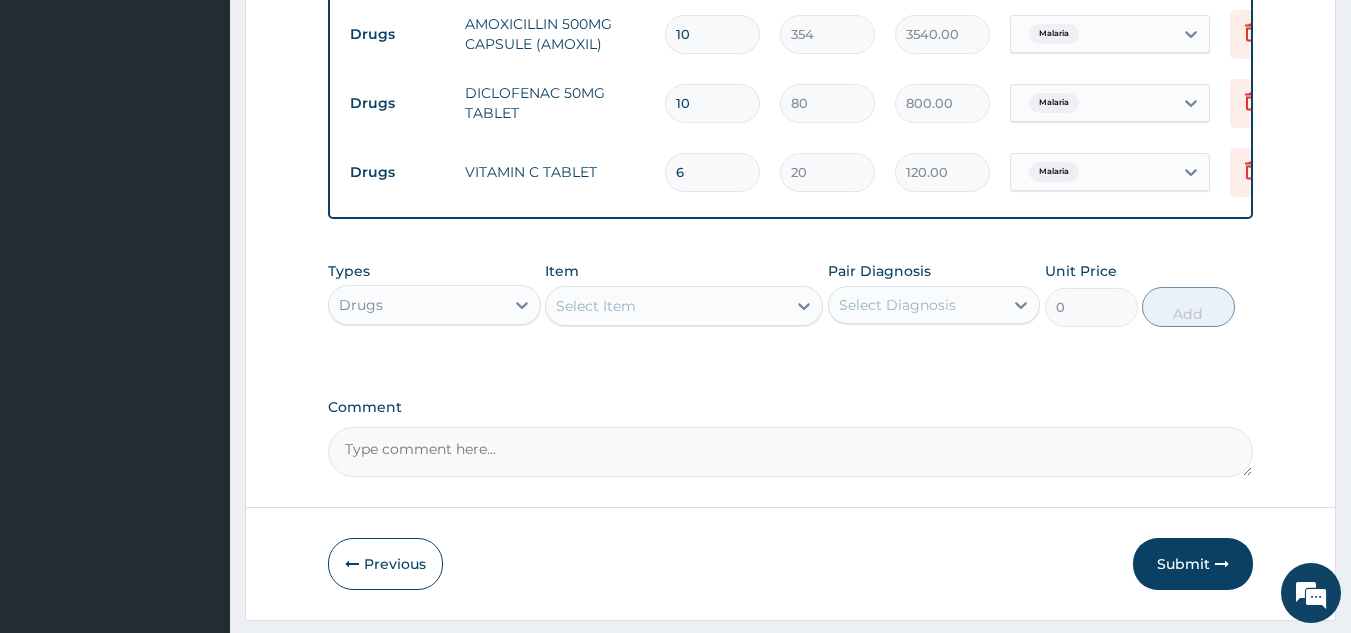 type on "6" 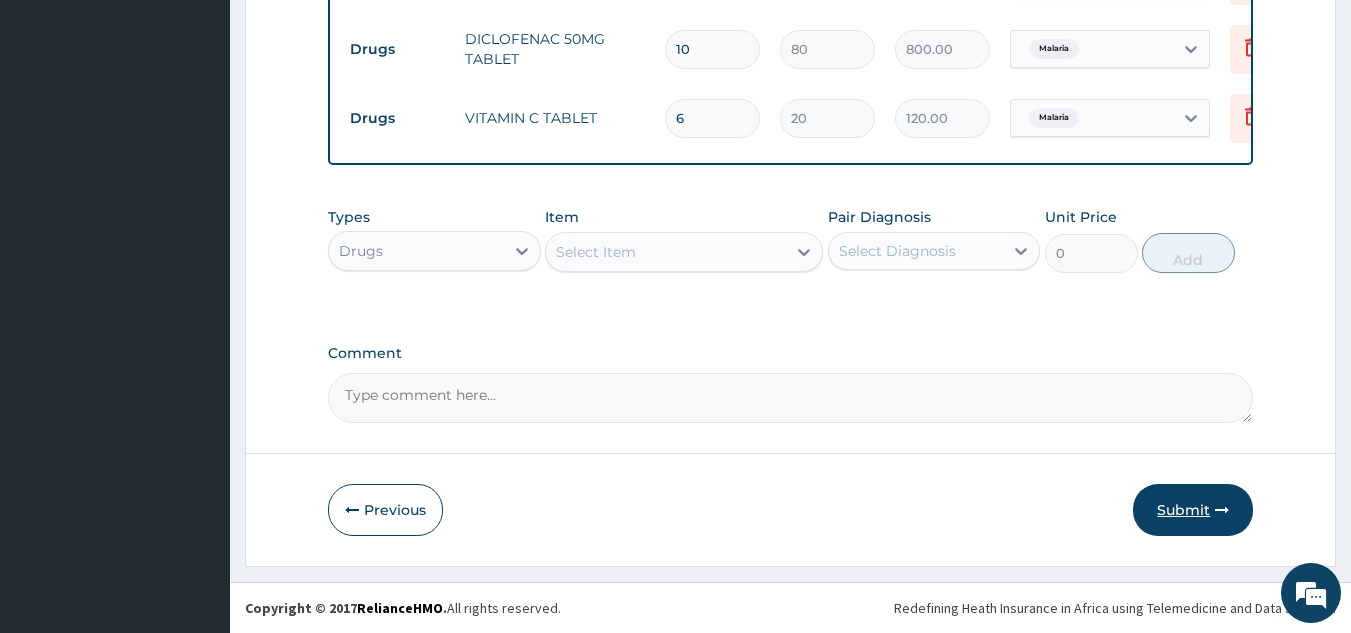 click on "Submit" at bounding box center (1193, 510) 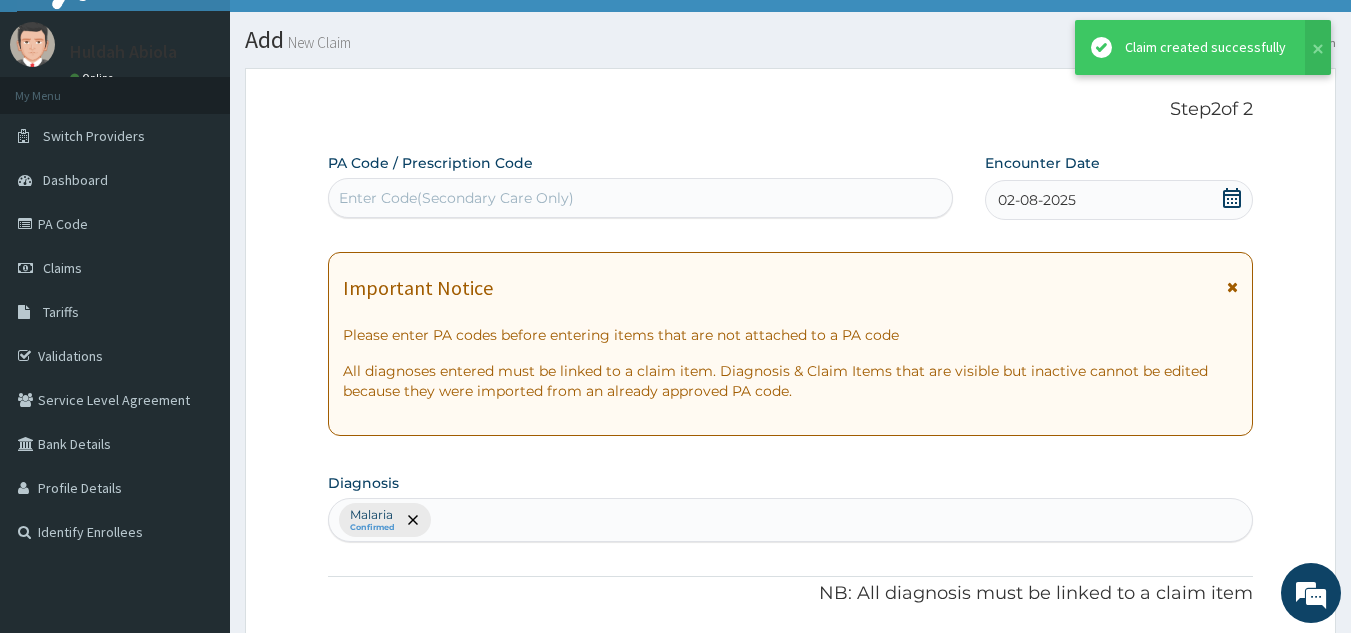 scroll, scrollTop: 0, scrollLeft: 0, axis: both 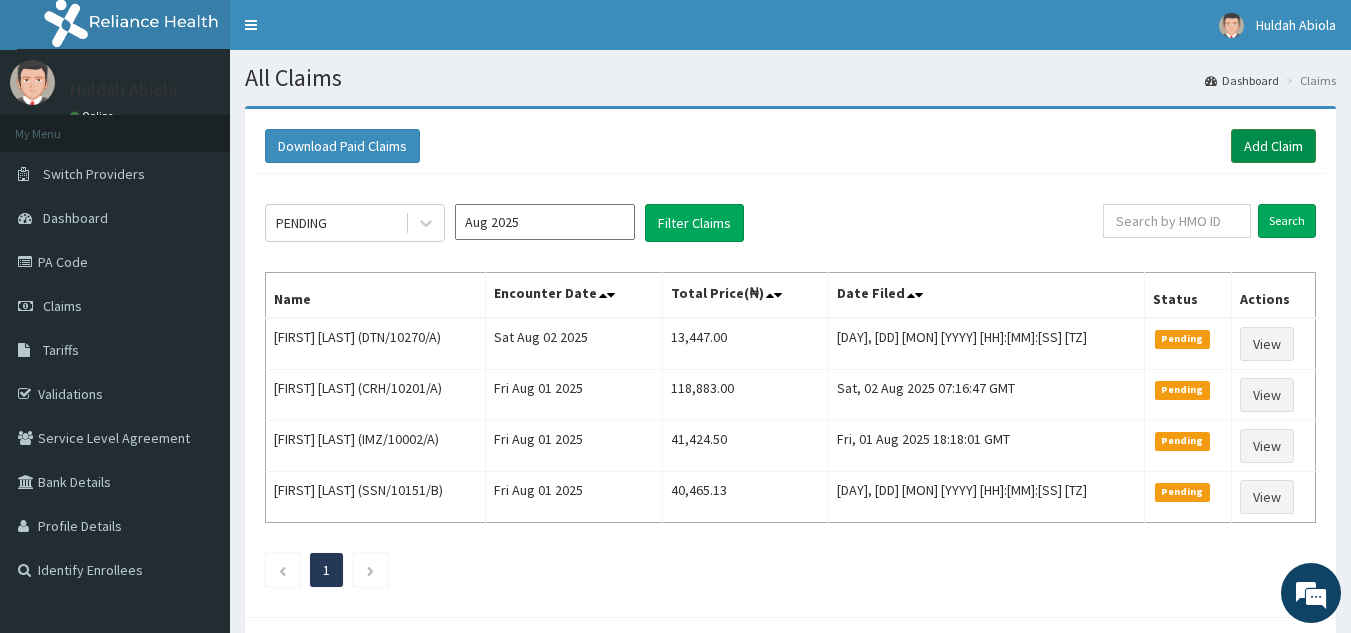 click on "Add Claim" at bounding box center (1273, 146) 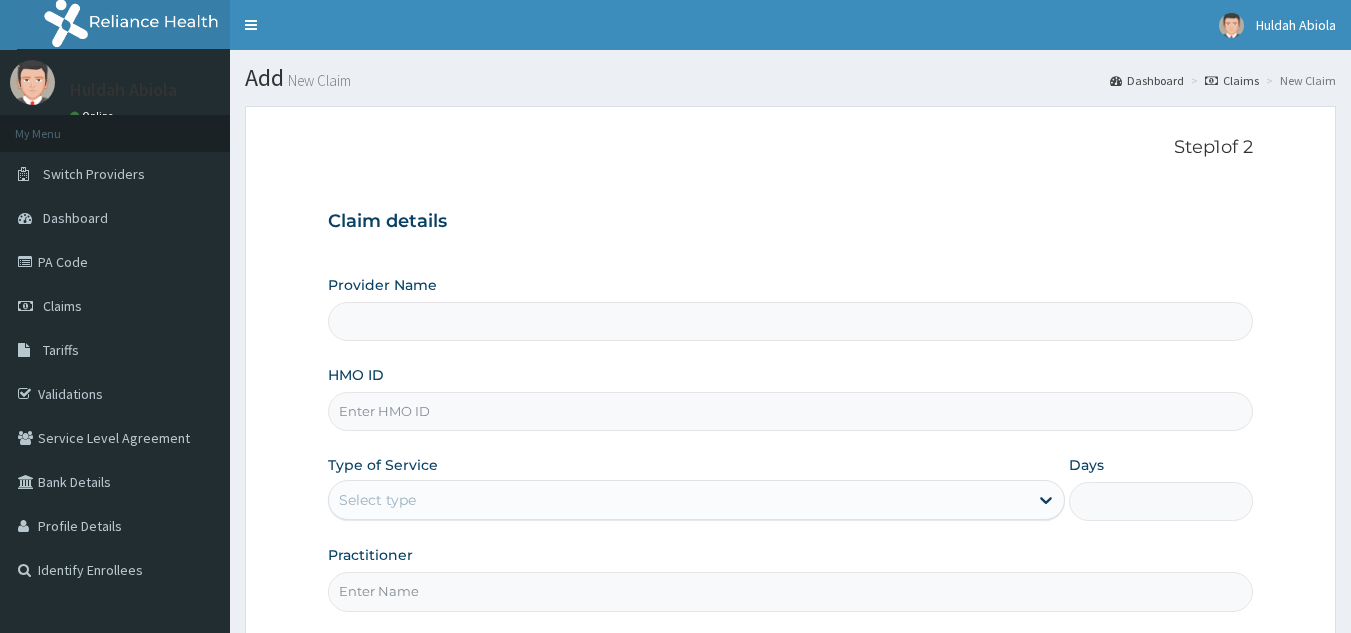 scroll, scrollTop: 0, scrollLeft: 0, axis: both 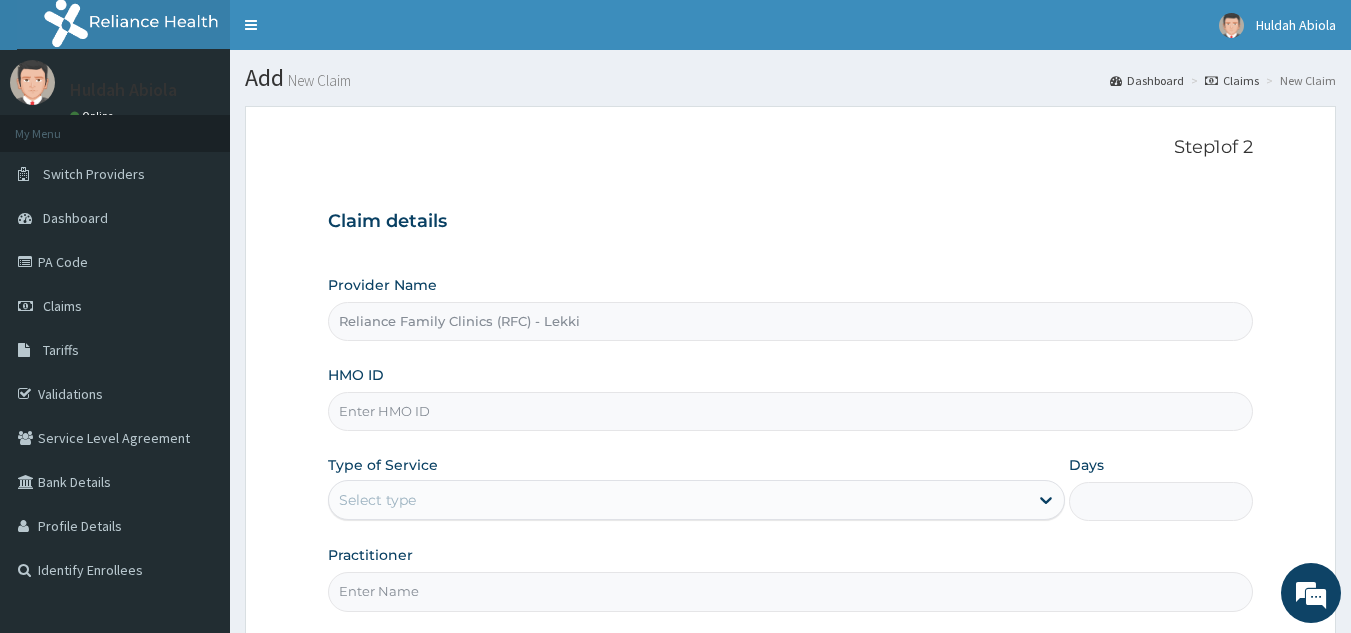 click on "HMO ID" at bounding box center [791, 411] 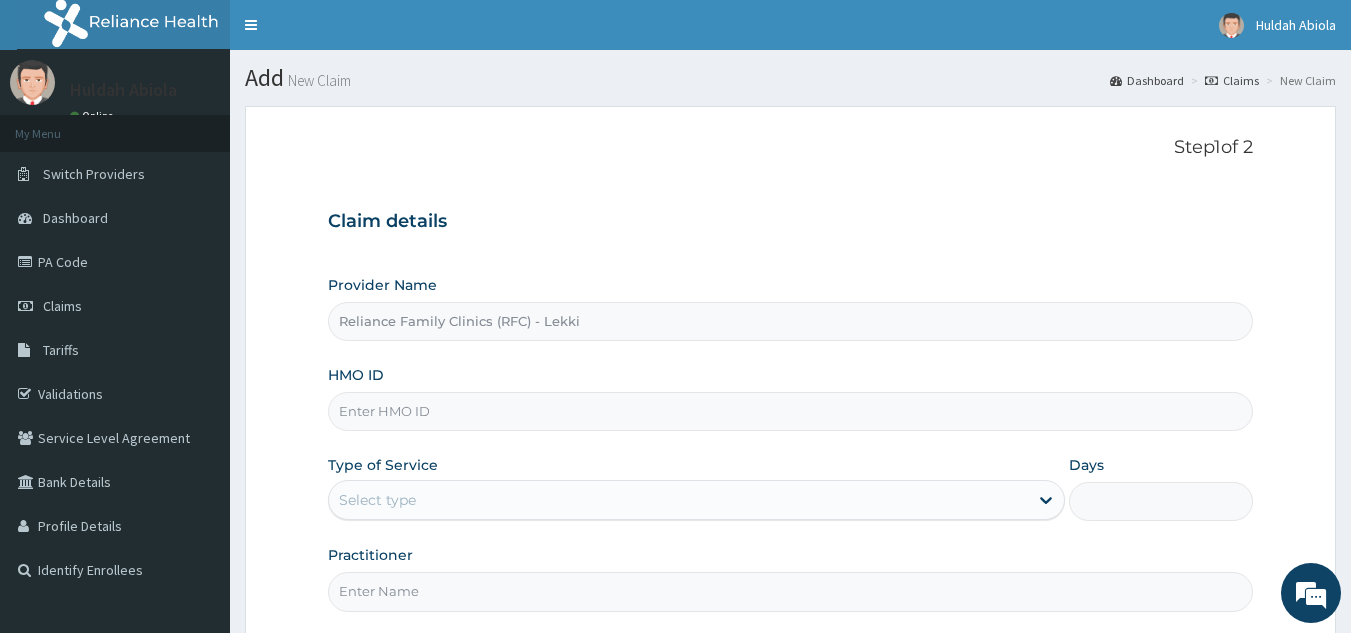 paste on "EIA/10034/A" 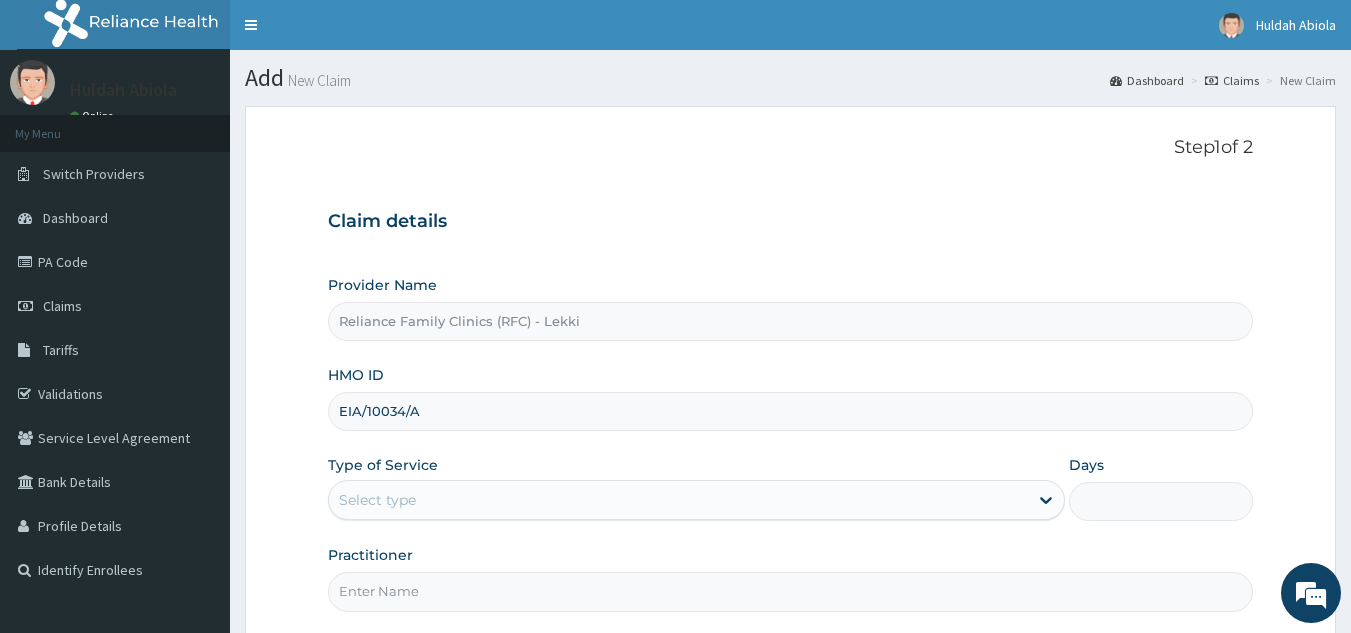 type on "EIA/10034/A" 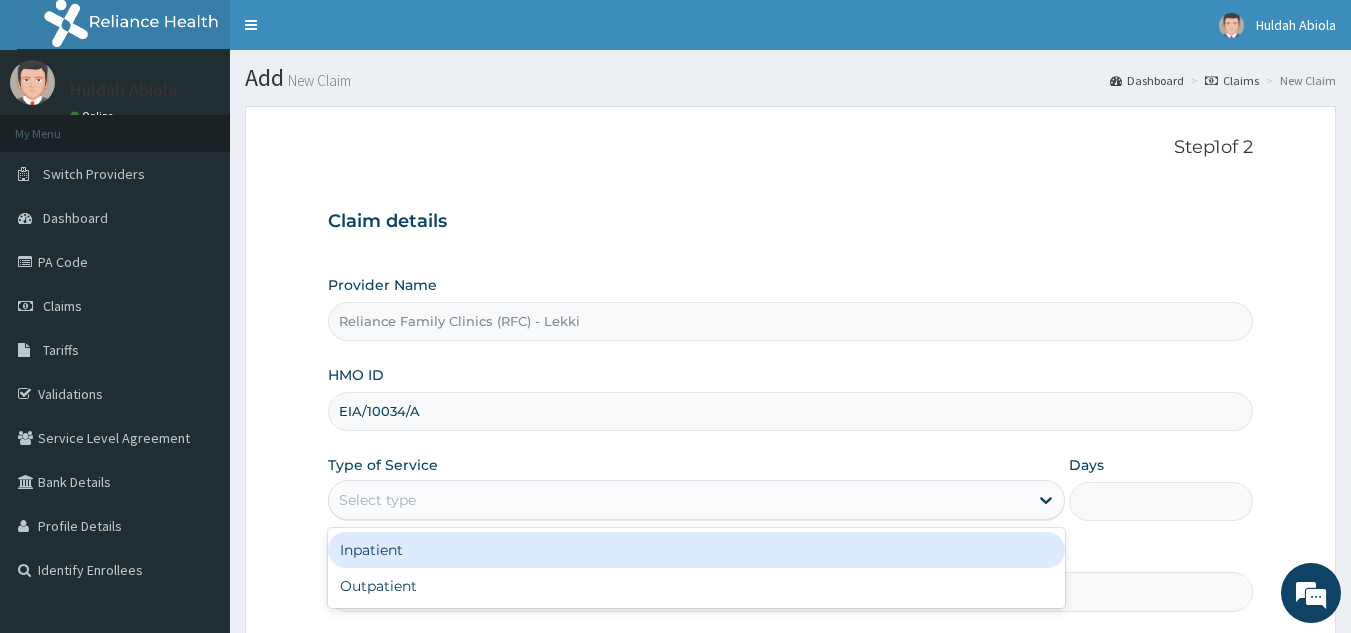 click on "Select type" at bounding box center [377, 500] 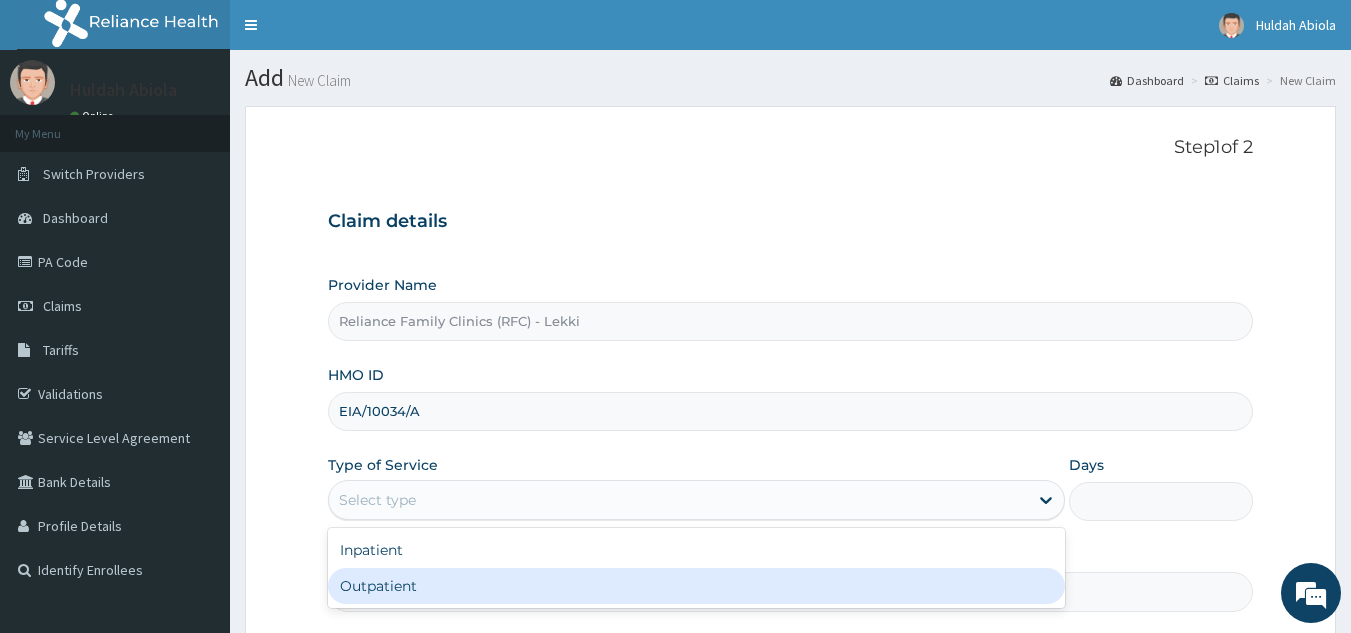 click on "Outpatient" at bounding box center (696, 586) 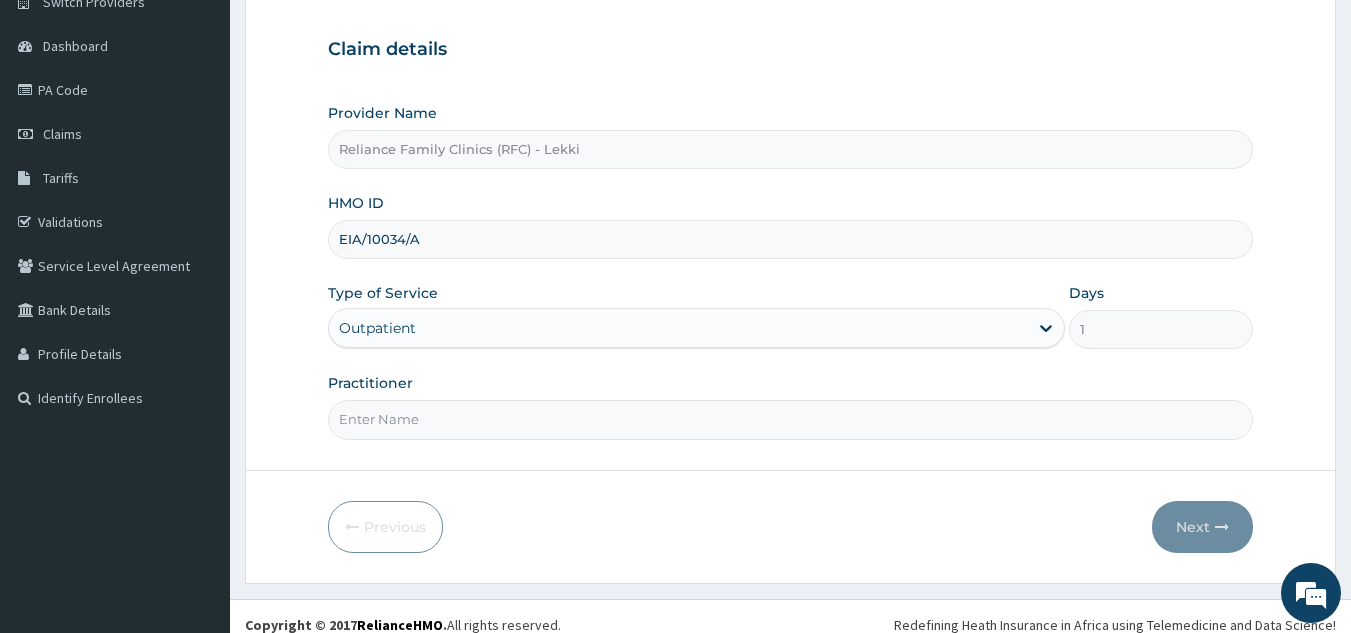 scroll, scrollTop: 177, scrollLeft: 0, axis: vertical 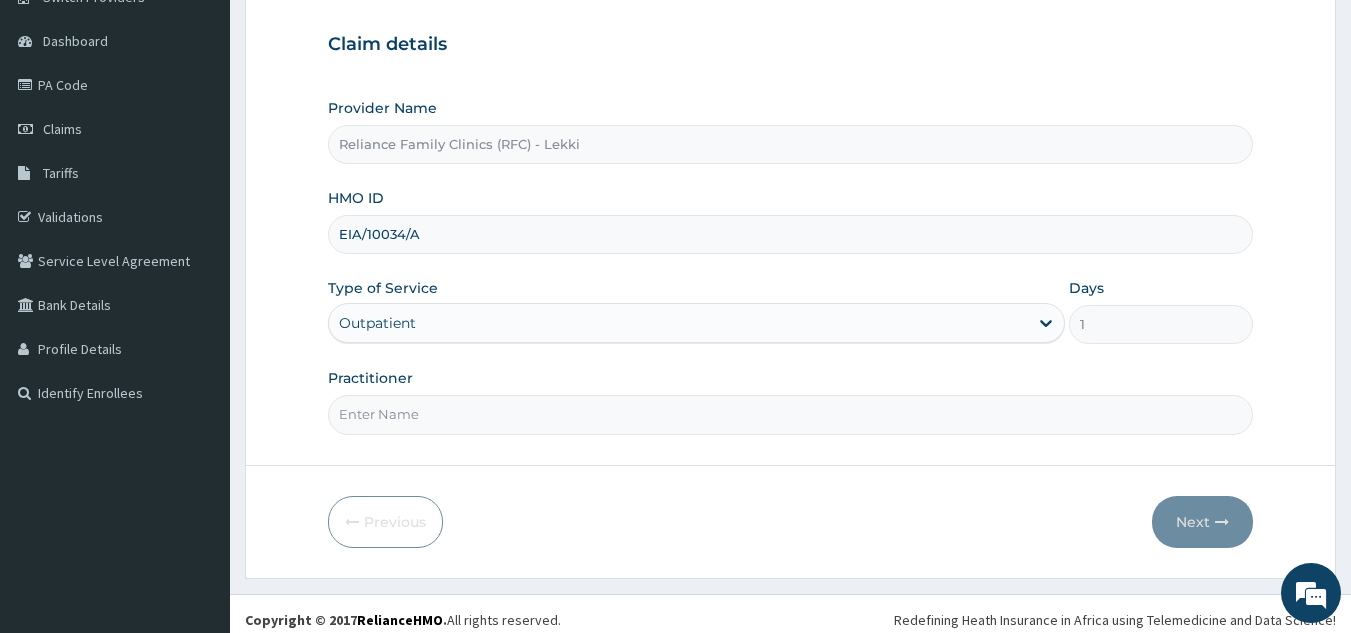 click on "Practitioner" at bounding box center (791, 414) 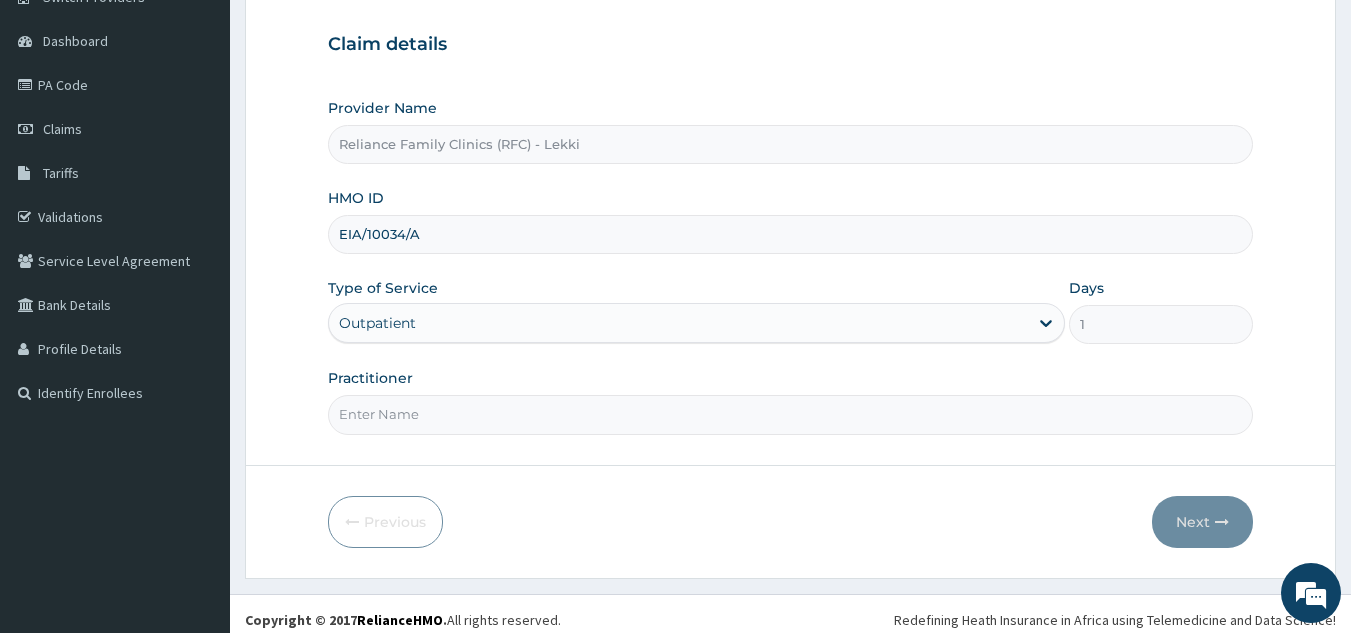 type on "Locum" 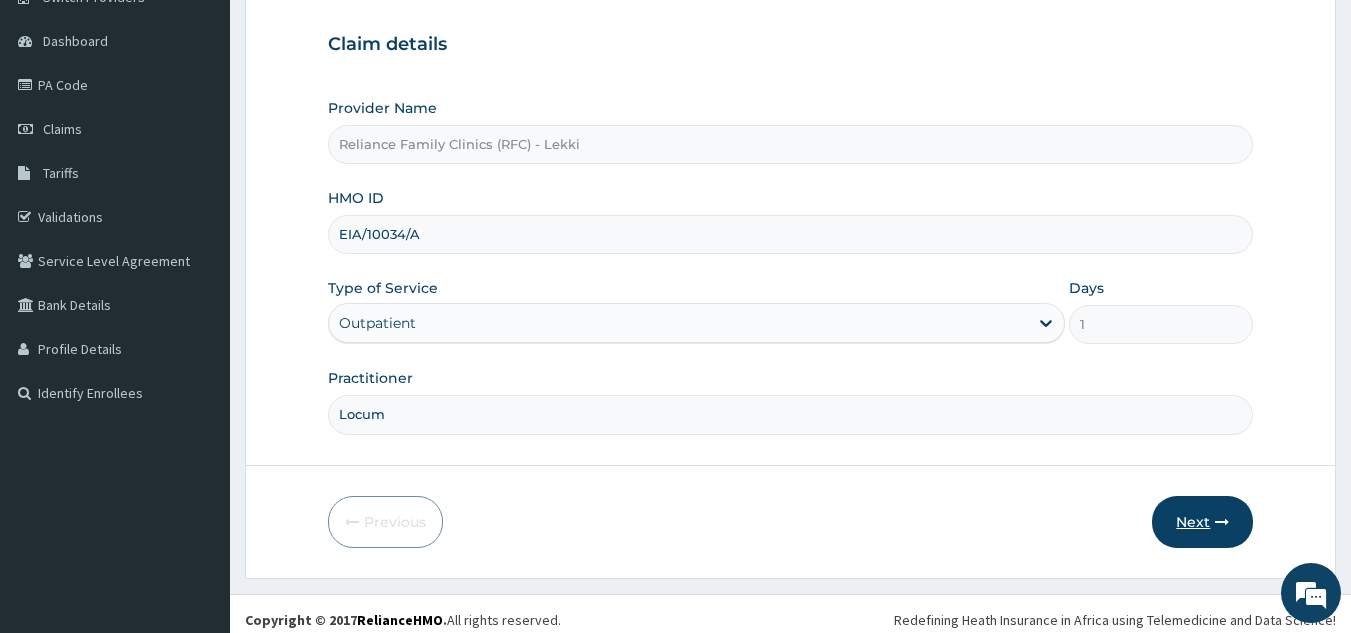 click on "Next" at bounding box center [1202, 522] 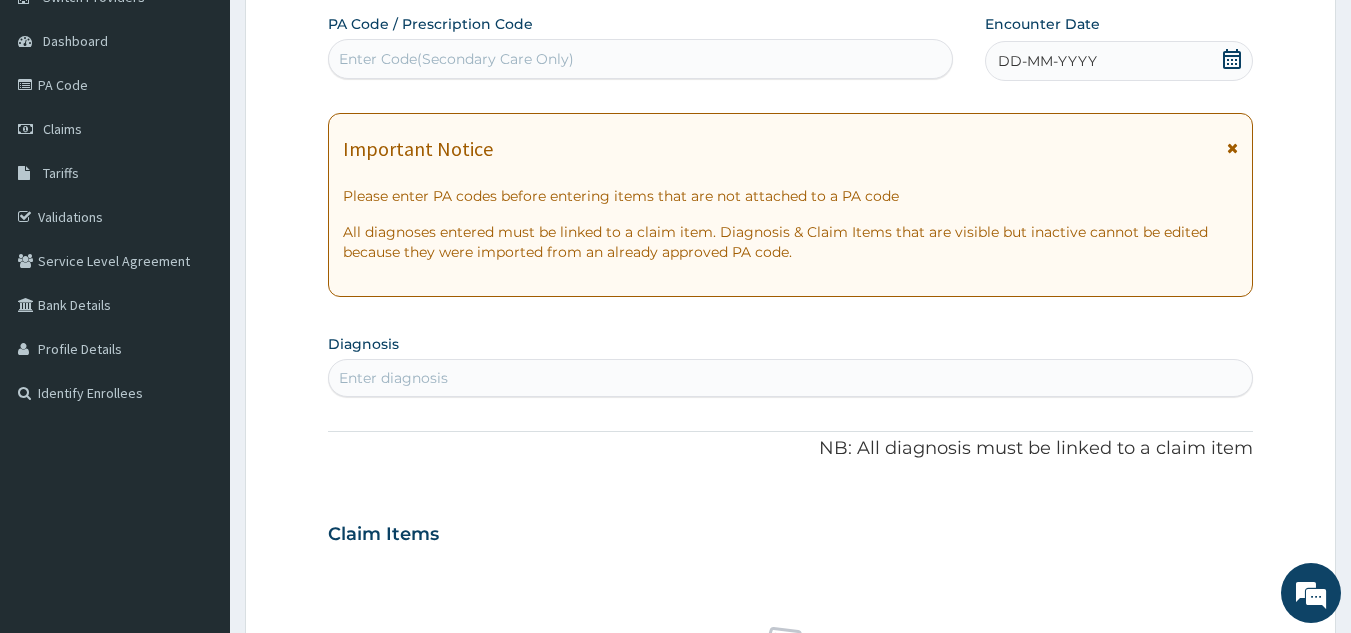 scroll, scrollTop: 0, scrollLeft: 0, axis: both 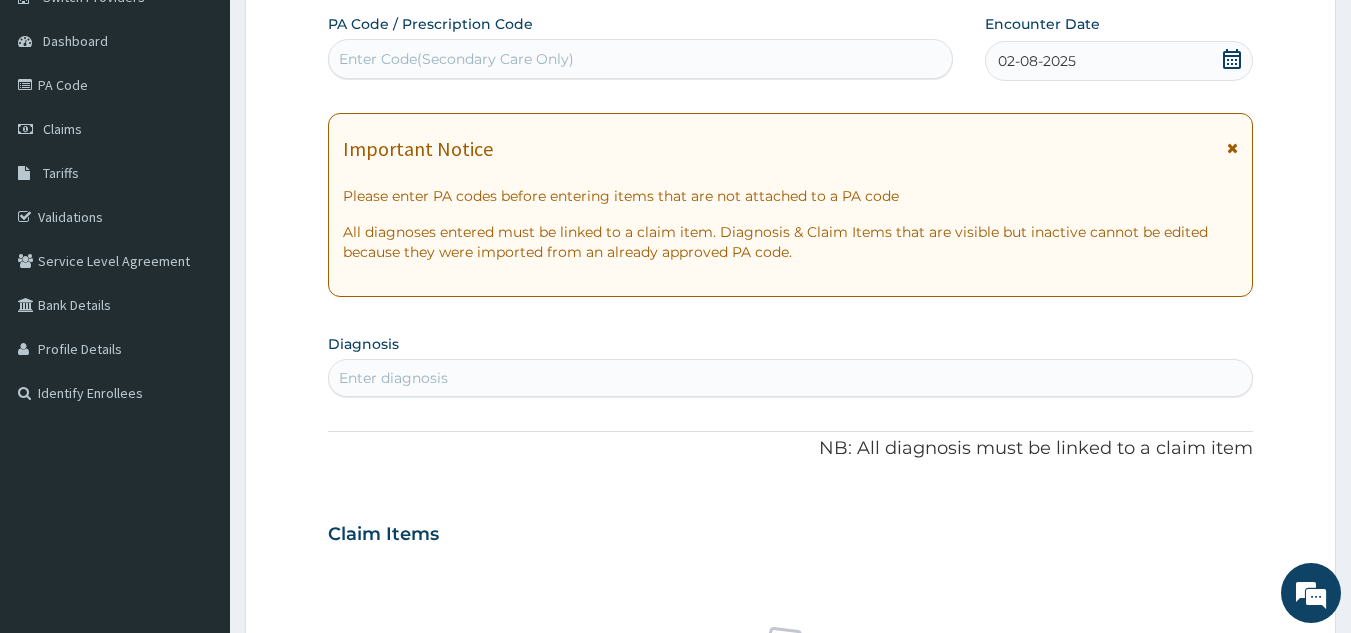 click on "Enter diagnosis" at bounding box center (791, 378) 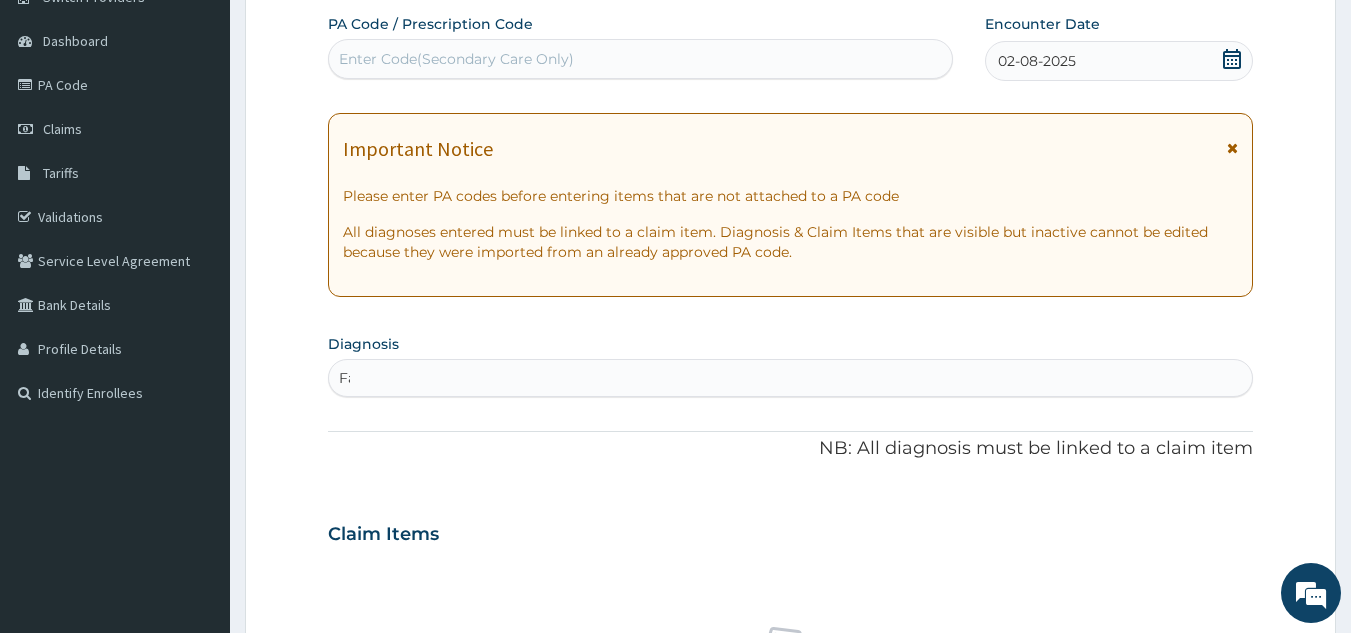 type on "F" 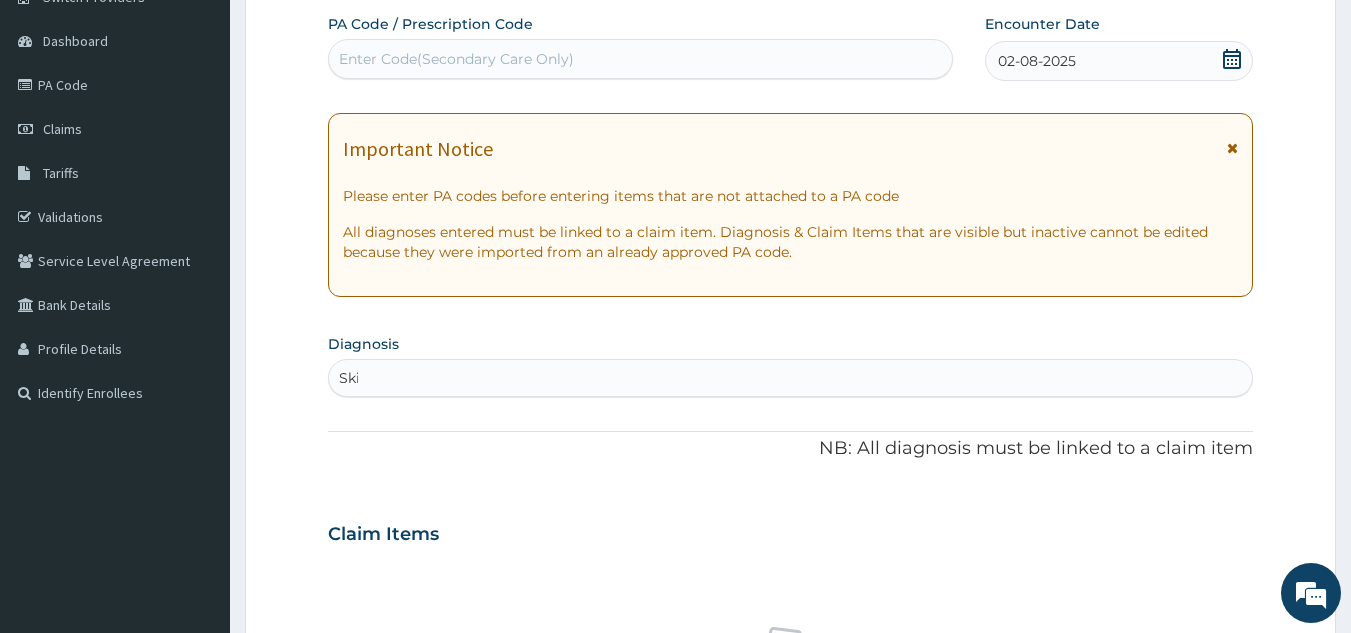 type on "Skin" 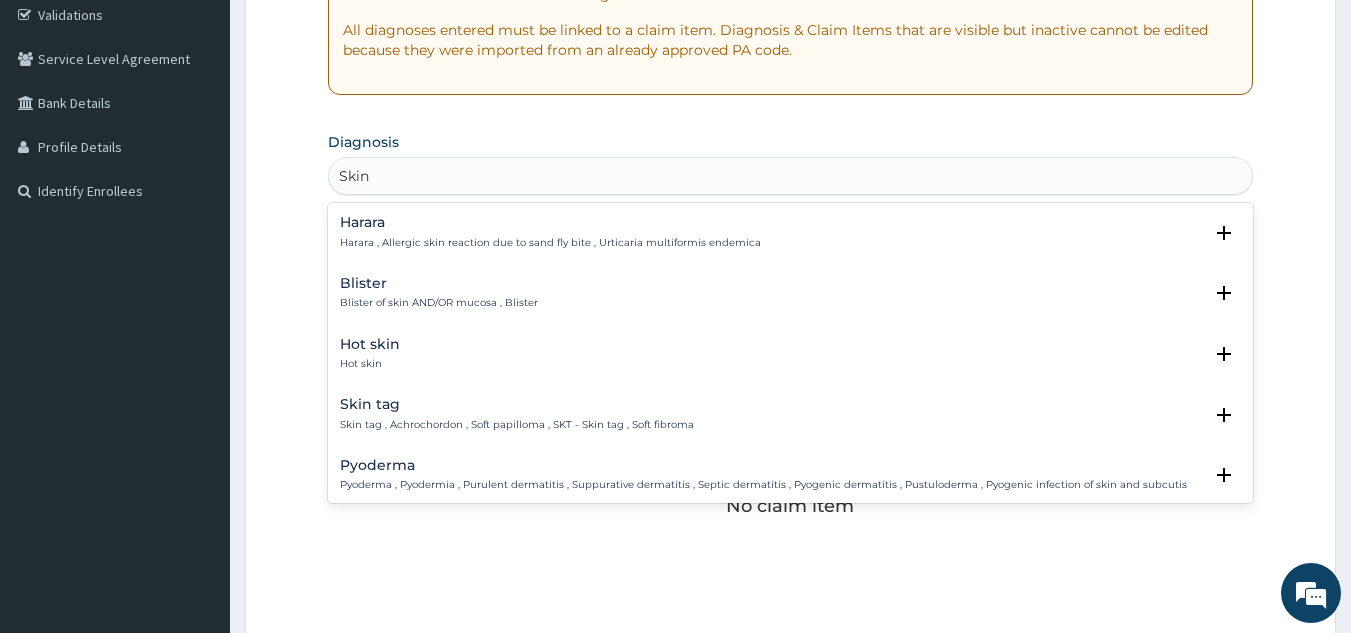 scroll, scrollTop: 383, scrollLeft: 0, axis: vertical 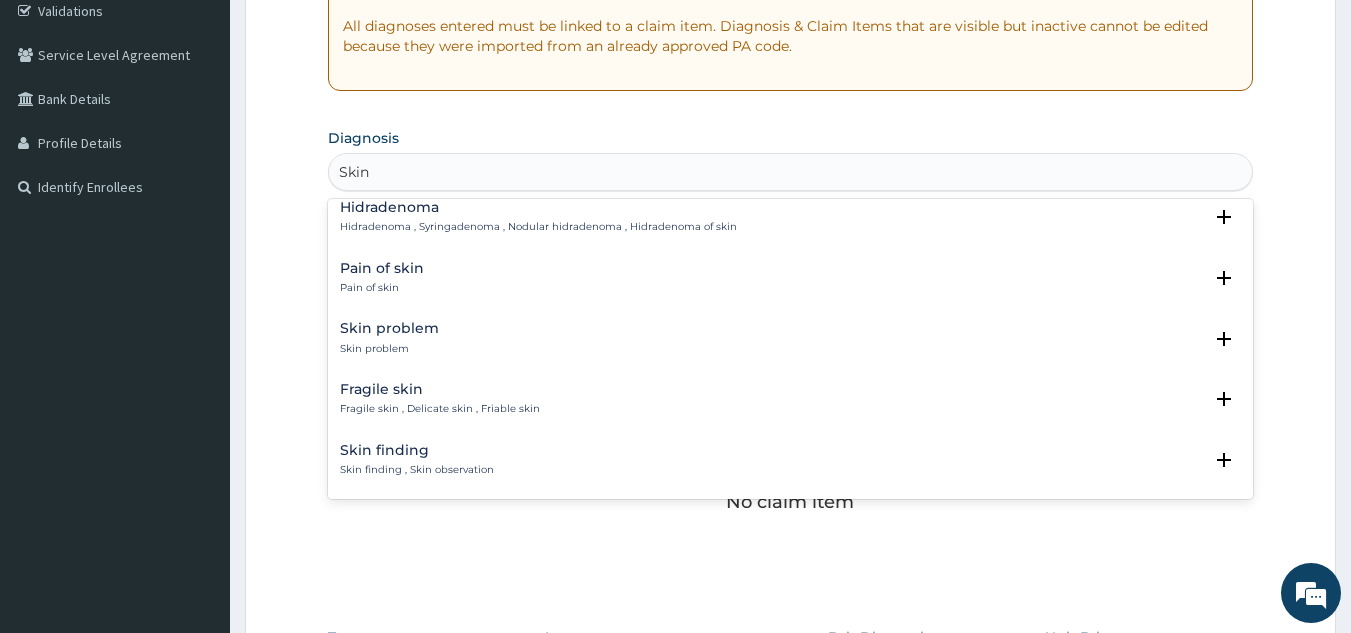 click on "Skin problem Skin problem" at bounding box center [791, 338] 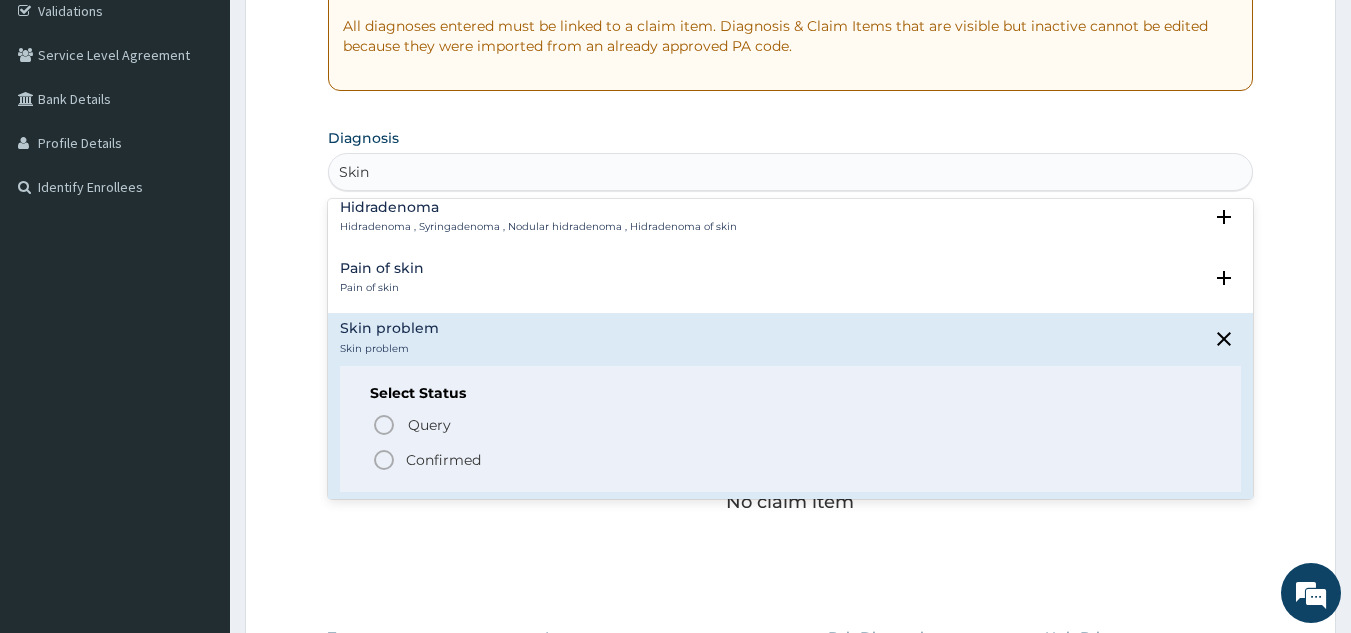 click 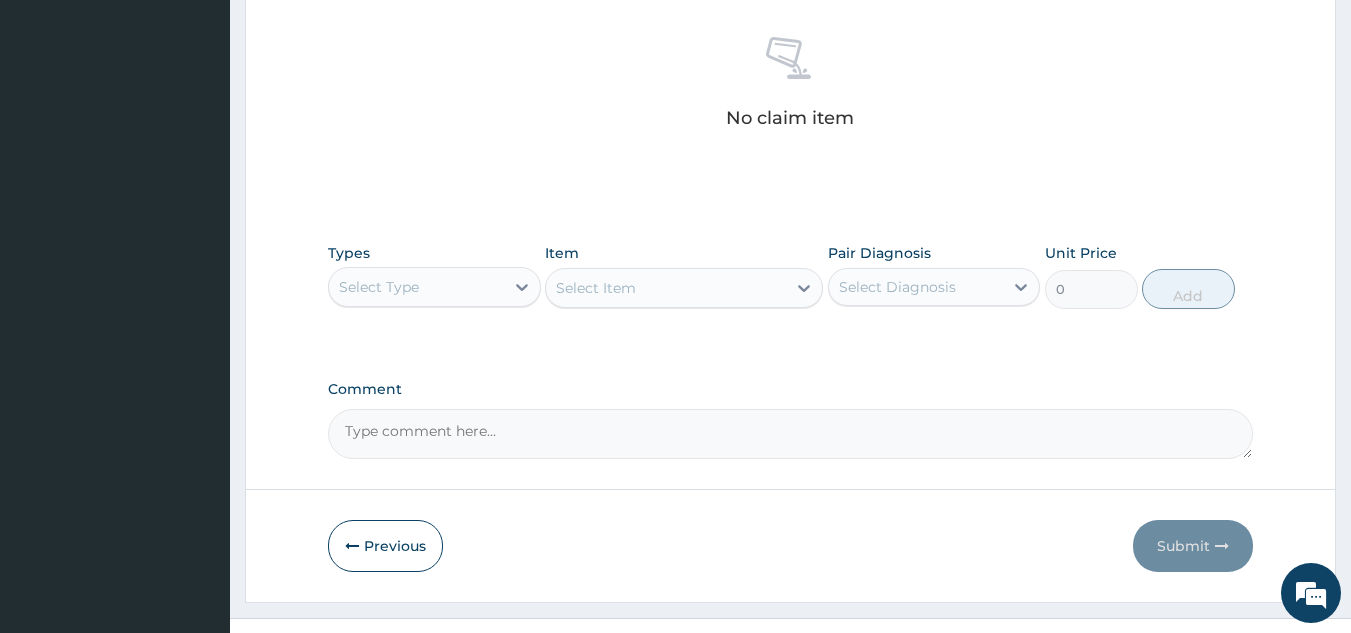 scroll, scrollTop: 774, scrollLeft: 0, axis: vertical 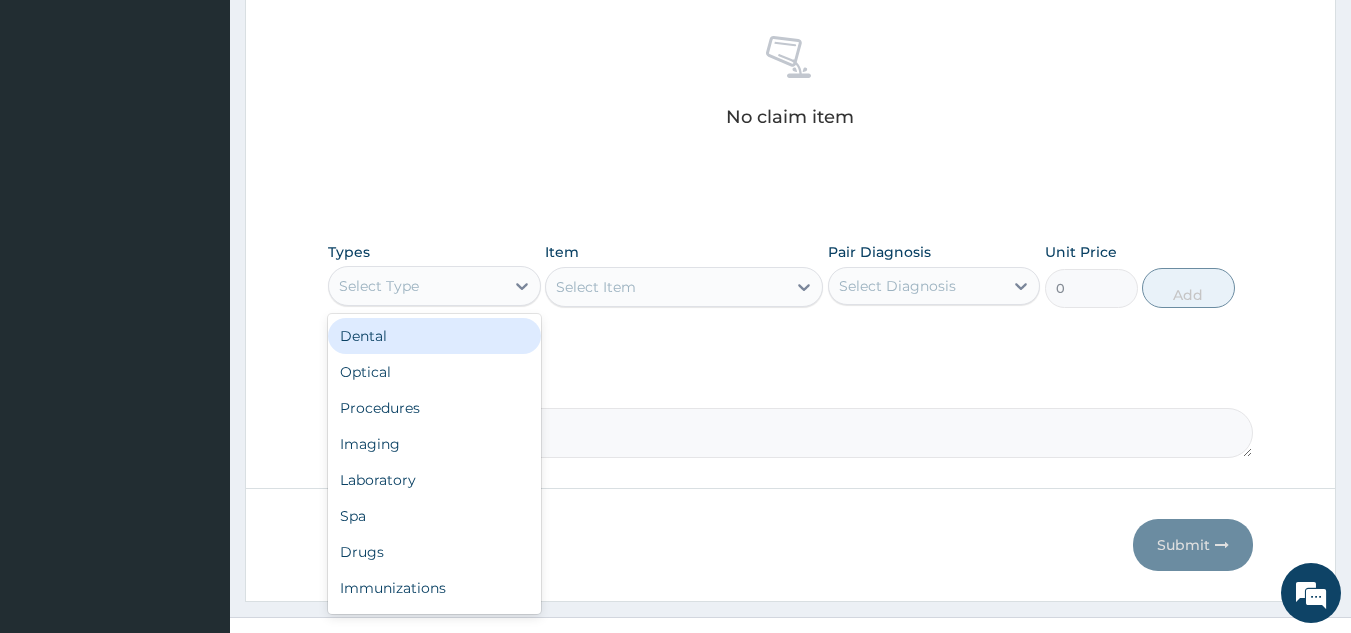 click on "Select Type" at bounding box center (416, 286) 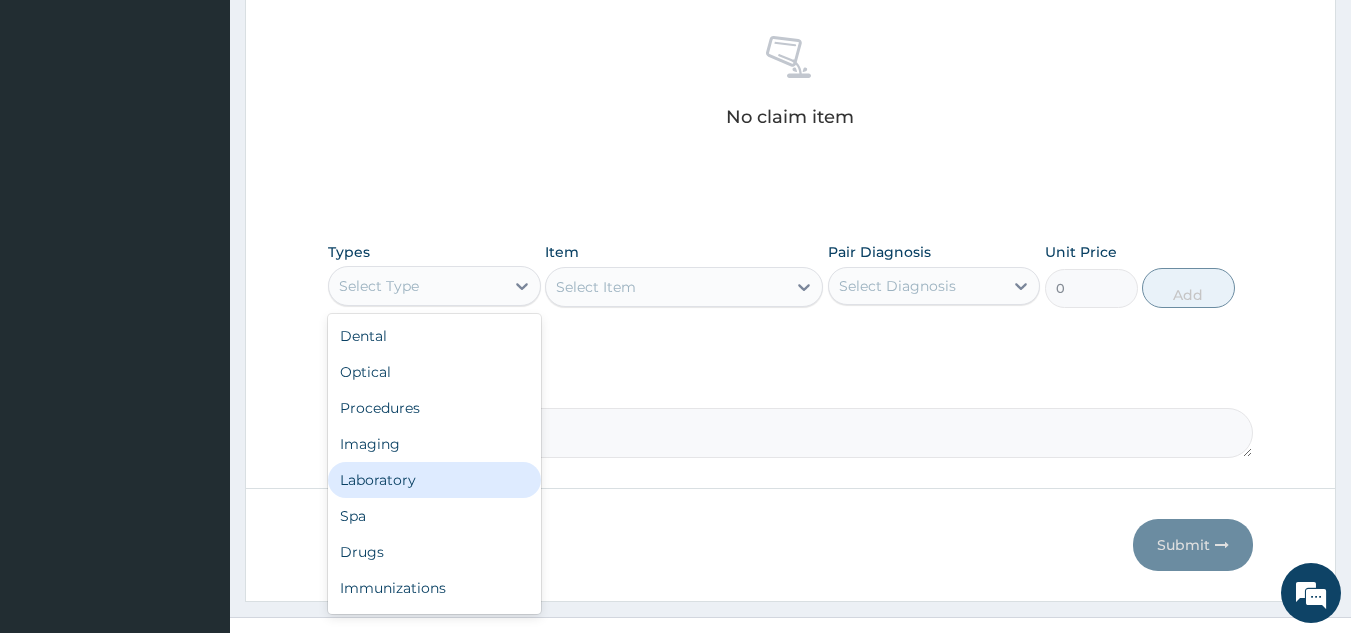 click on "Laboratory" at bounding box center (434, 480) 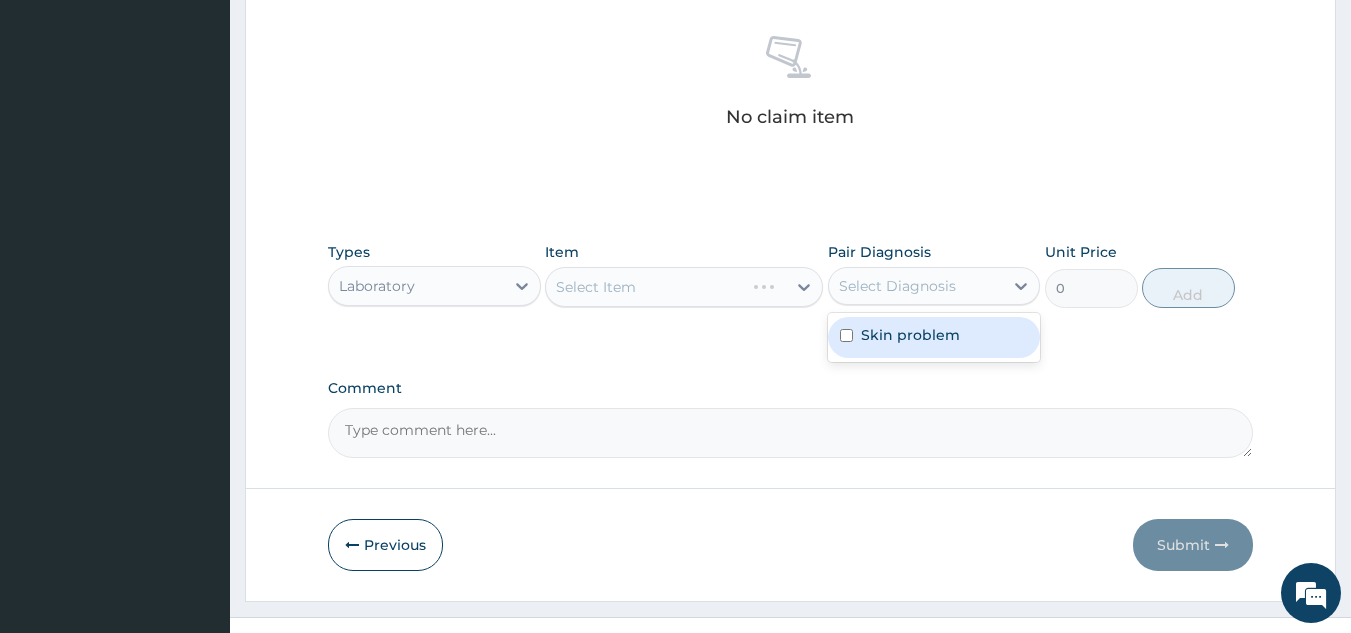 click on "Select Diagnosis" at bounding box center [897, 286] 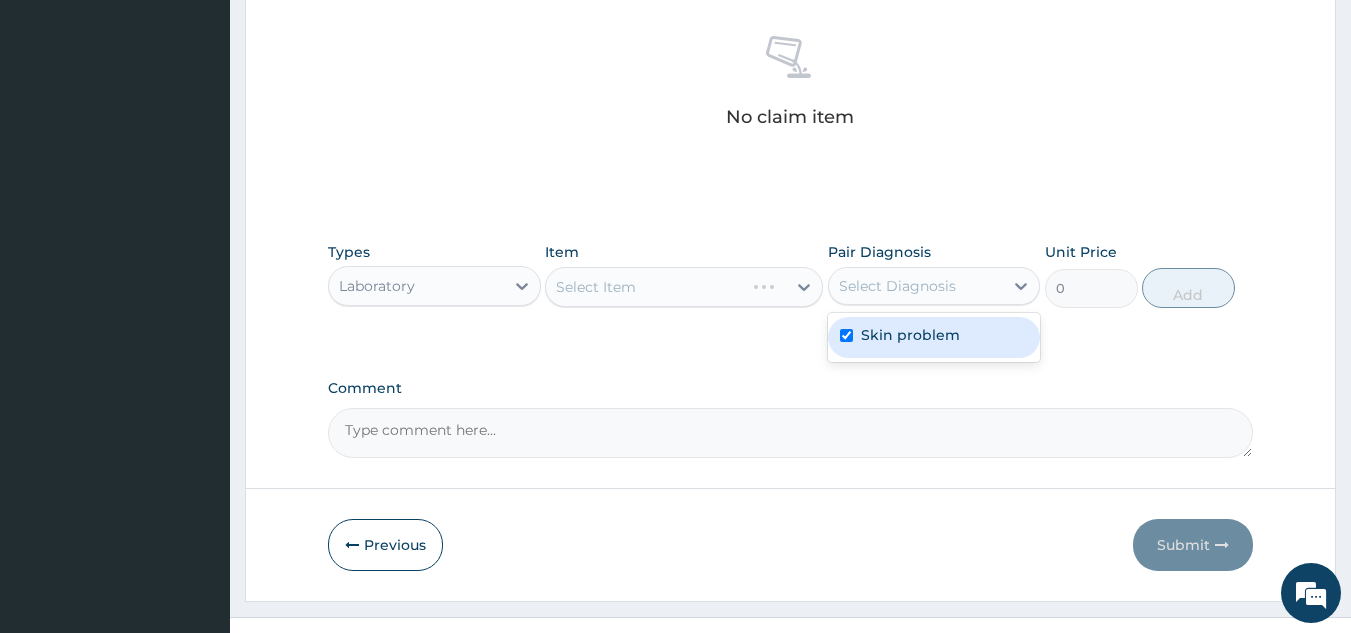 checkbox on "true" 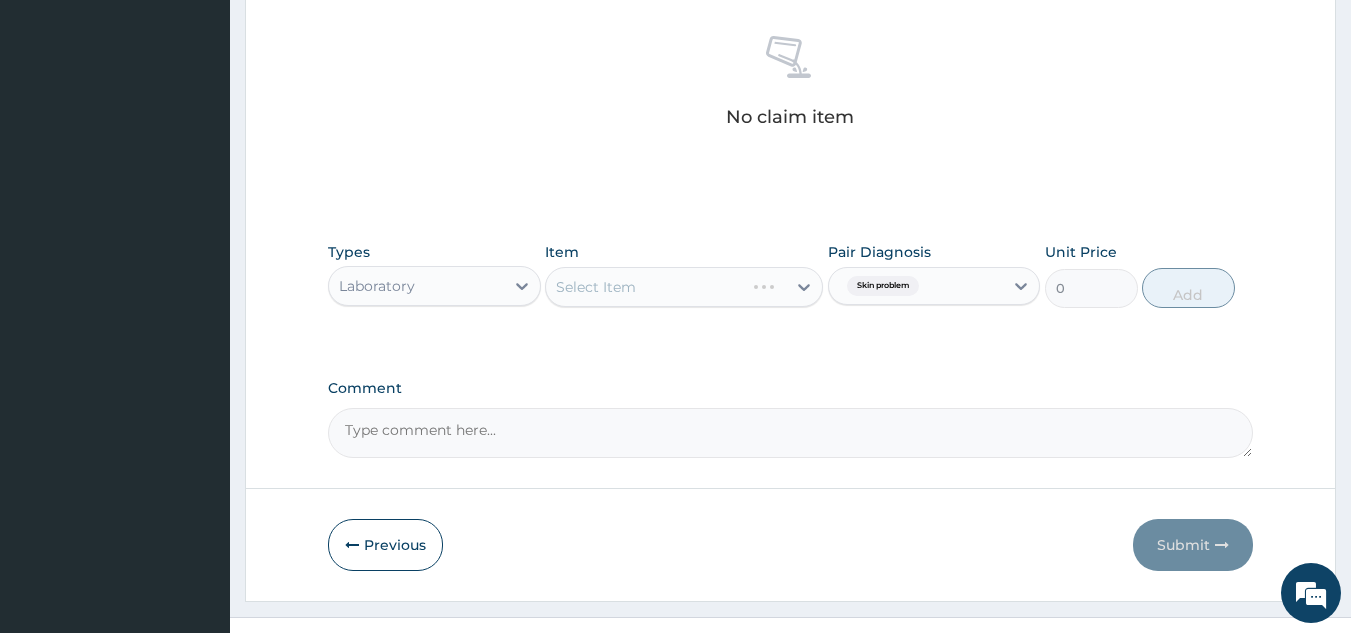 click on "Types Laboratory Item Select Item Pair Diagnosis Skin problem Unit Price 0 Add" at bounding box center (791, 290) 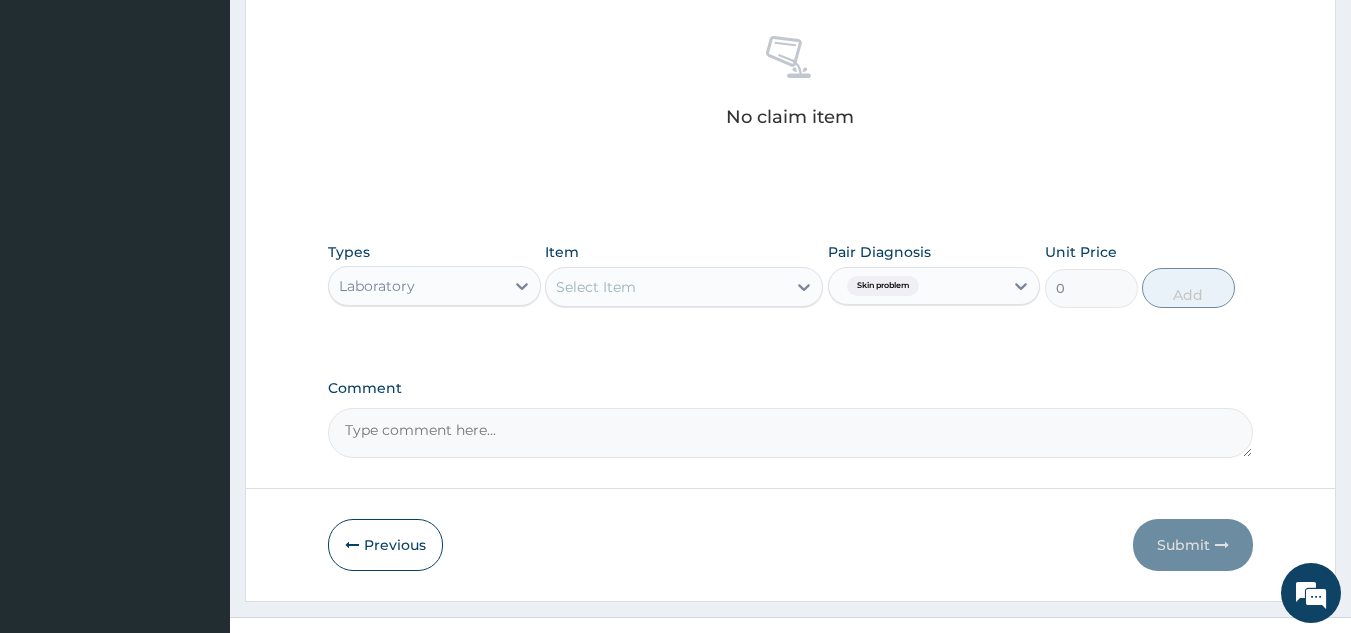 click on "Select Item" at bounding box center [666, 287] 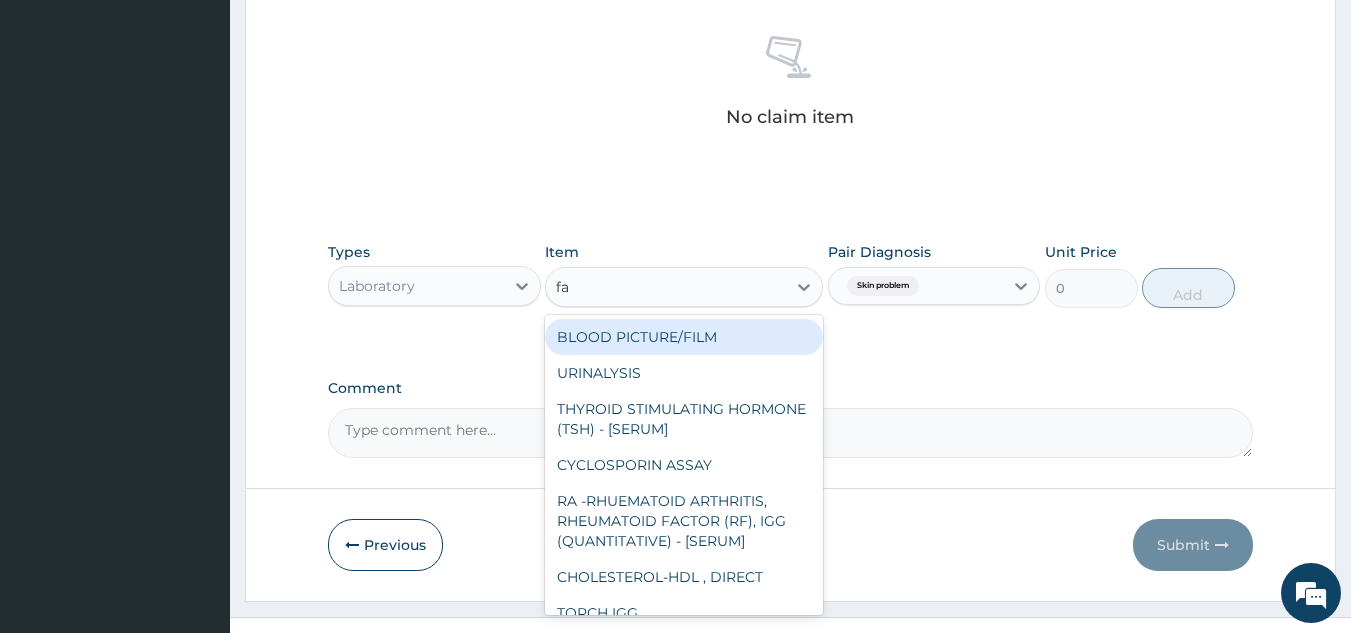 type on "fas" 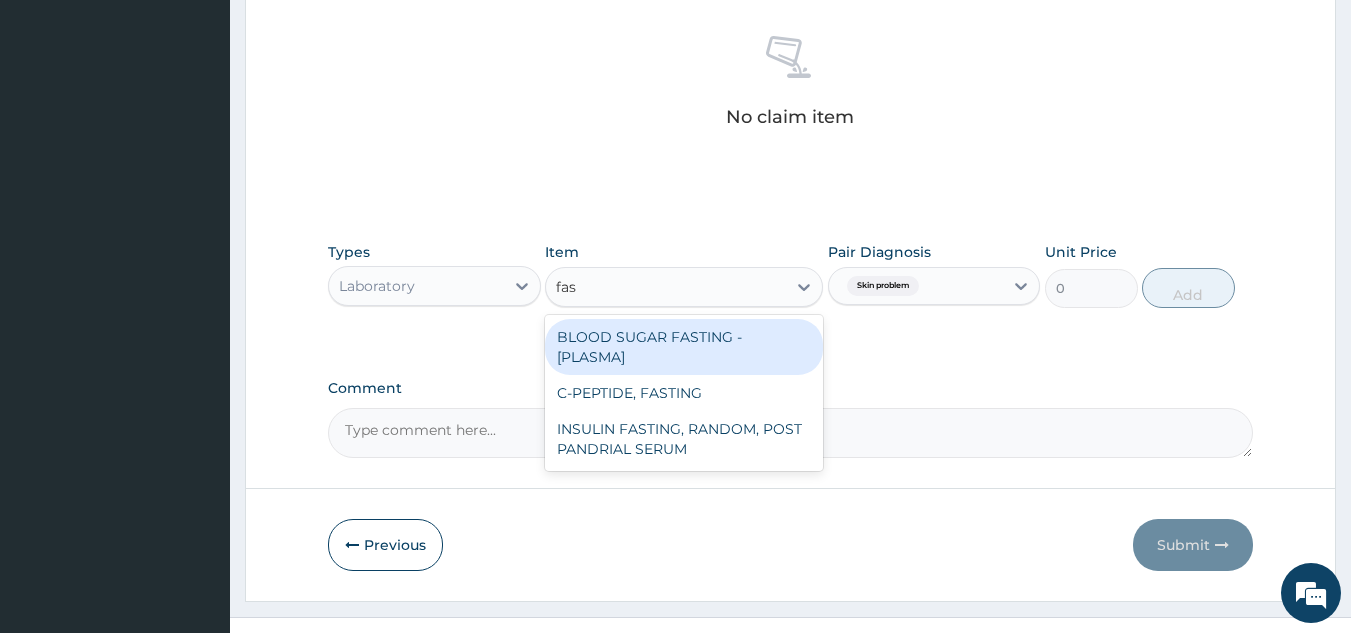 click on "BLOOD SUGAR FASTING - [PLASMA]" at bounding box center (684, 347) 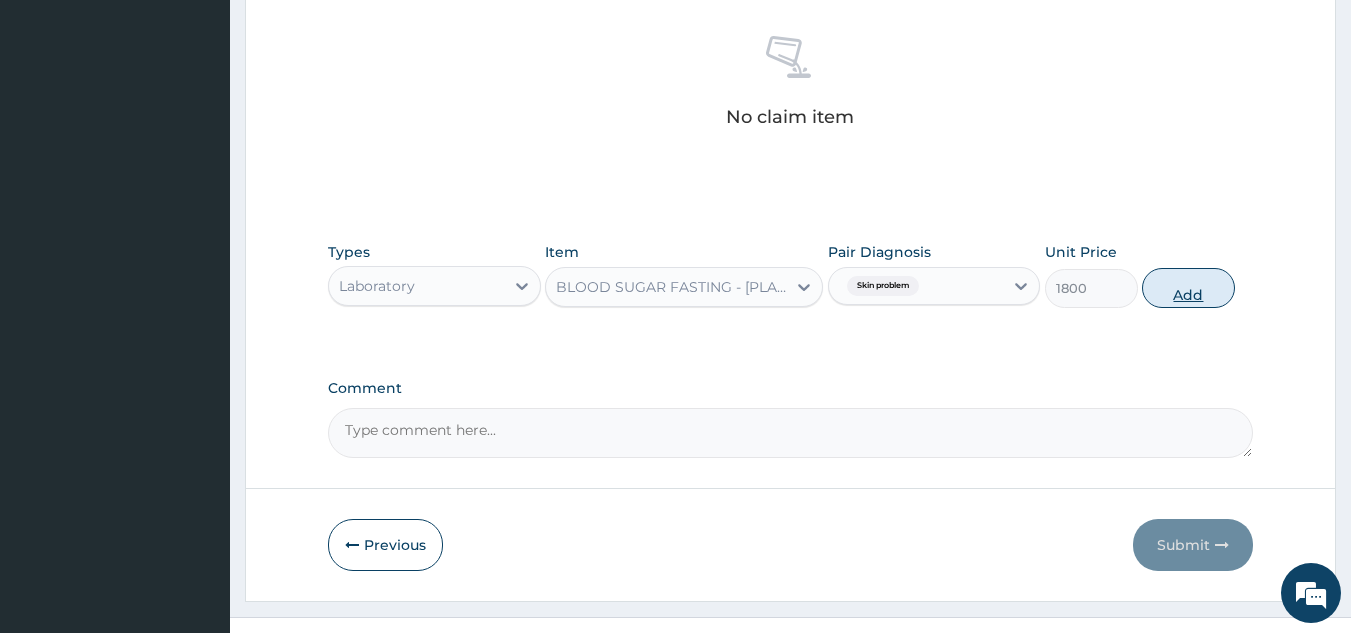 click on "Add" at bounding box center [1188, 288] 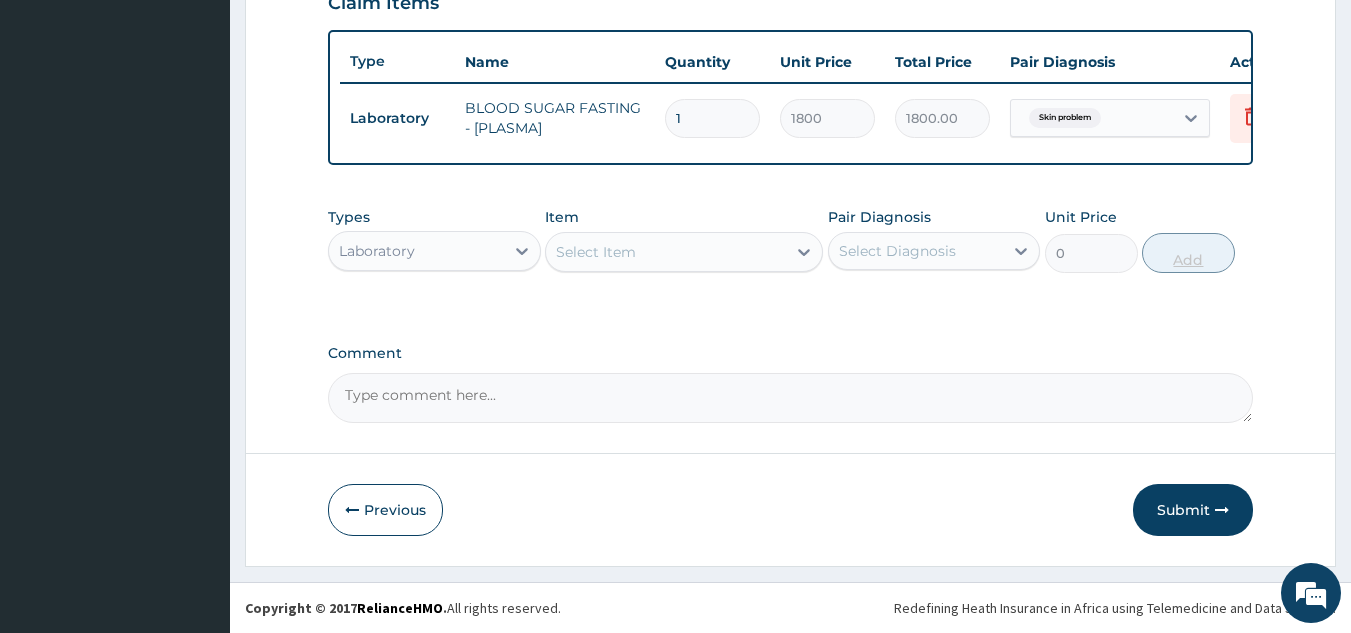 scroll, scrollTop: 729, scrollLeft: 0, axis: vertical 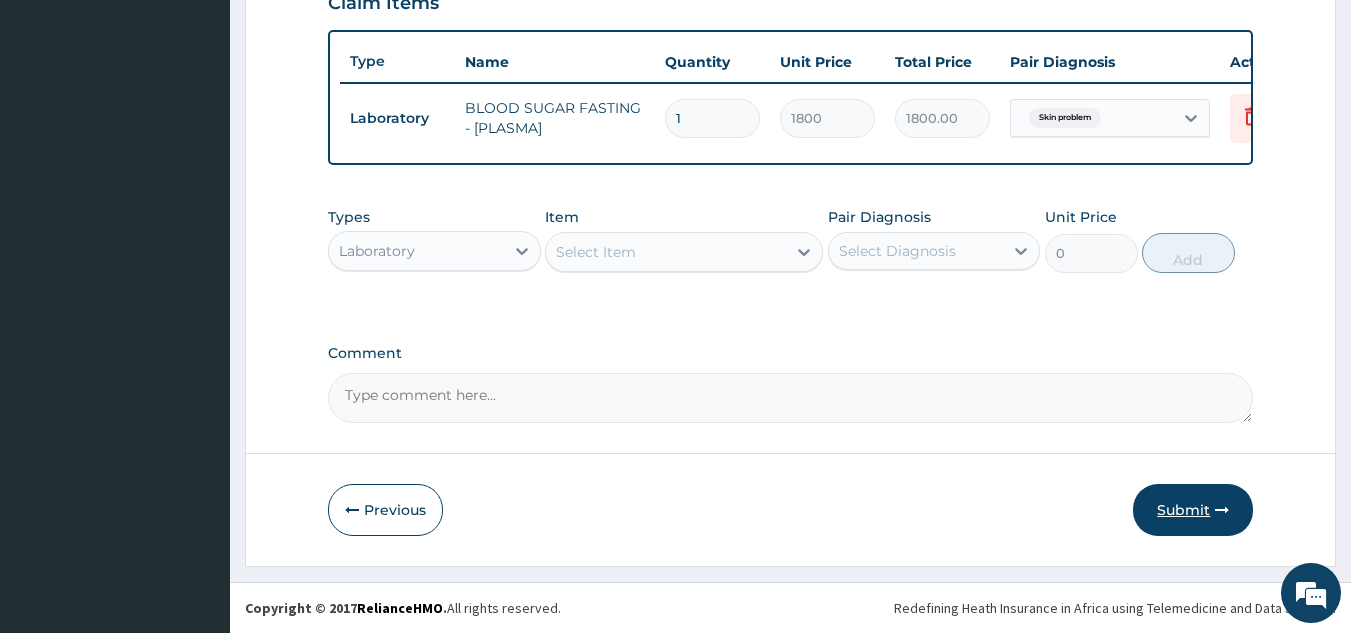 click on "Submit" at bounding box center [1193, 510] 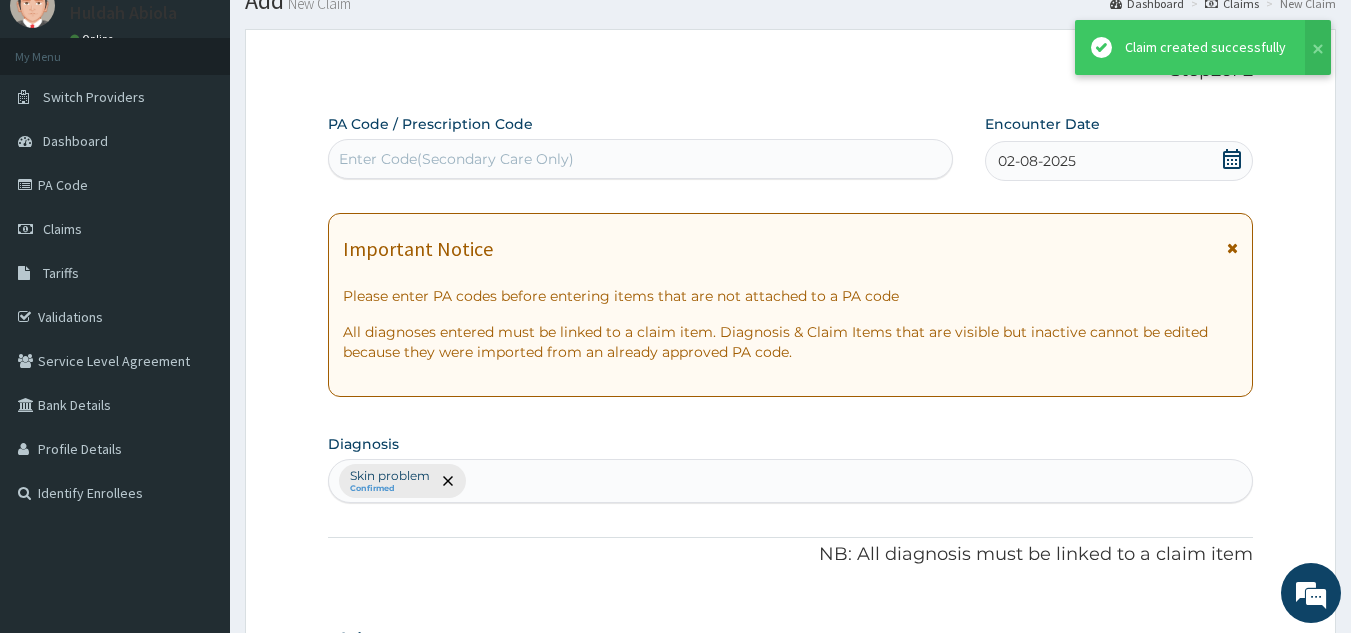 scroll, scrollTop: 729, scrollLeft: 0, axis: vertical 